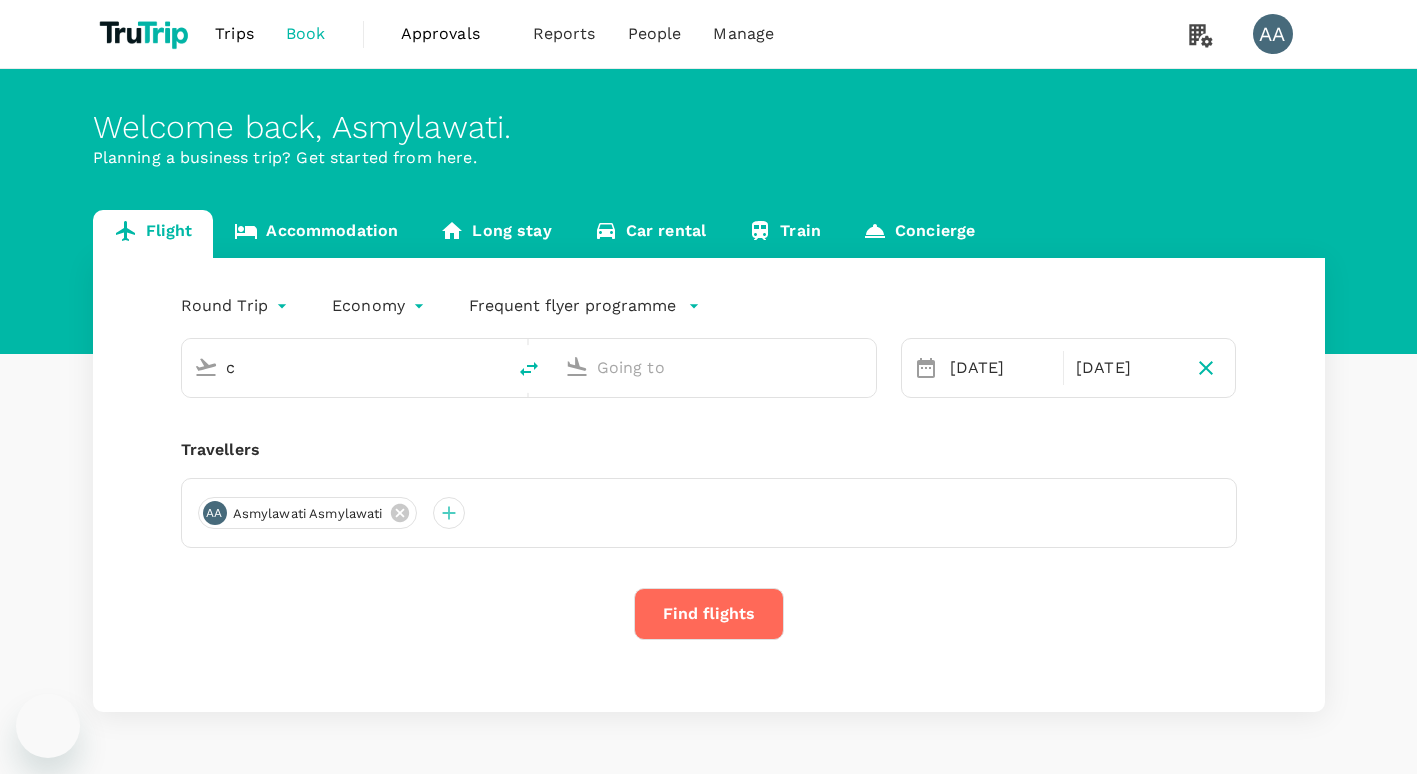 scroll, scrollTop: 0, scrollLeft: 0, axis: both 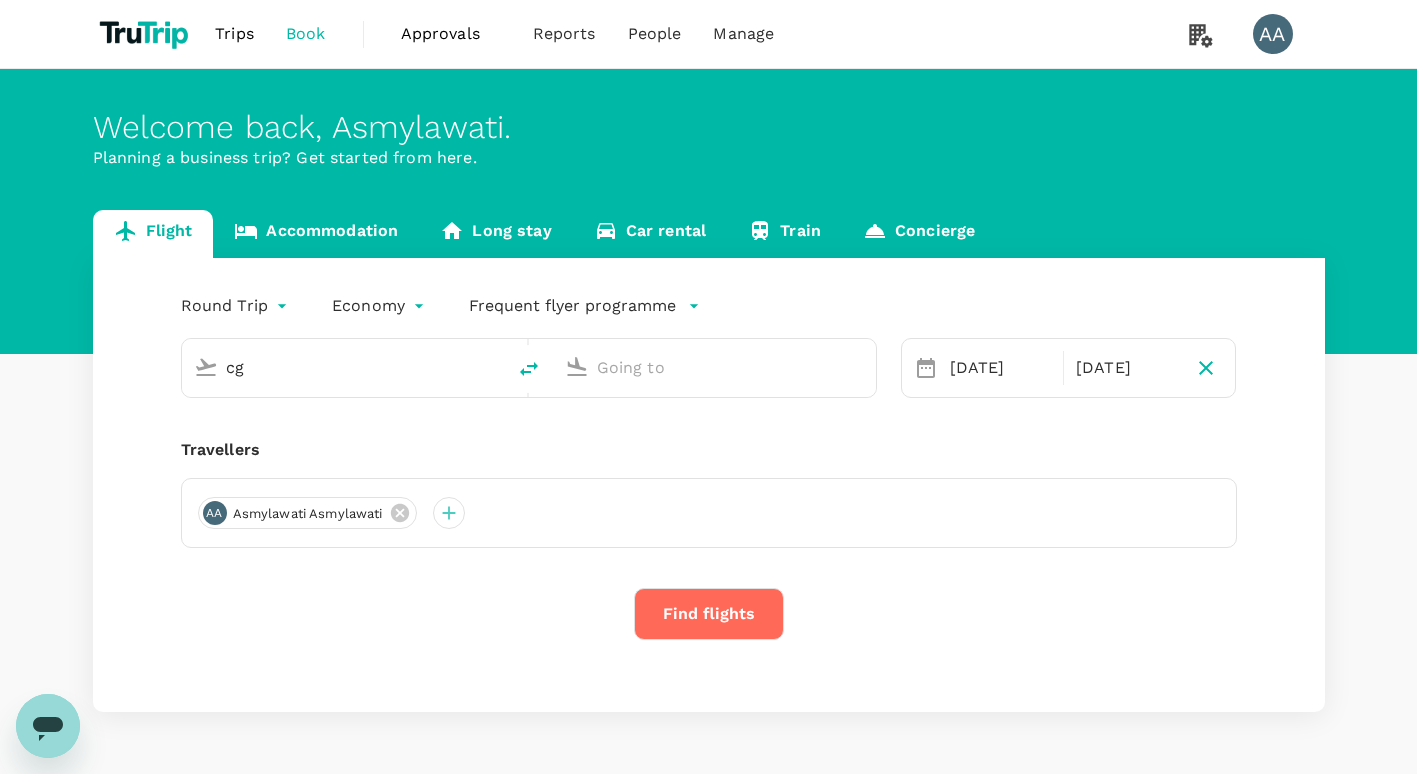 type on "Soekarno-Hatta Intl (CGK)" 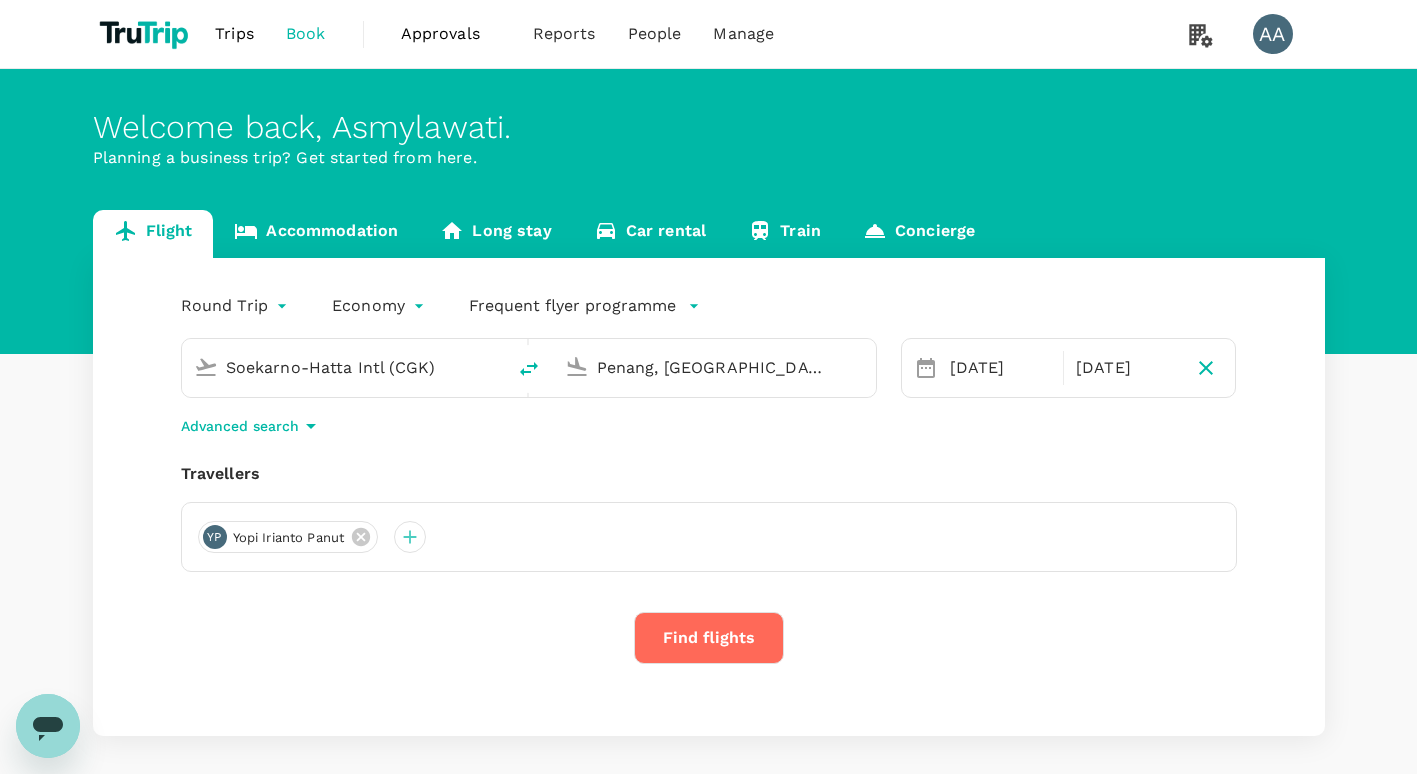 type on "Soekarno-Hatta Intl (CGK)k" 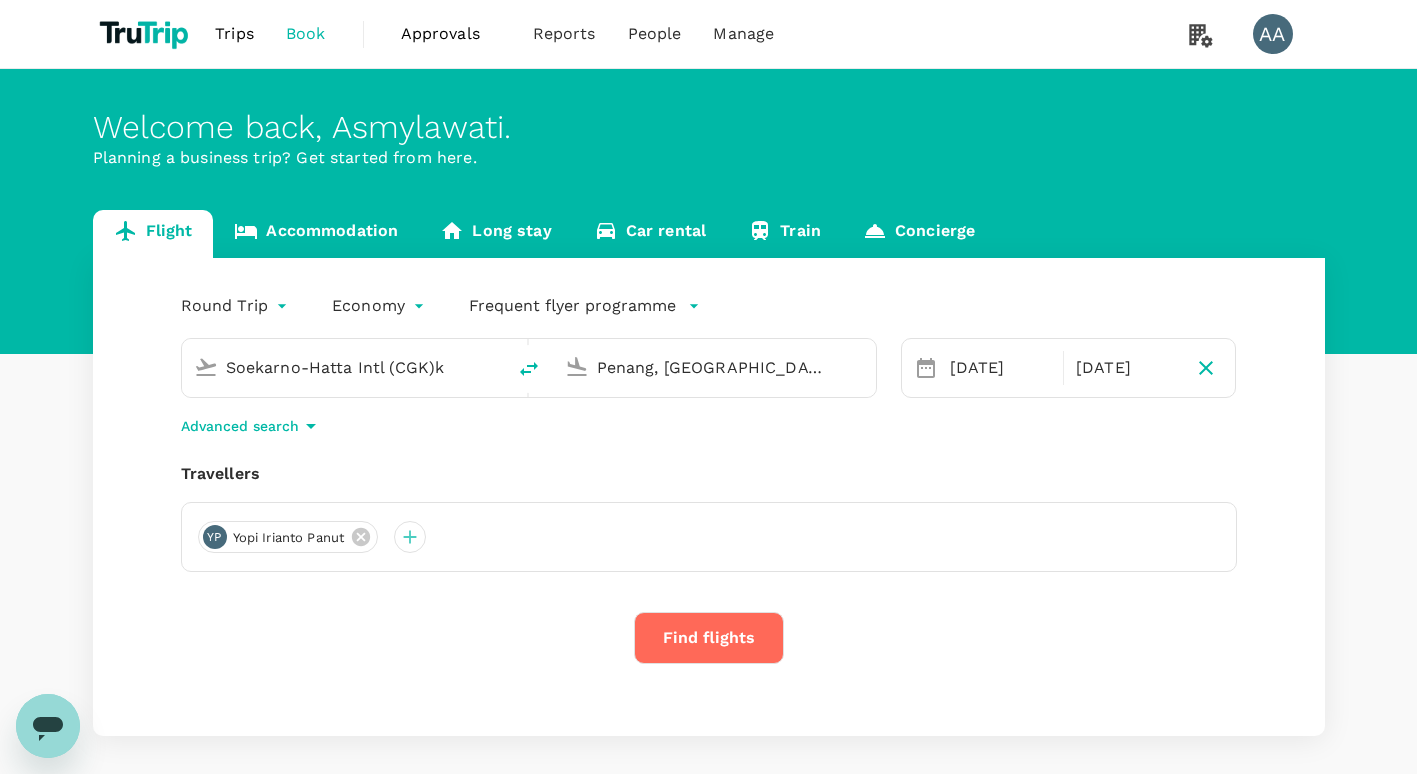 type 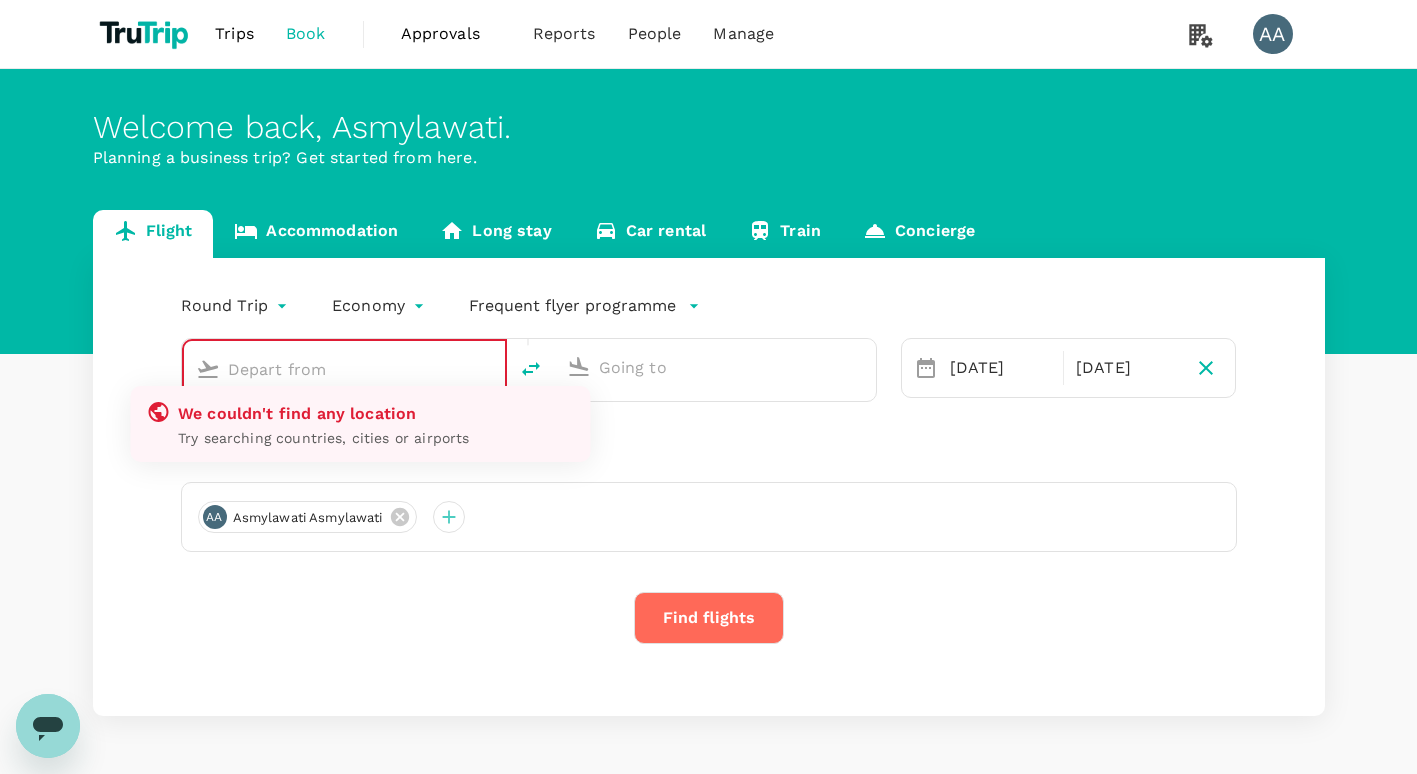 type on "Soekarno-Hatta Intl (CGK)" 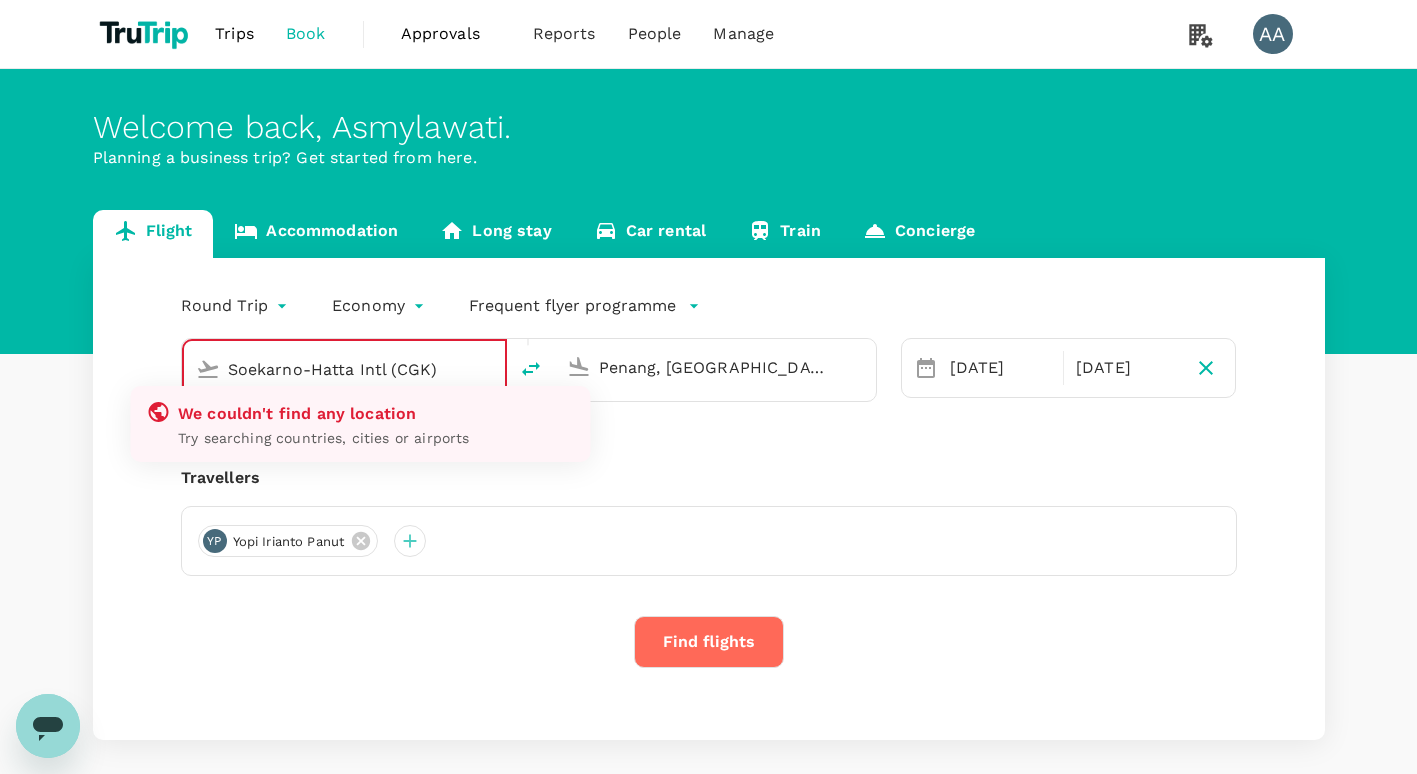 type on "Soekarno-Hatta Intl (CGK)" 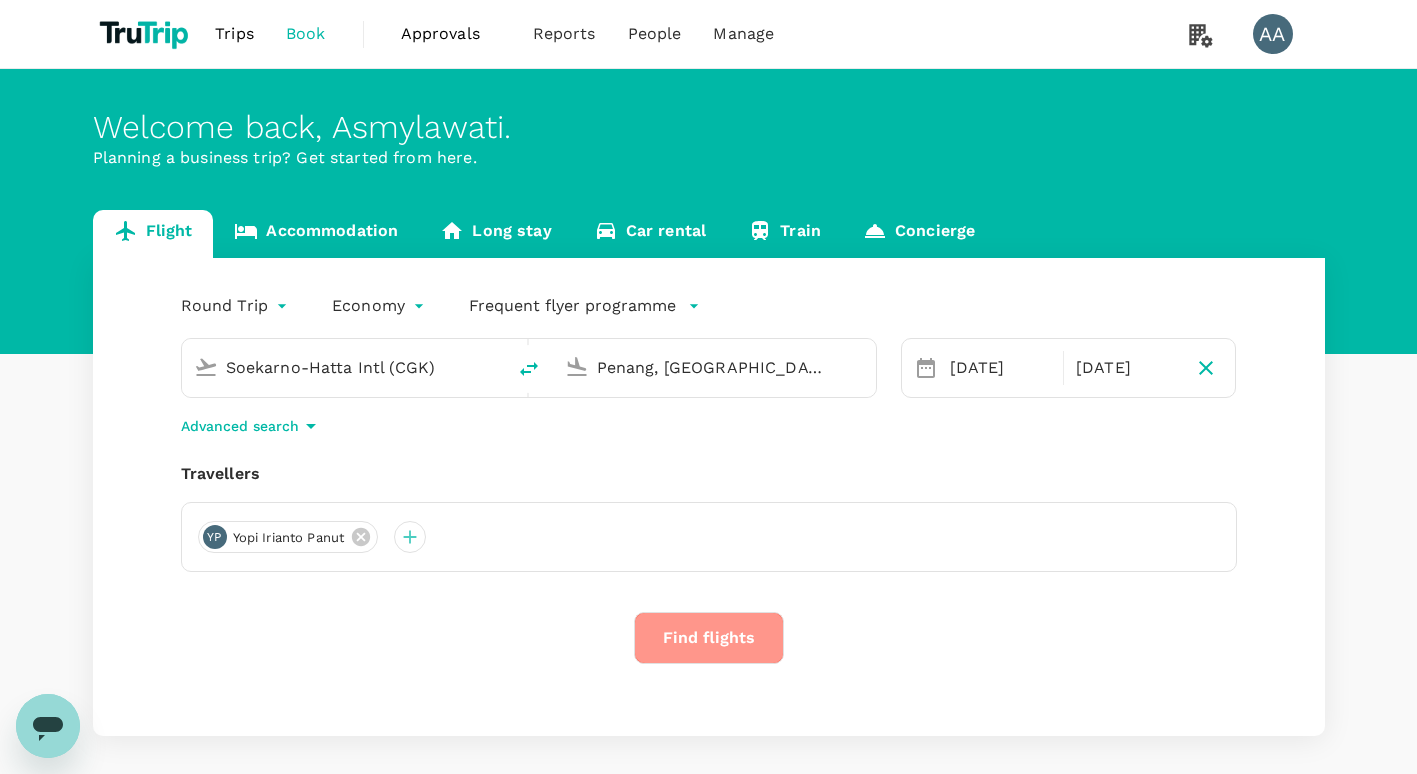 click on "Find flights" at bounding box center (709, 638) 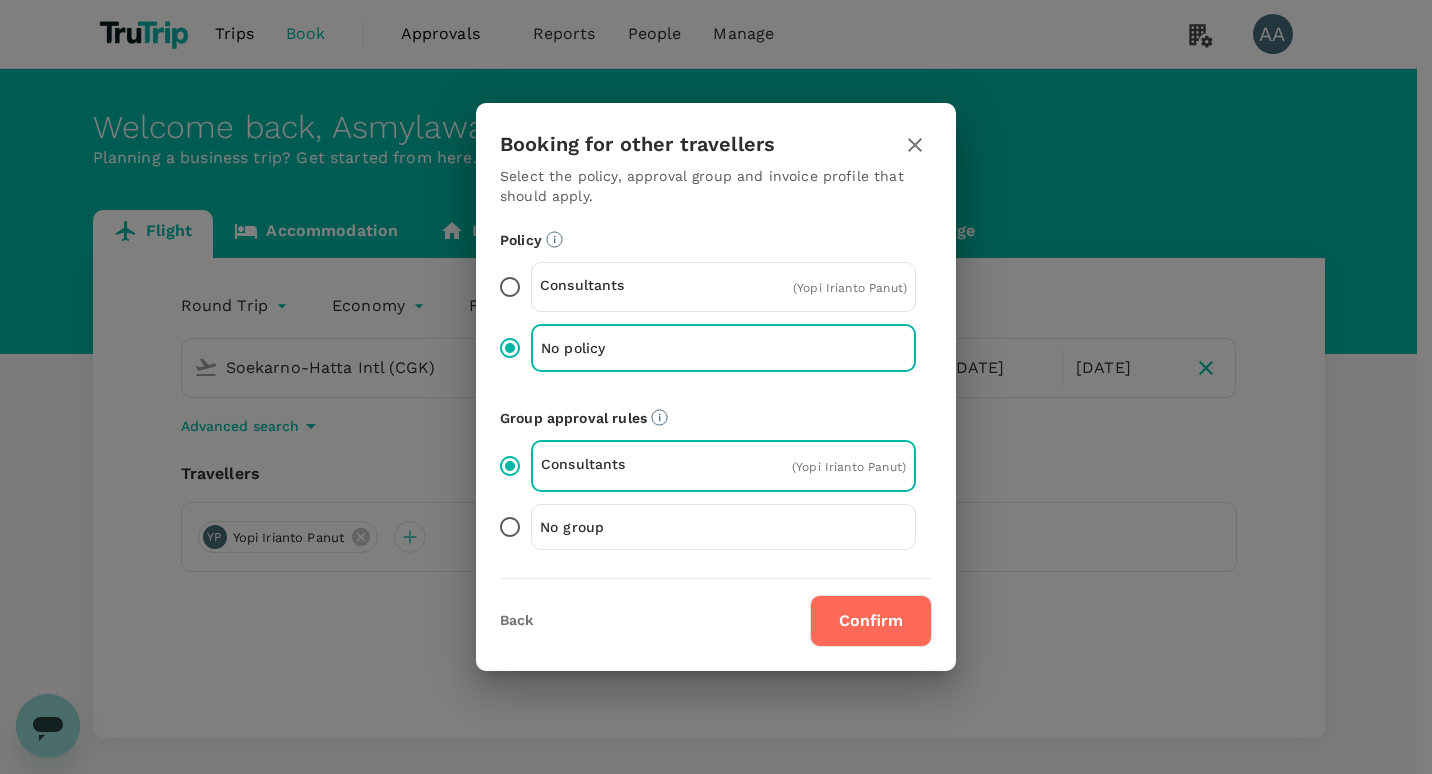 click on "Confirm" at bounding box center [871, 621] 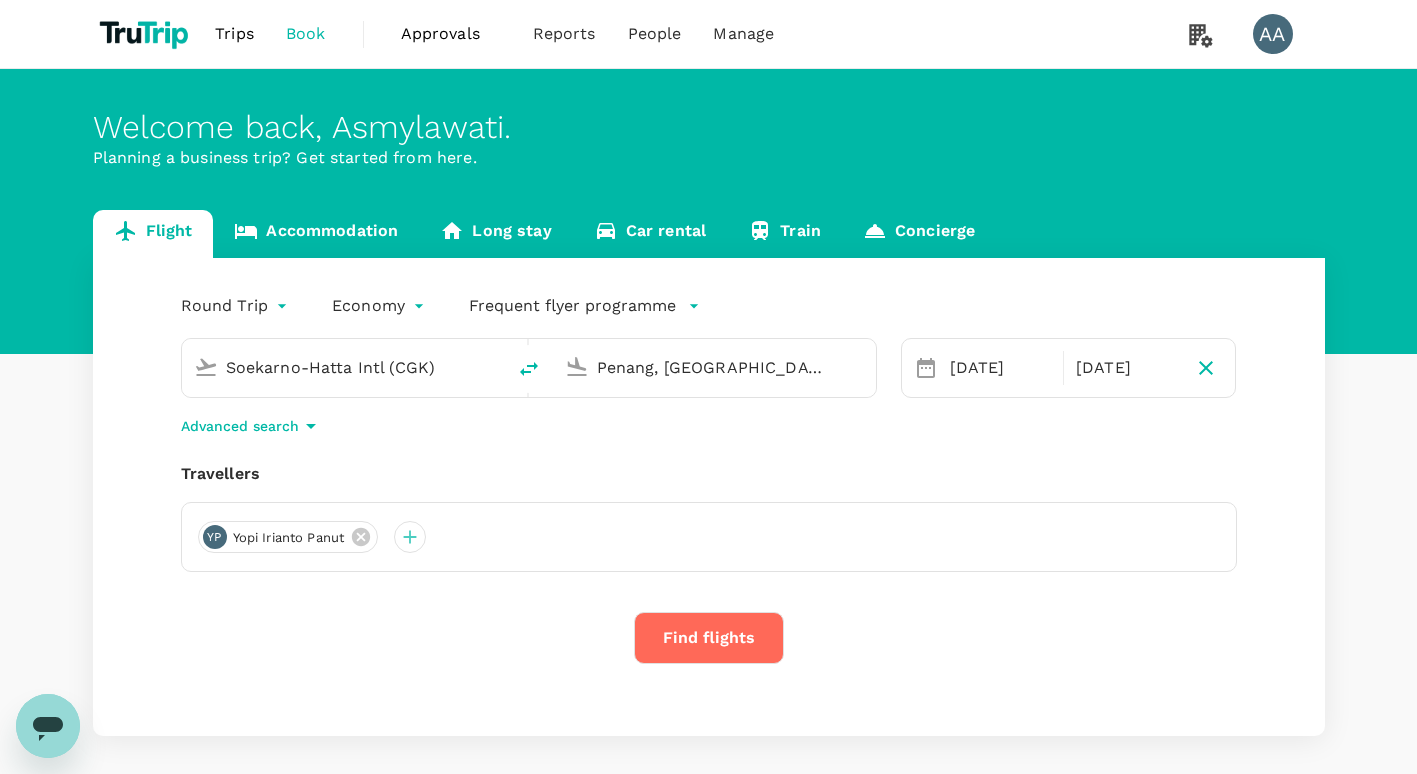 click on "Find flights" at bounding box center [709, 638] 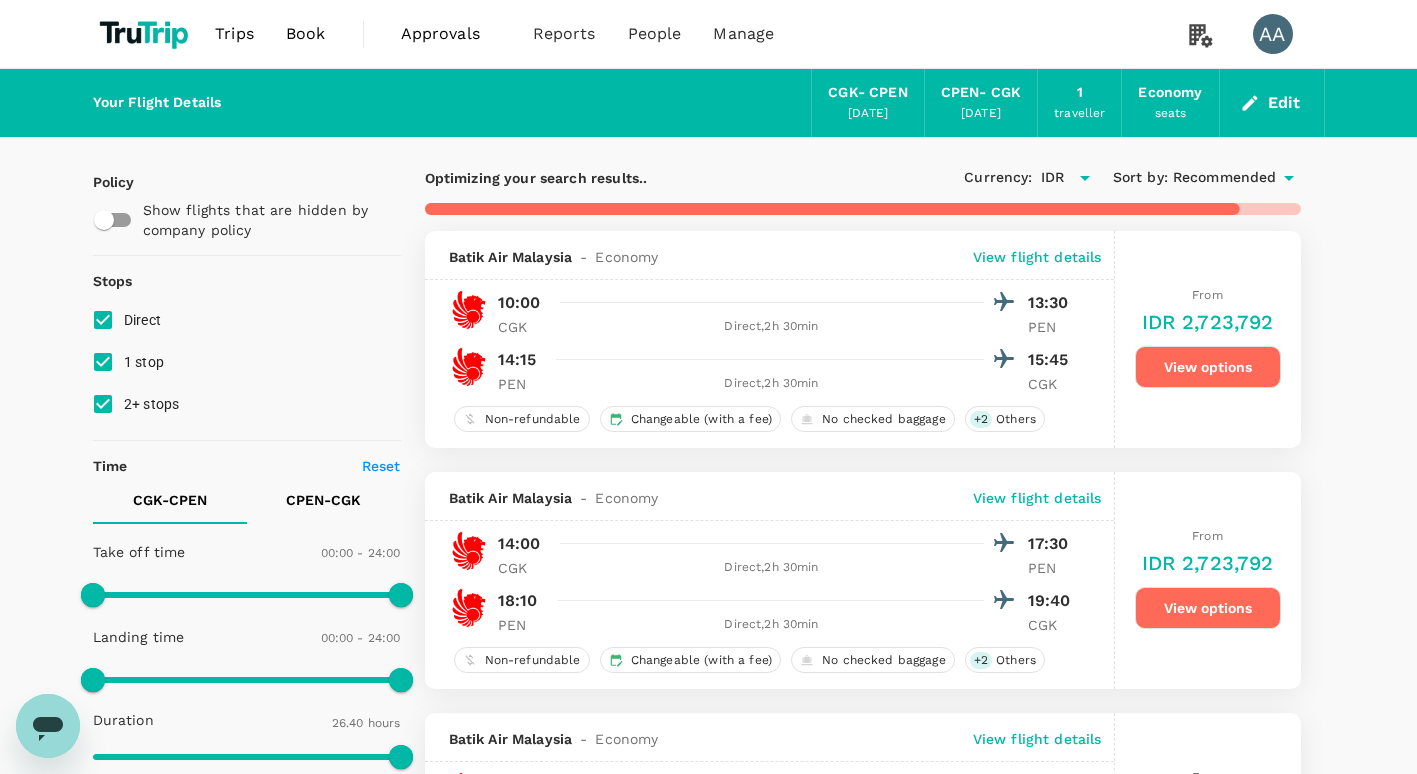type on "1600" 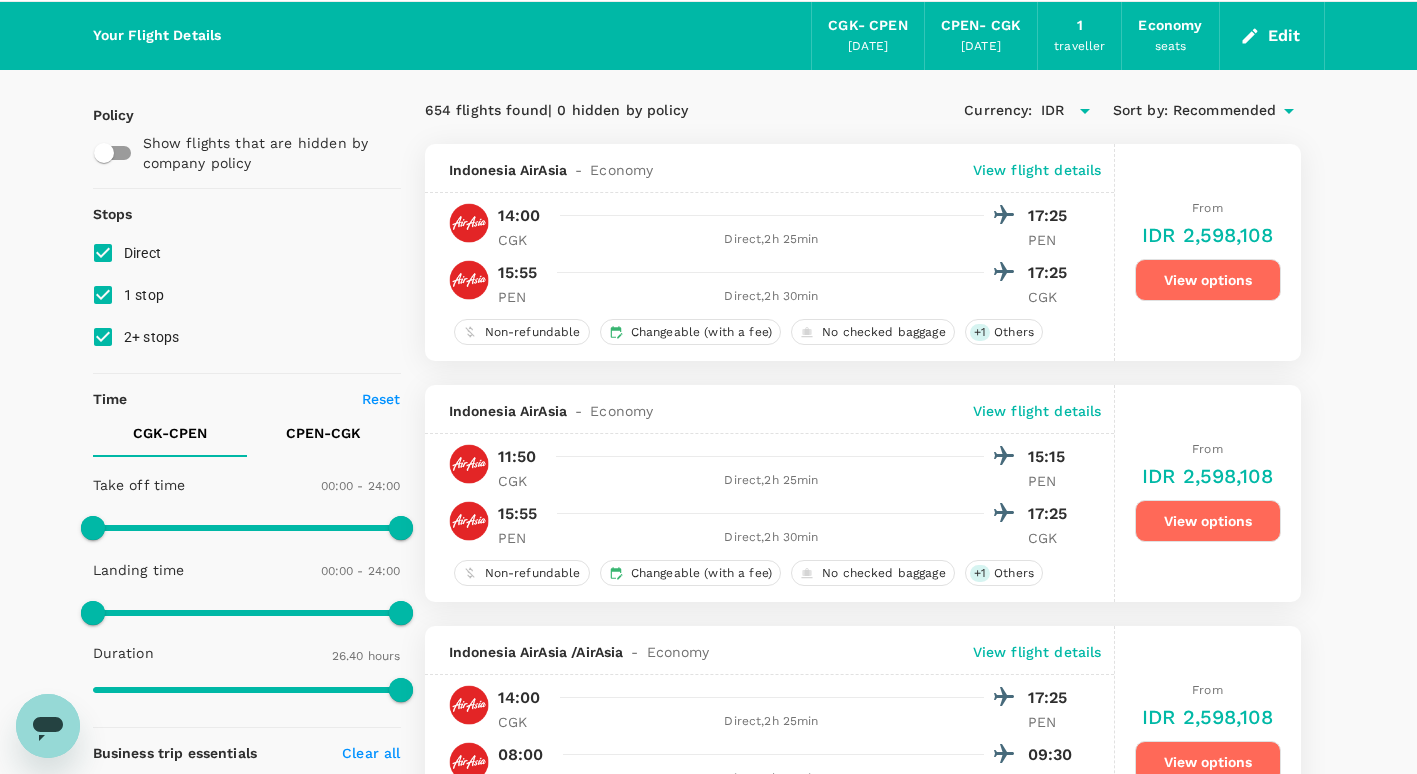scroll, scrollTop: 200, scrollLeft: 0, axis: vertical 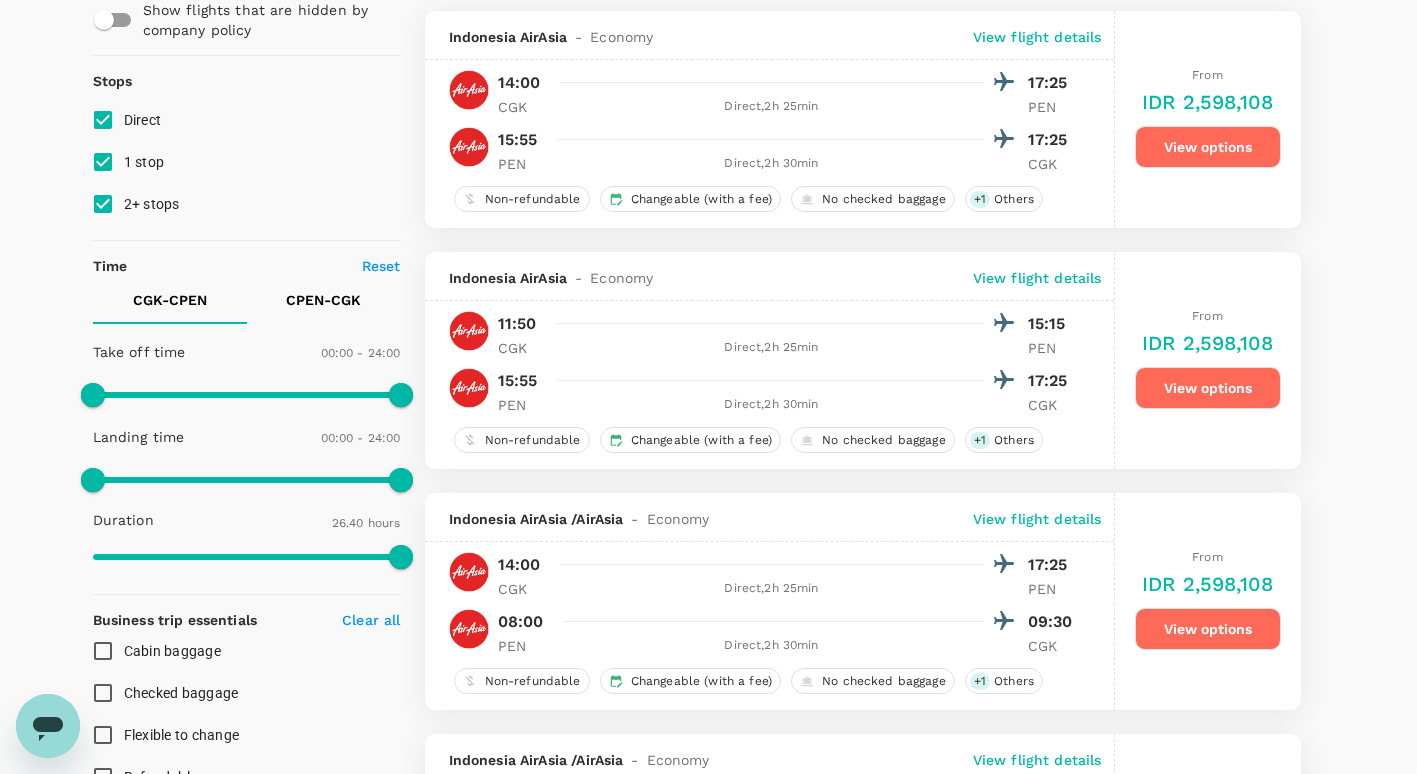 click on "1 stop" at bounding box center (103, 162) 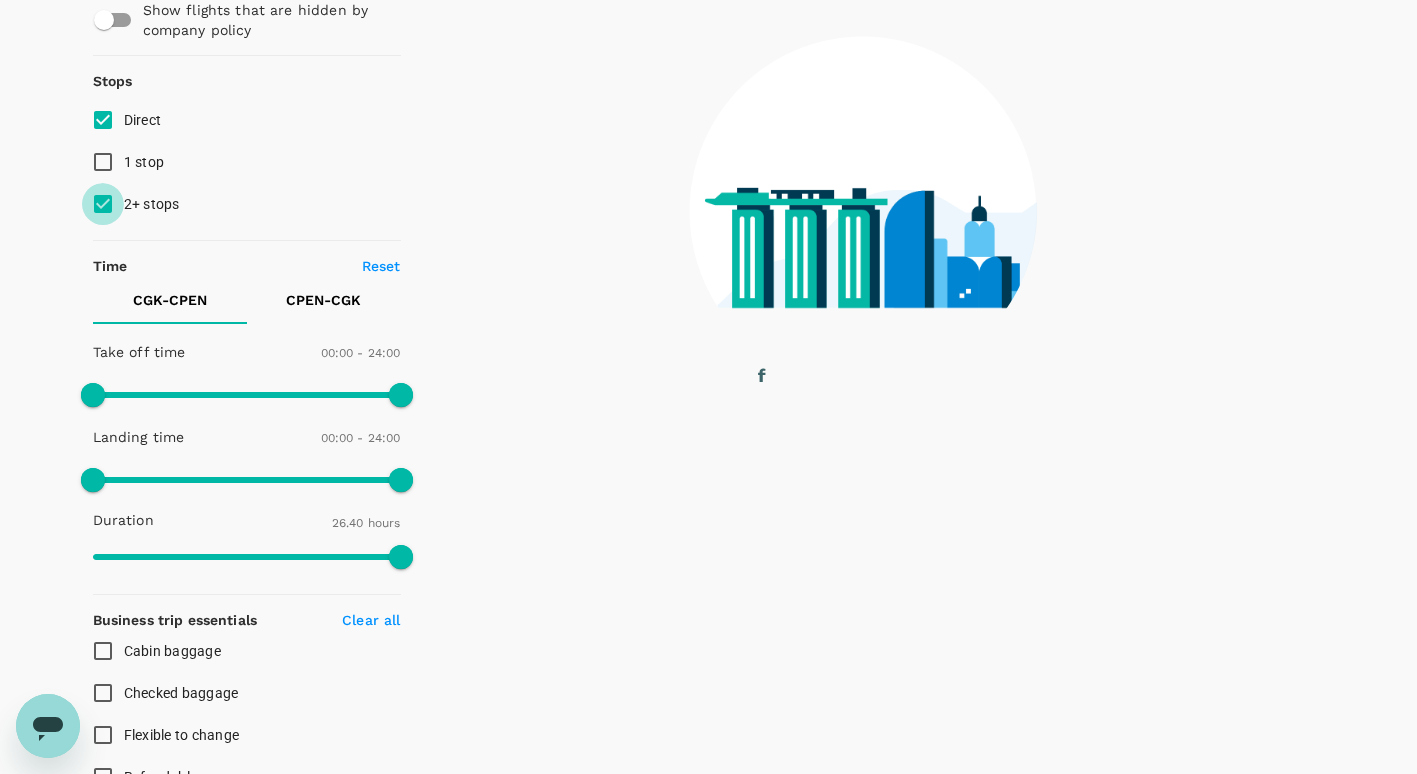 click on "2+ stops" at bounding box center [103, 204] 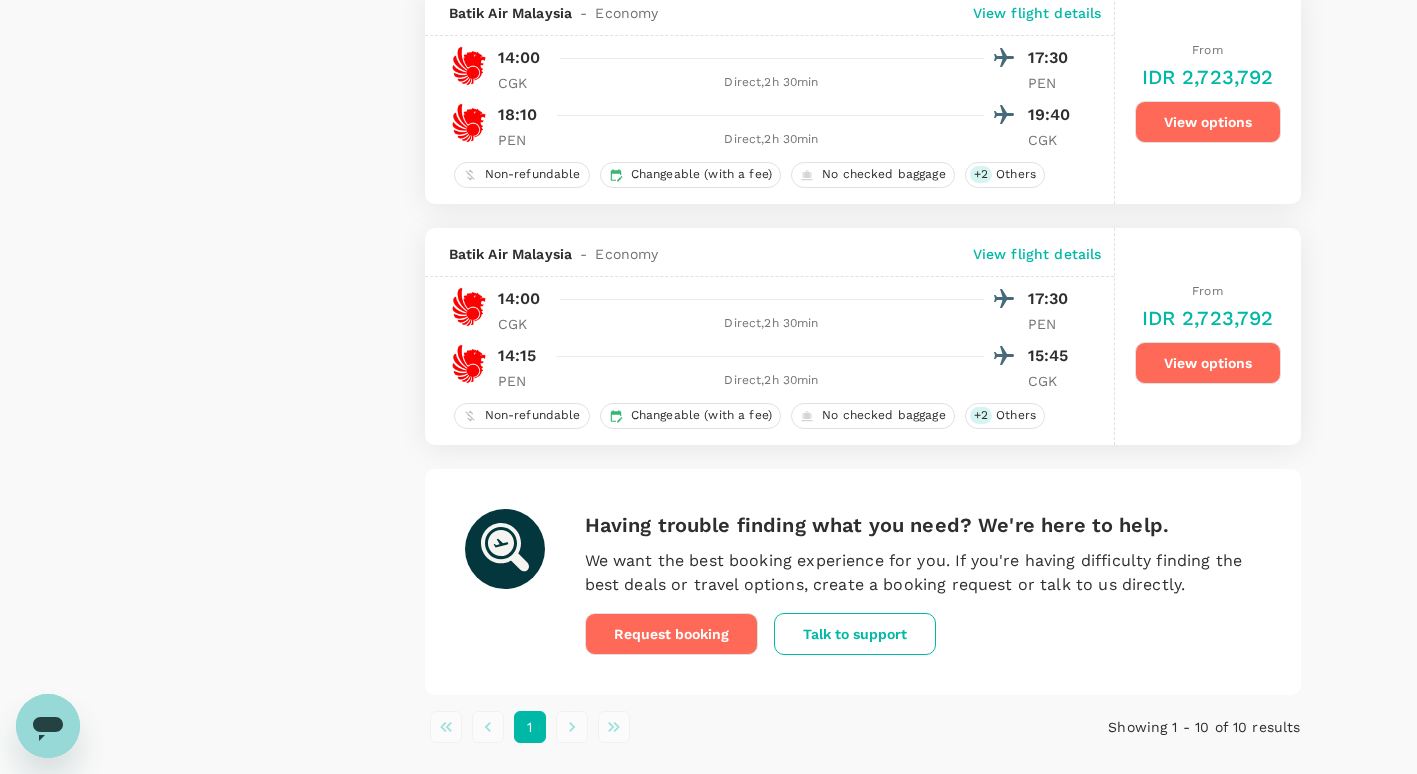 scroll, scrollTop: 2241, scrollLeft: 0, axis: vertical 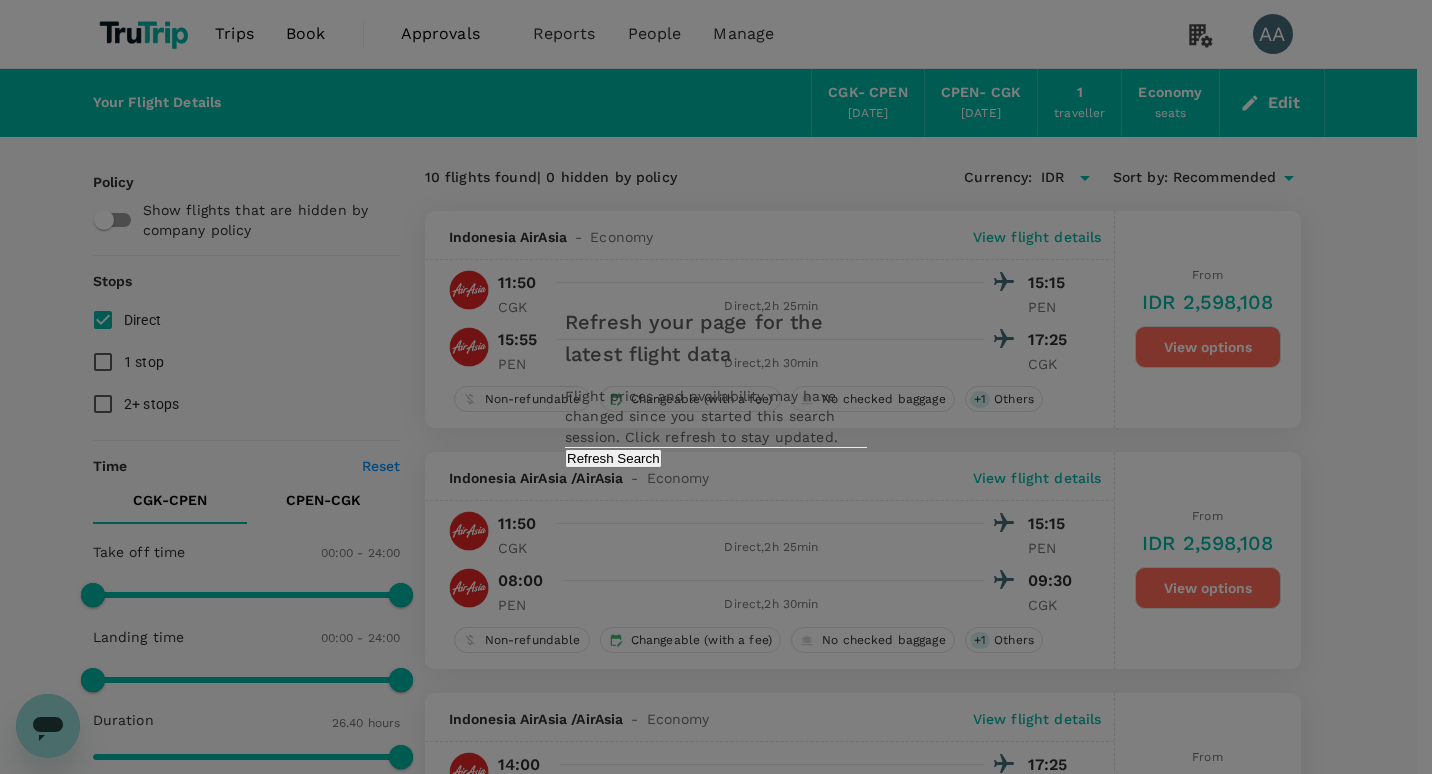 click on "Refresh Search" at bounding box center [613, 458] 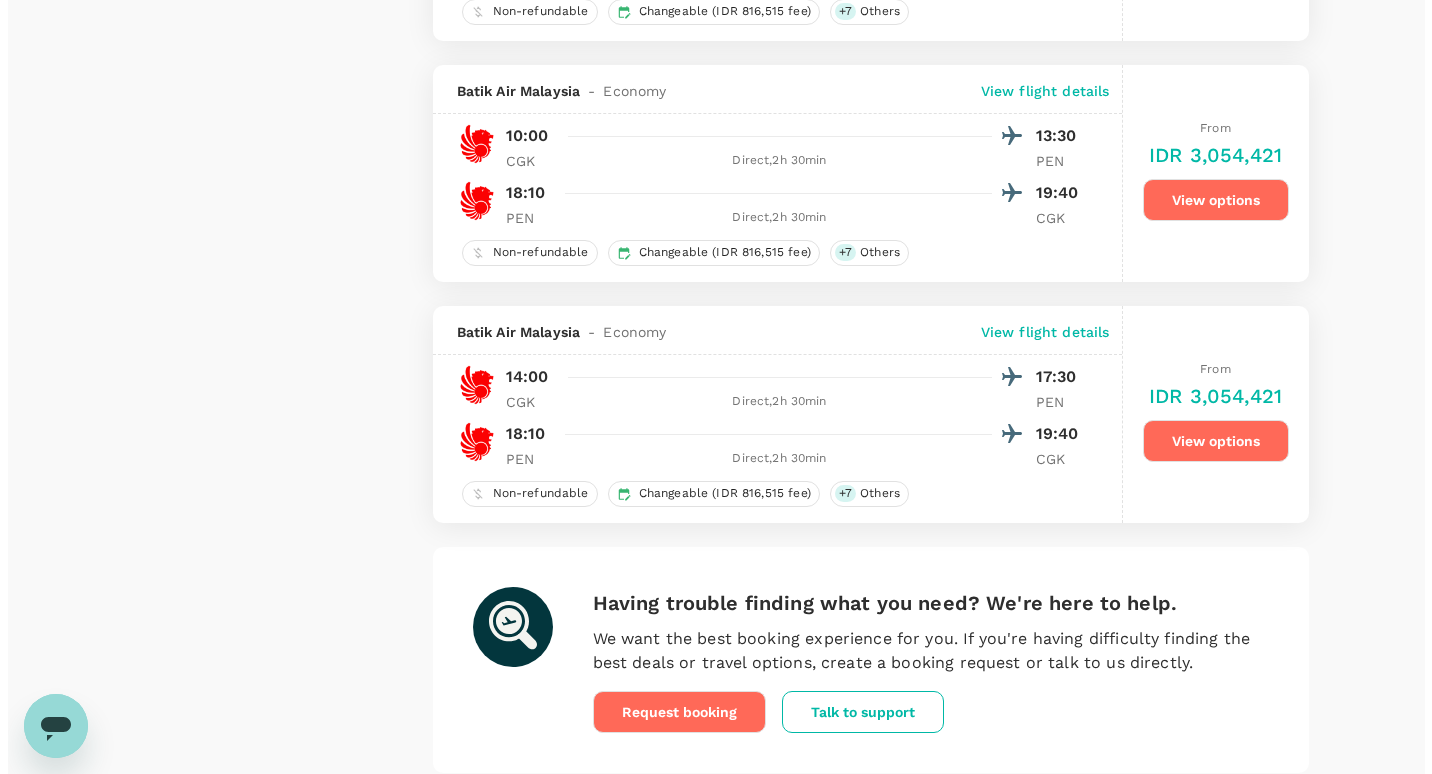 scroll, scrollTop: 2200, scrollLeft: 0, axis: vertical 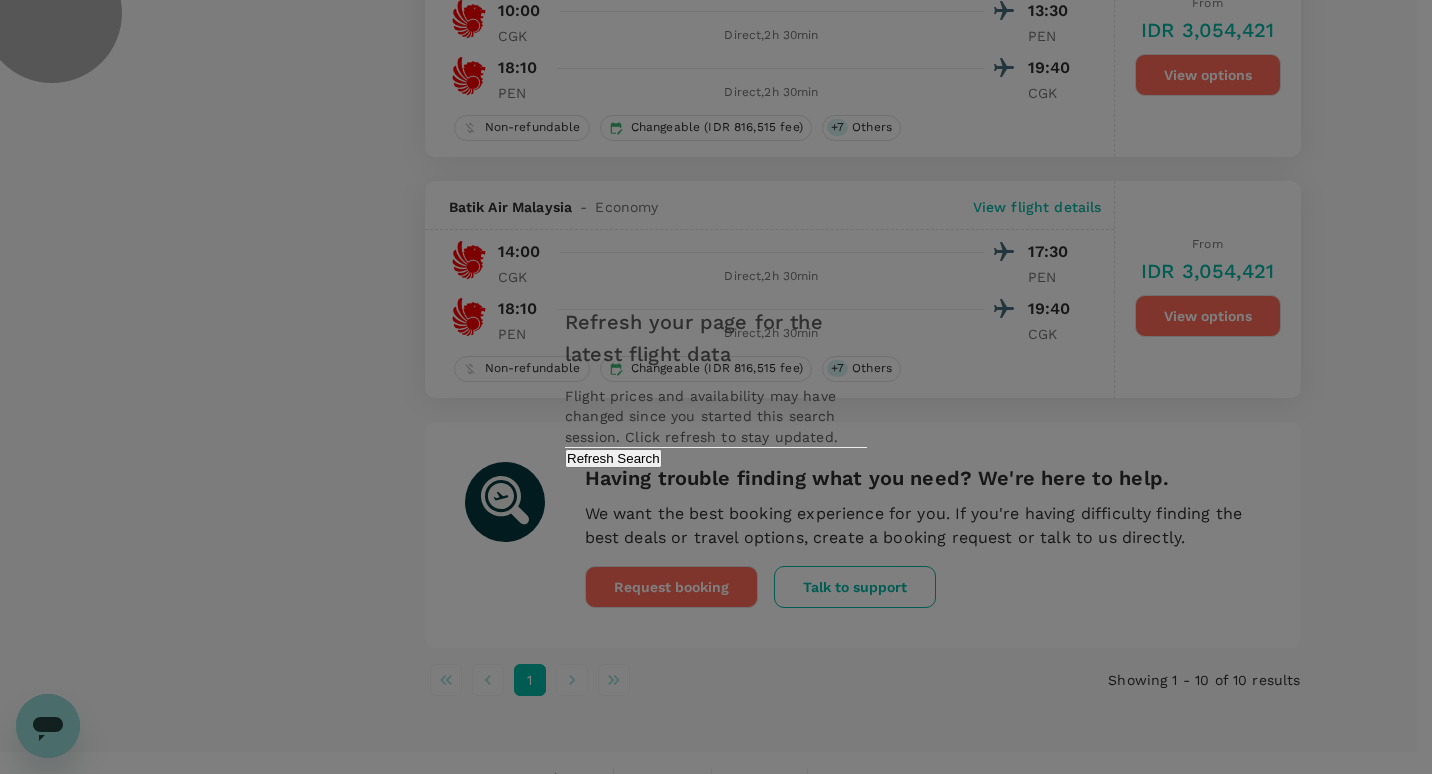 click on "Refresh Search" at bounding box center (613, 458) 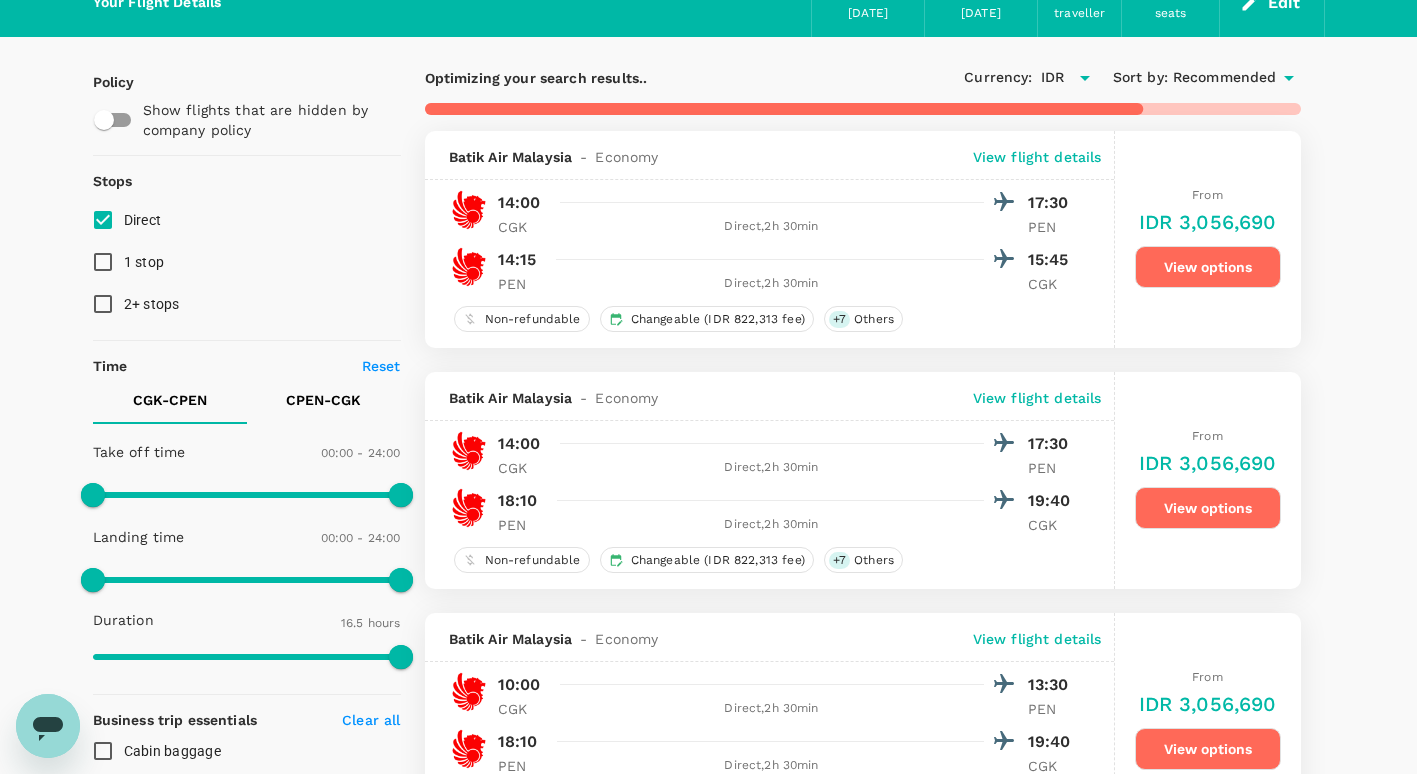 scroll, scrollTop: 0, scrollLeft: 0, axis: both 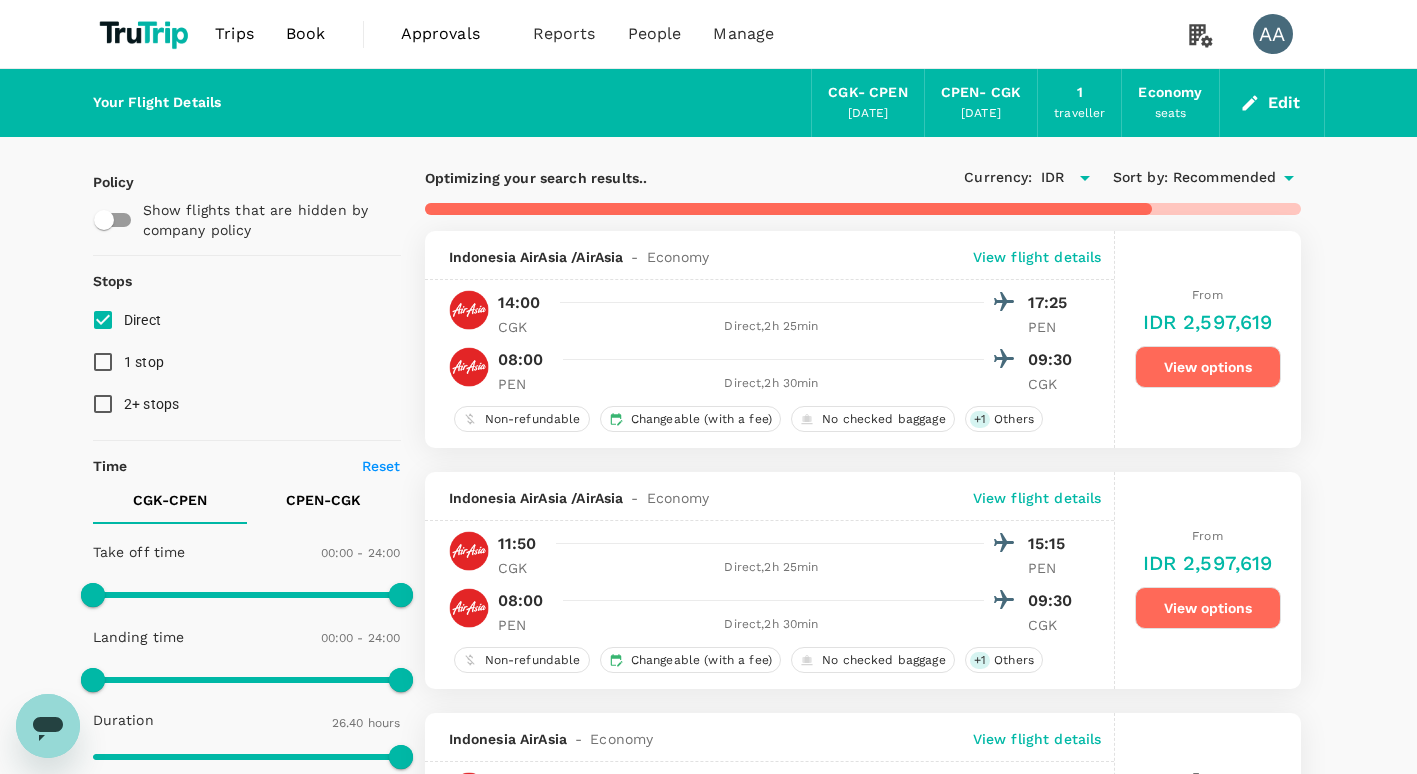 type on "1600" 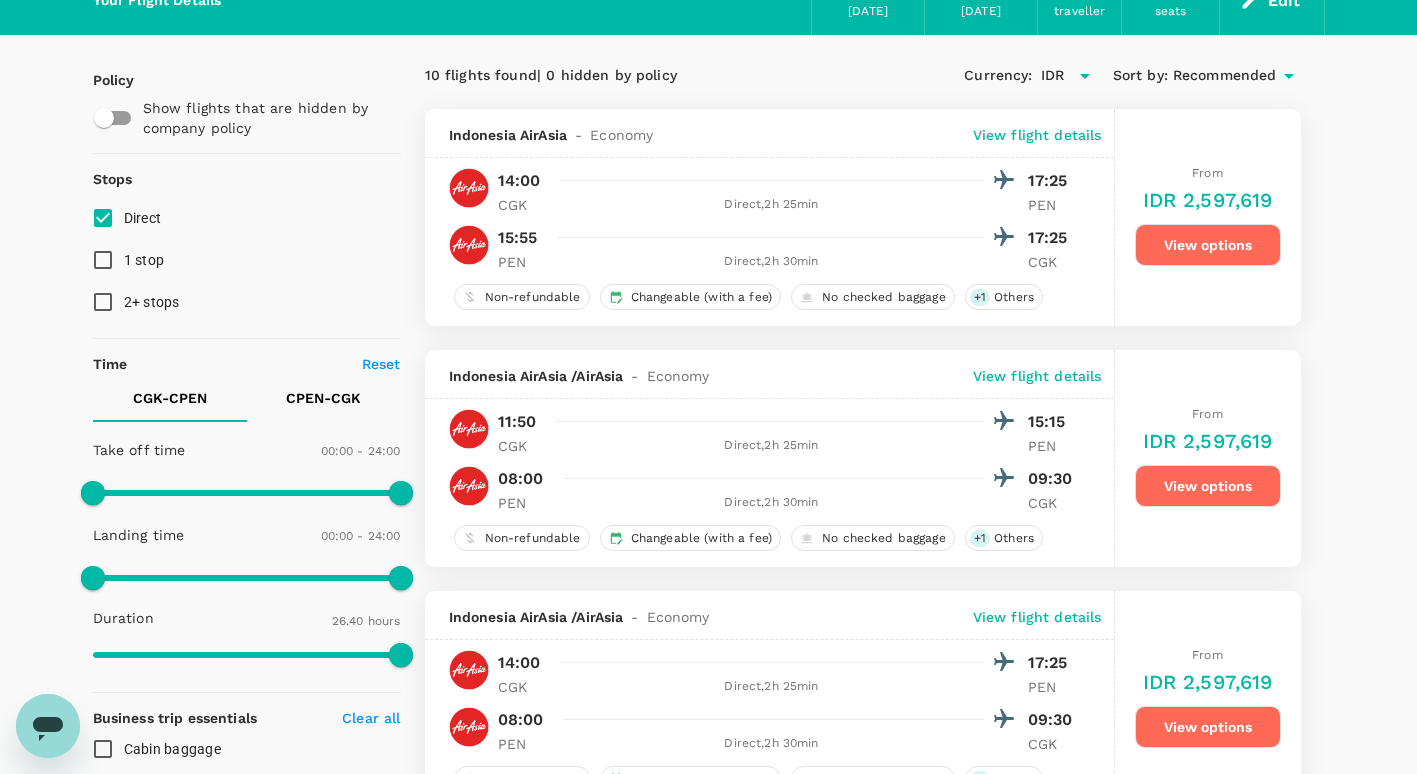 scroll, scrollTop: 100, scrollLeft: 0, axis: vertical 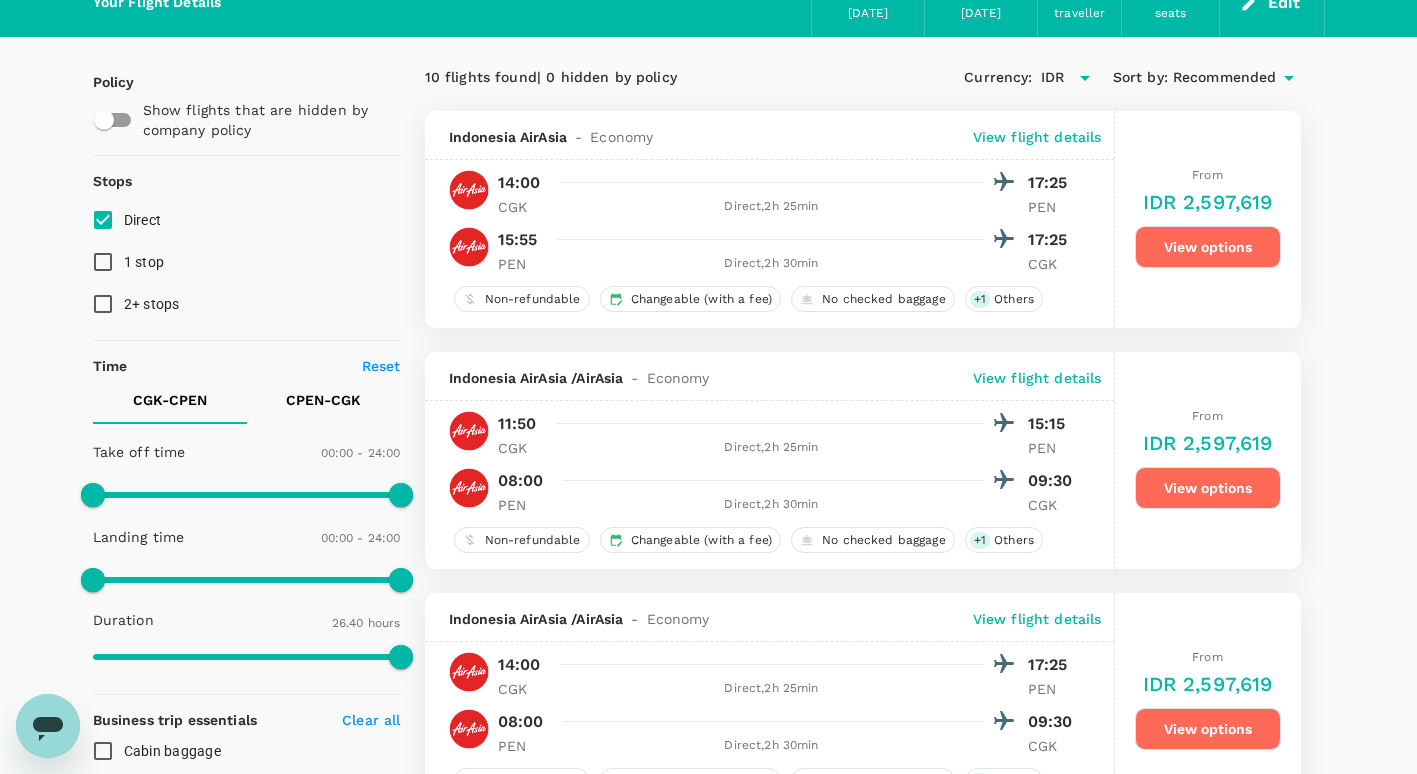 click at bounding box center [785, 480] 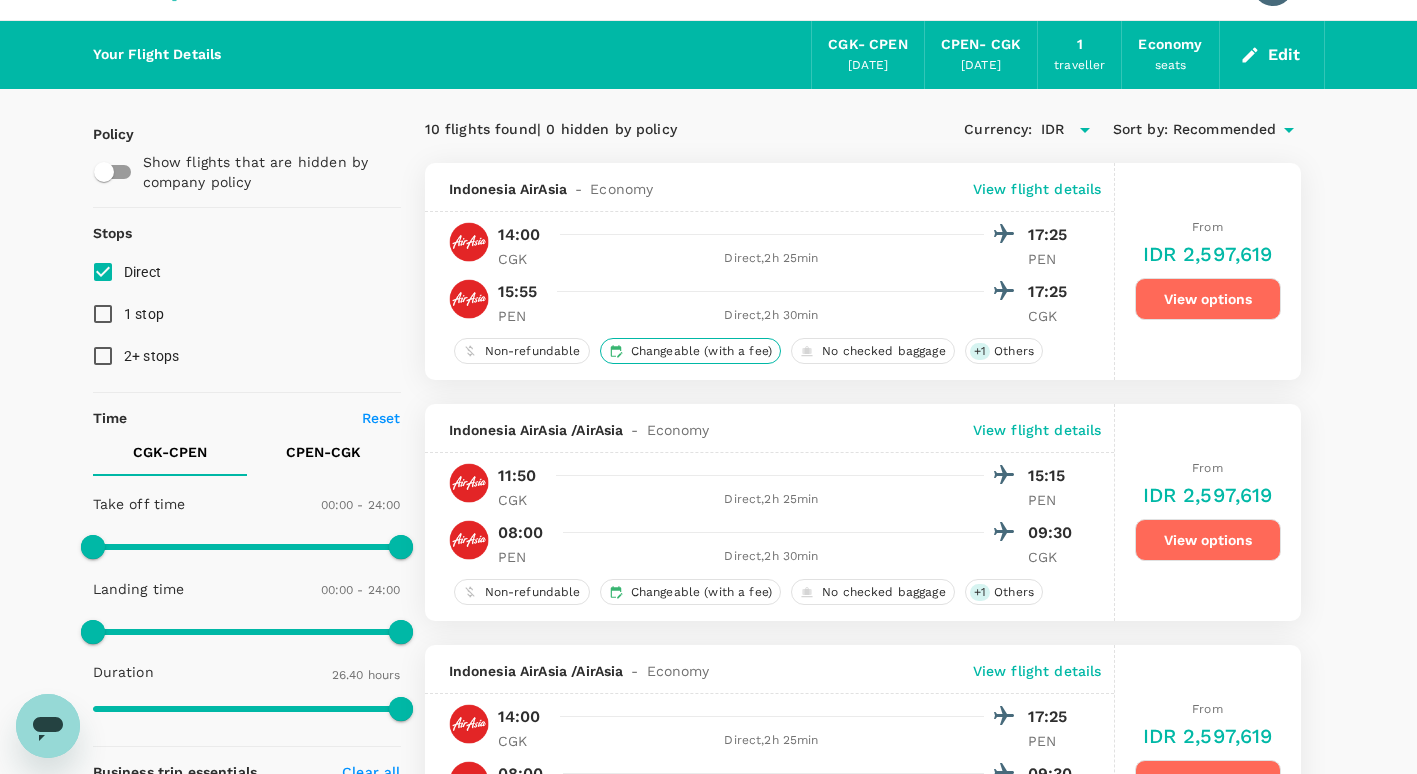 scroll, scrollTop: 0, scrollLeft: 0, axis: both 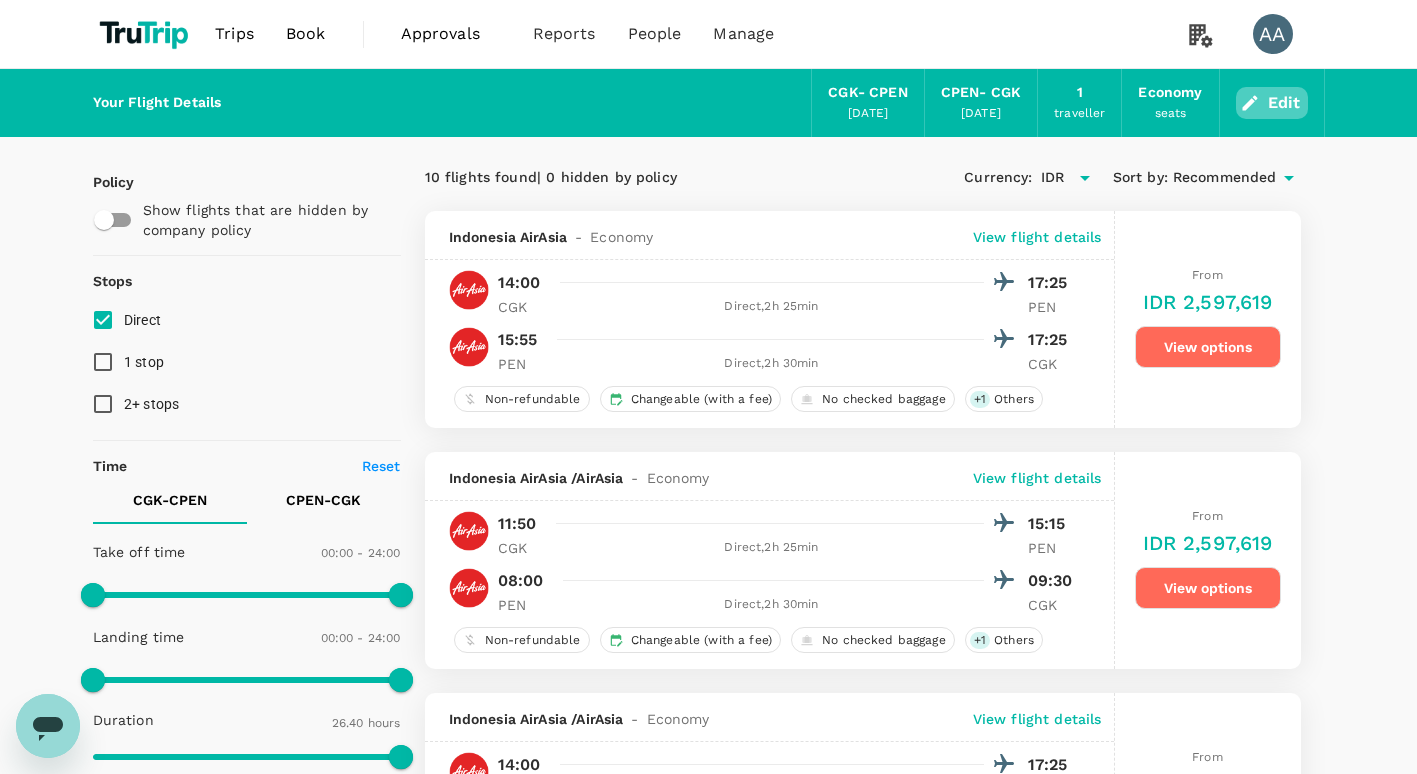 click on "Edit" at bounding box center [1272, 103] 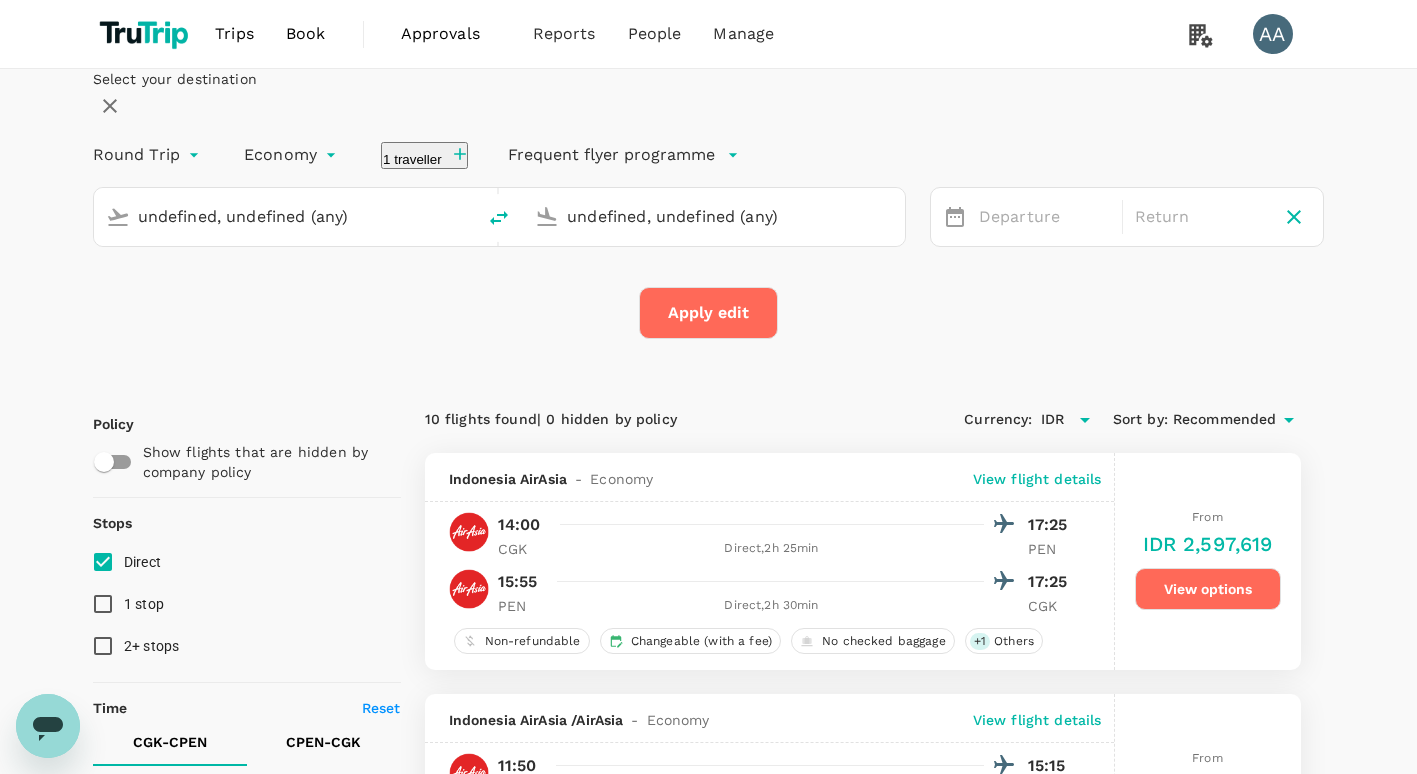 type 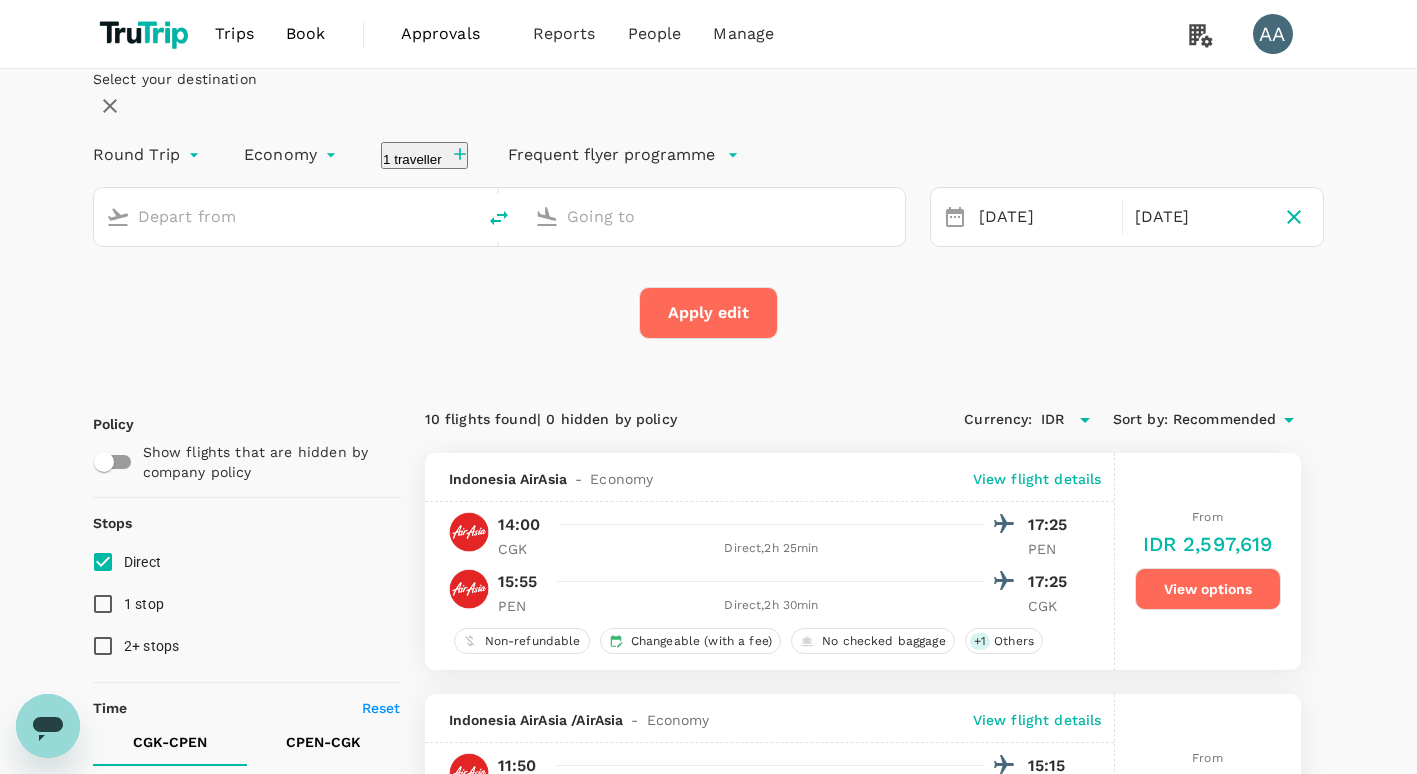 click at bounding box center (286, 216) 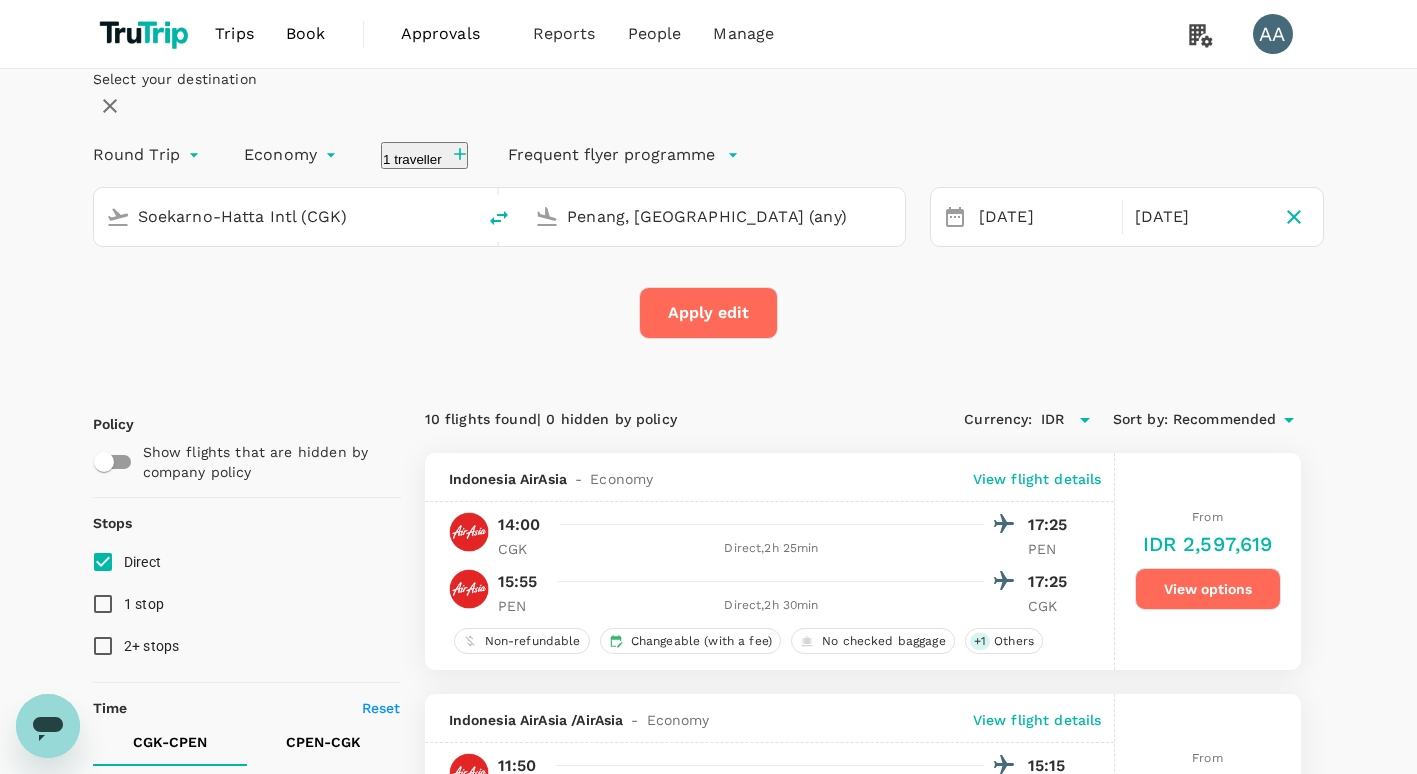 click on "Penang, [GEOGRAPHIC_DATA] (any)" at bounding box center [726, 213] 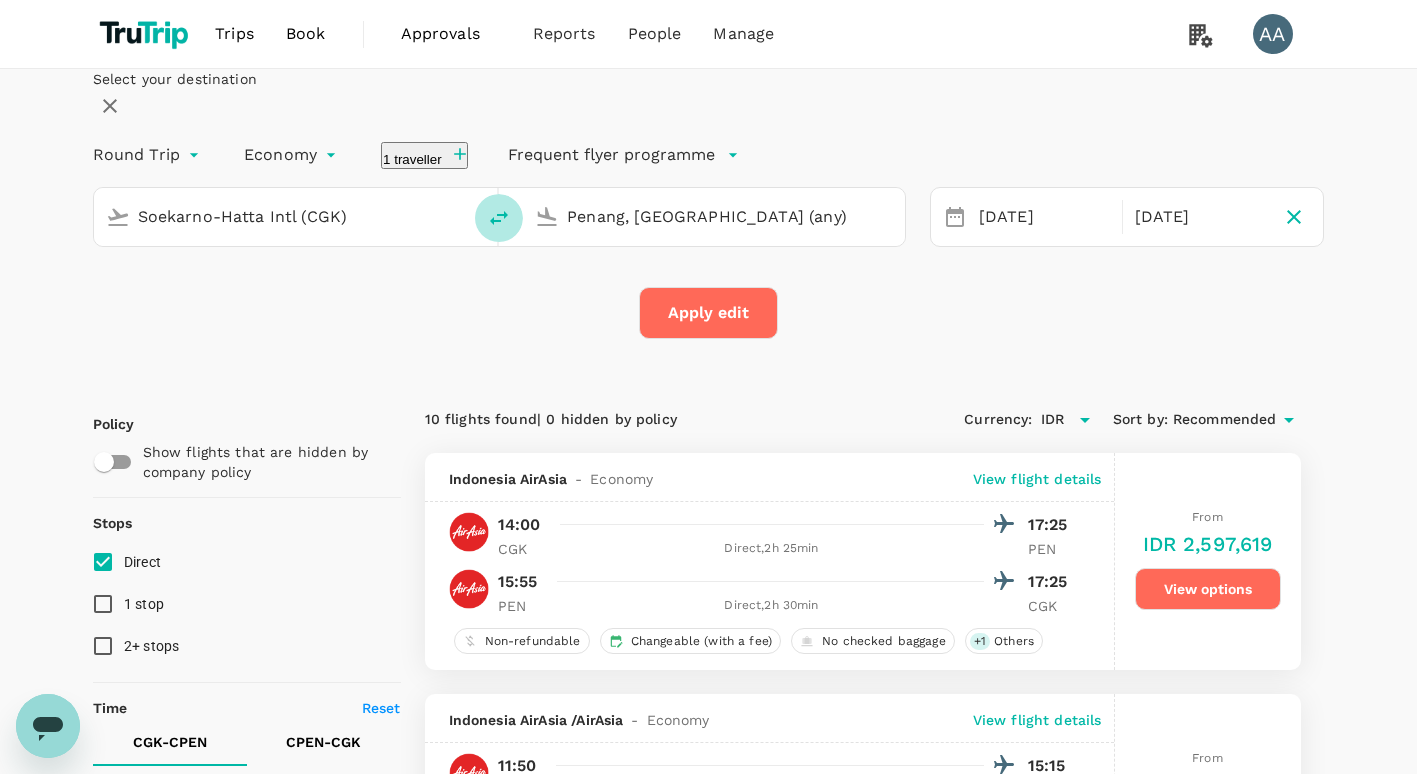 click 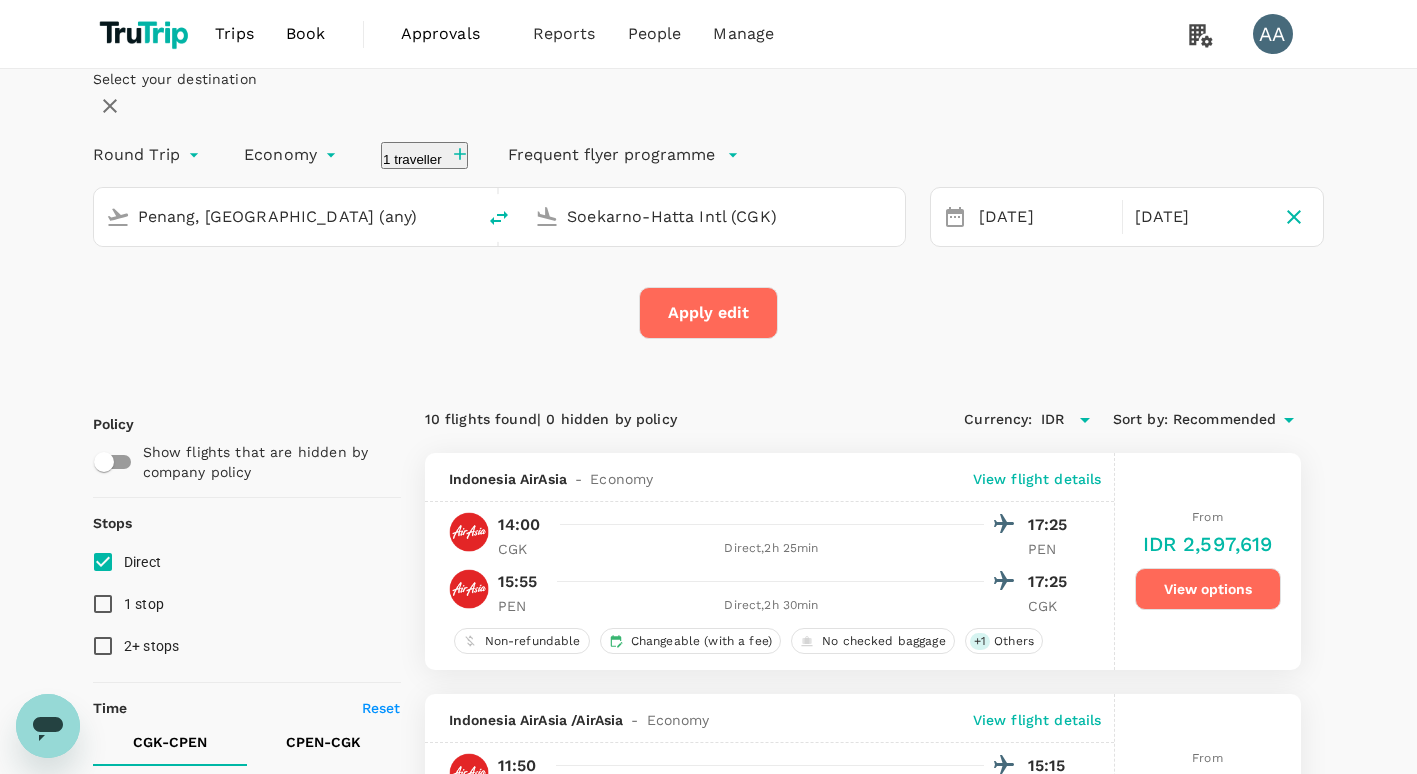 drag, startPoint x: 395, startPoint y: 272, endPoint x: 207, endPoint y: 285, distance: 188.44893 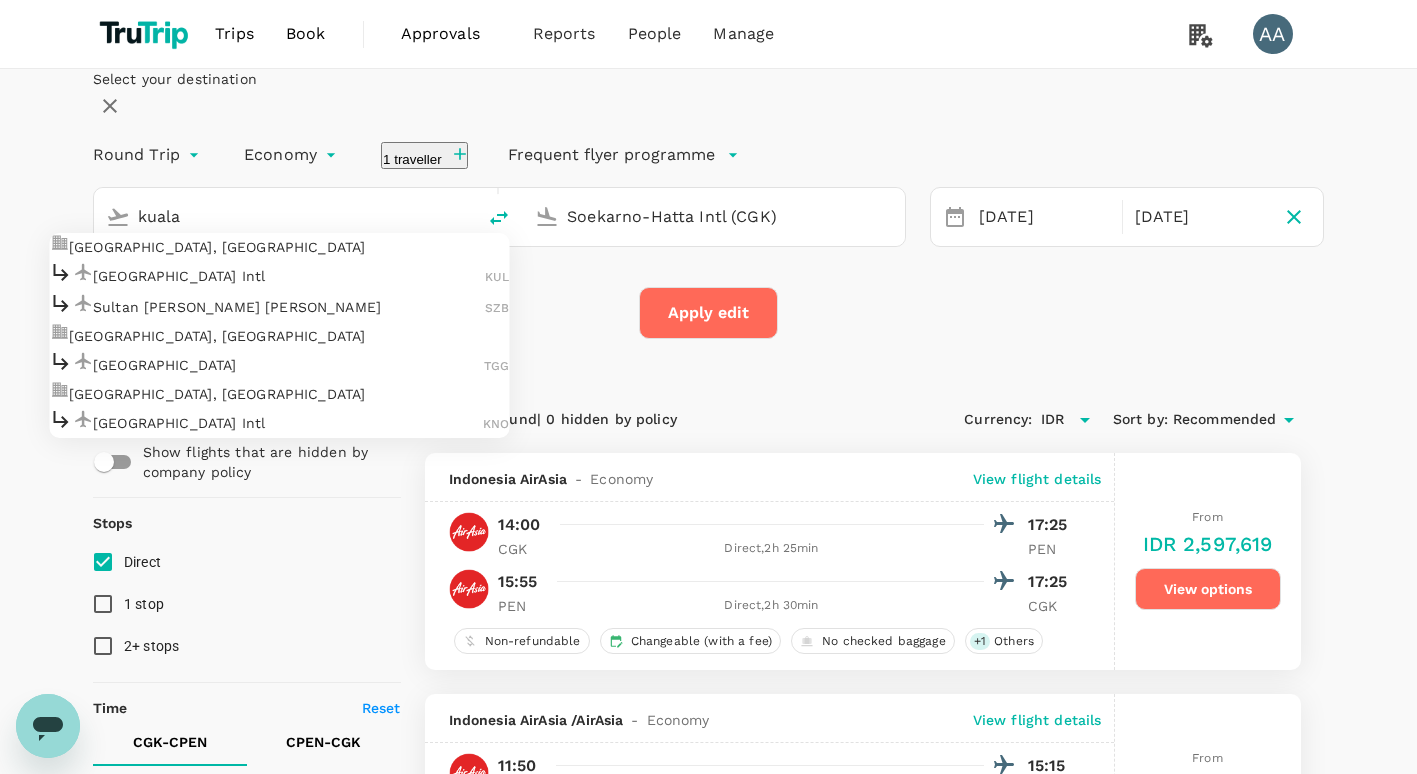 click on "[GEOGRAPHIC_DATA] Intl" at bounding box center [289, 276] 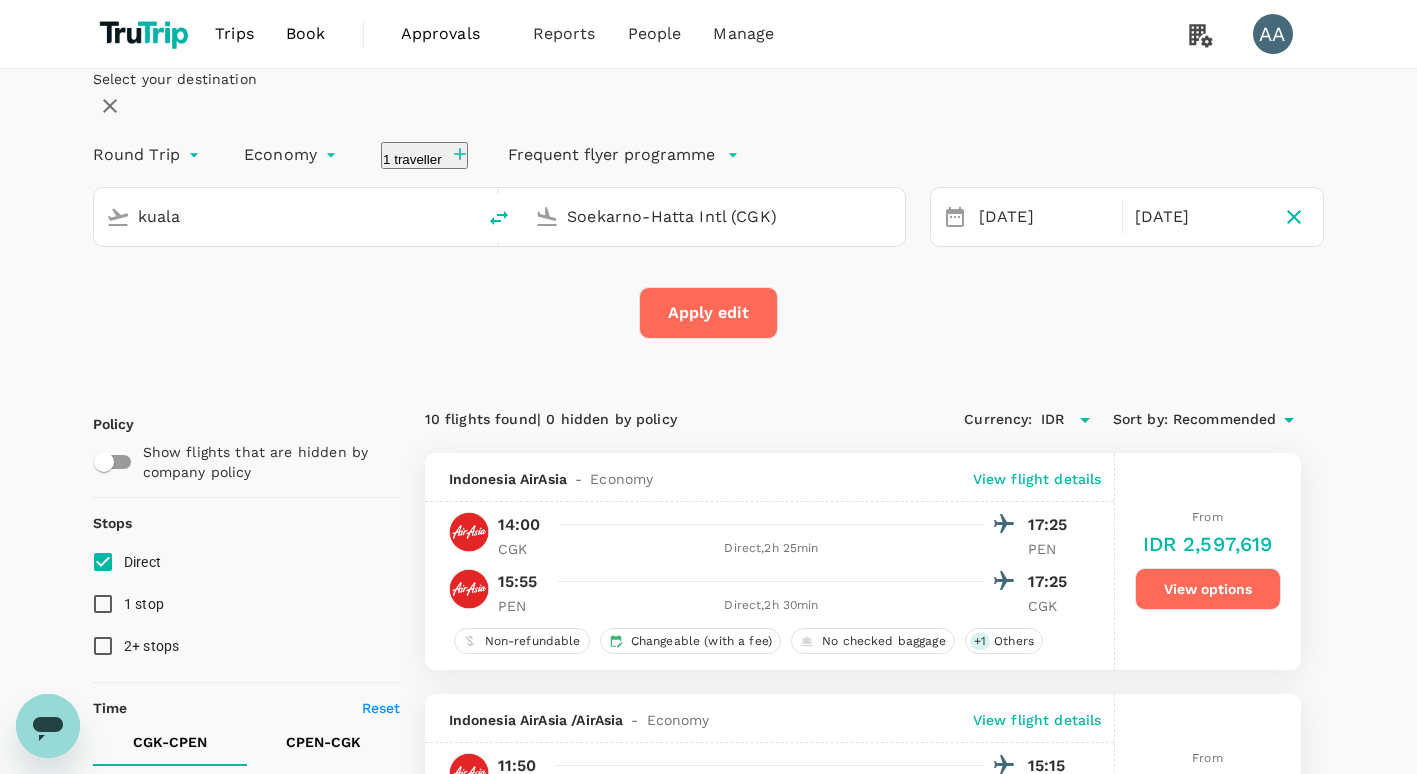type on "Kuala Lumpur Intl ([GEOGRAPHIC_DATA])" 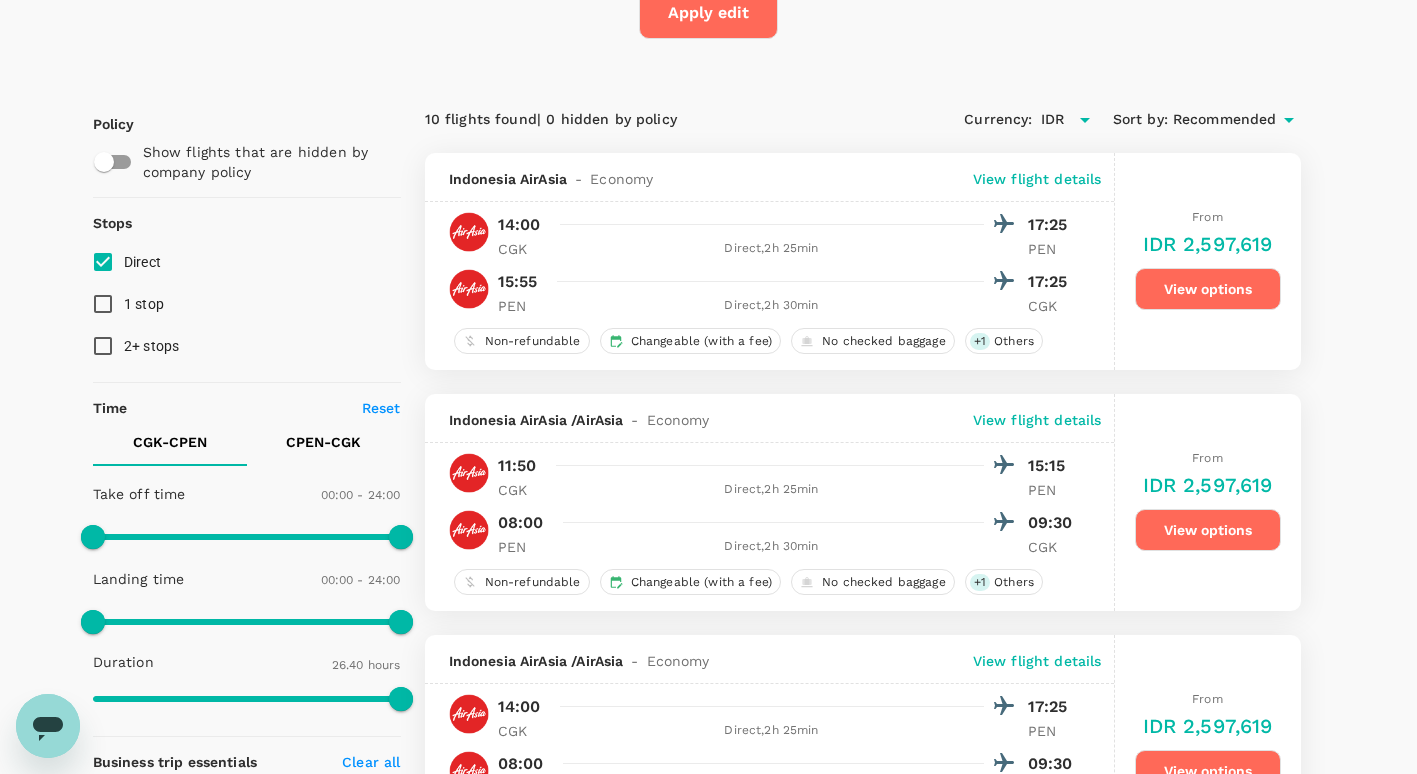 scroll, scrollTop: 0, scrollLeft: 0, axis: both 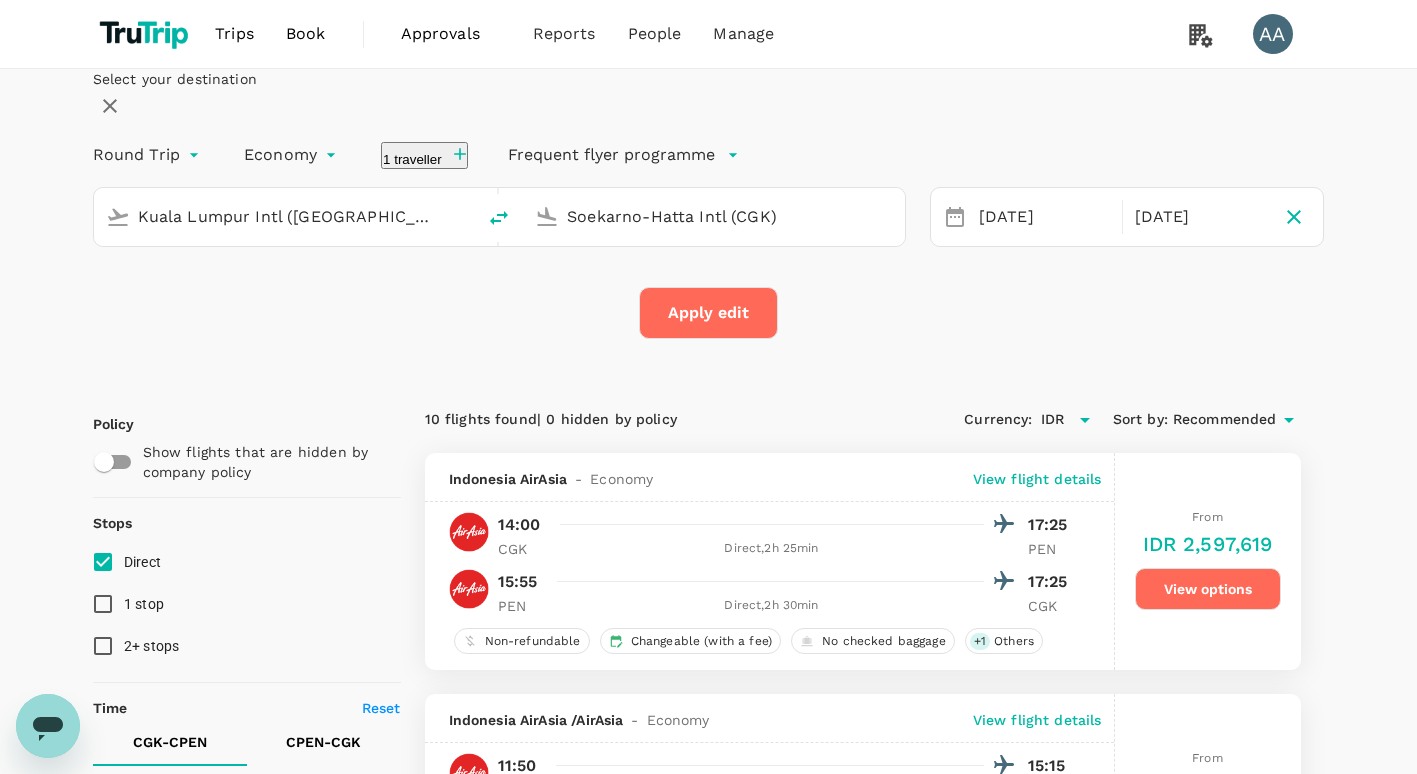click on "Apply edit" at bounding box center (708, 313) 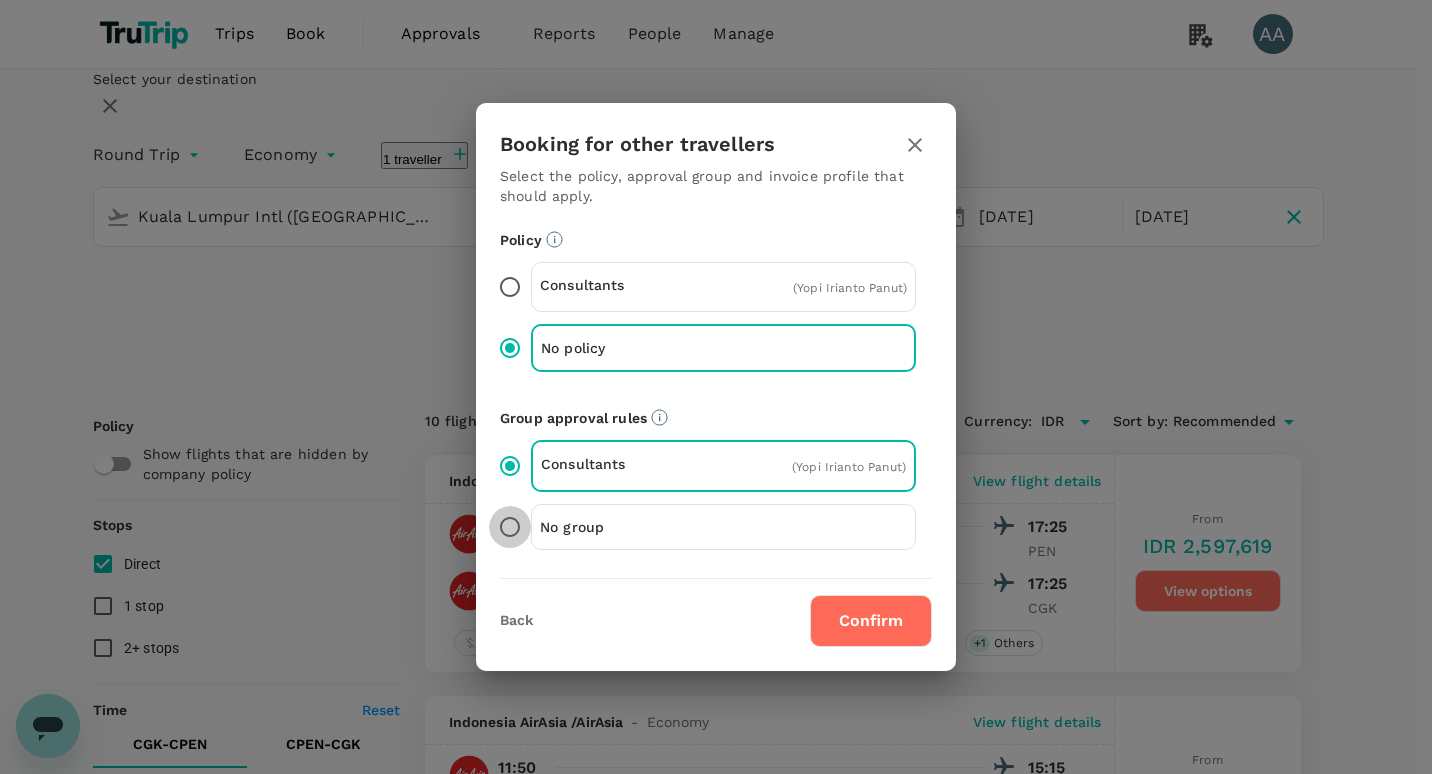 click on "No group" at bounding box center (510, 527) 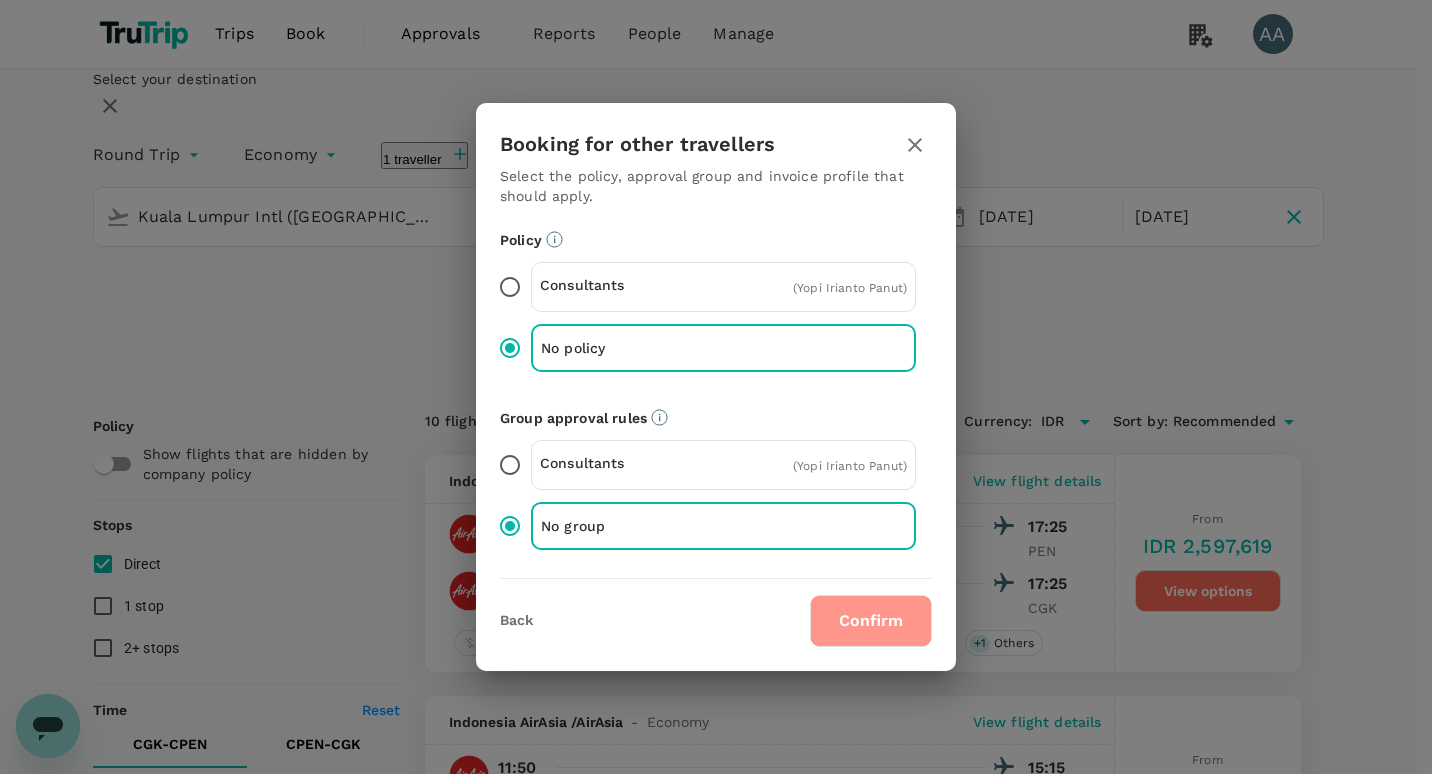 click on "Confirm" at bounding box center [871, 621] 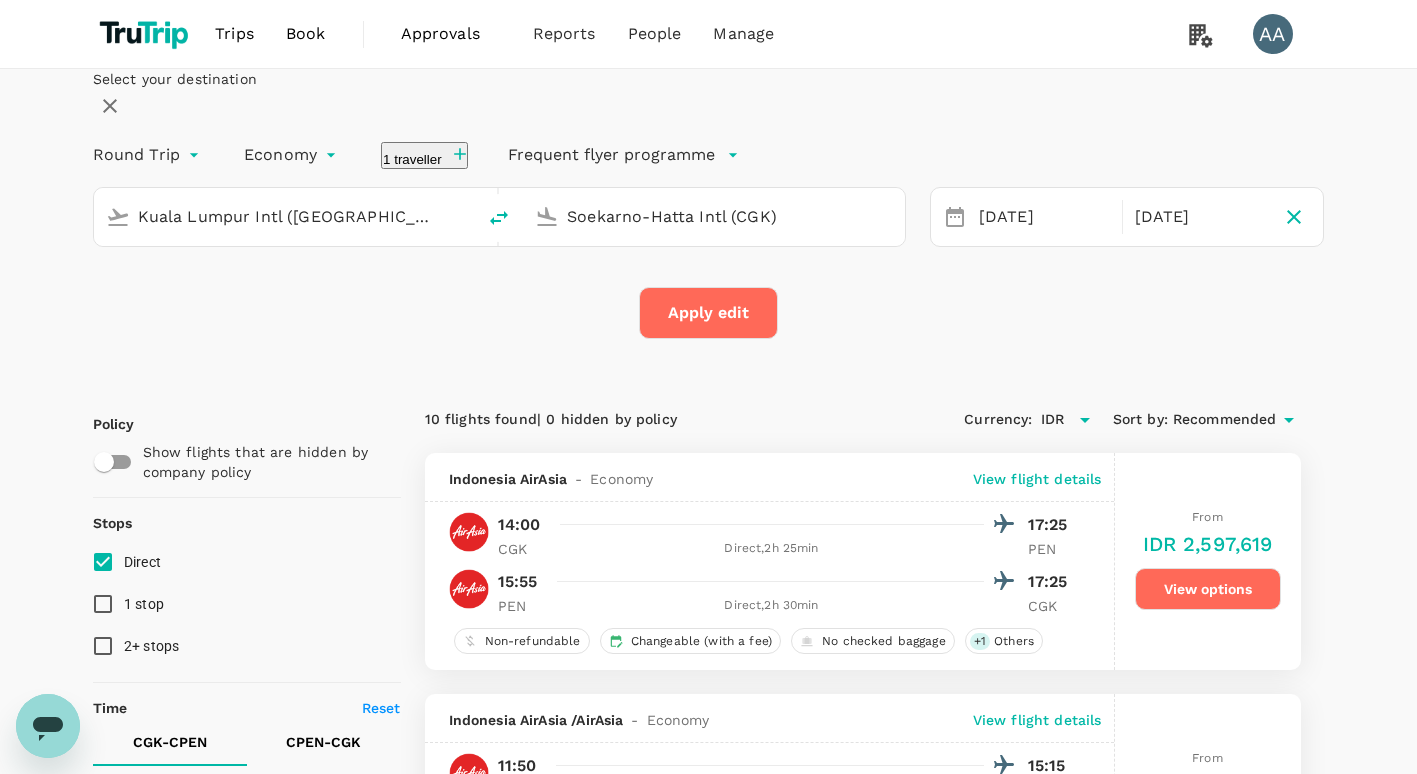 checkbox on "false" 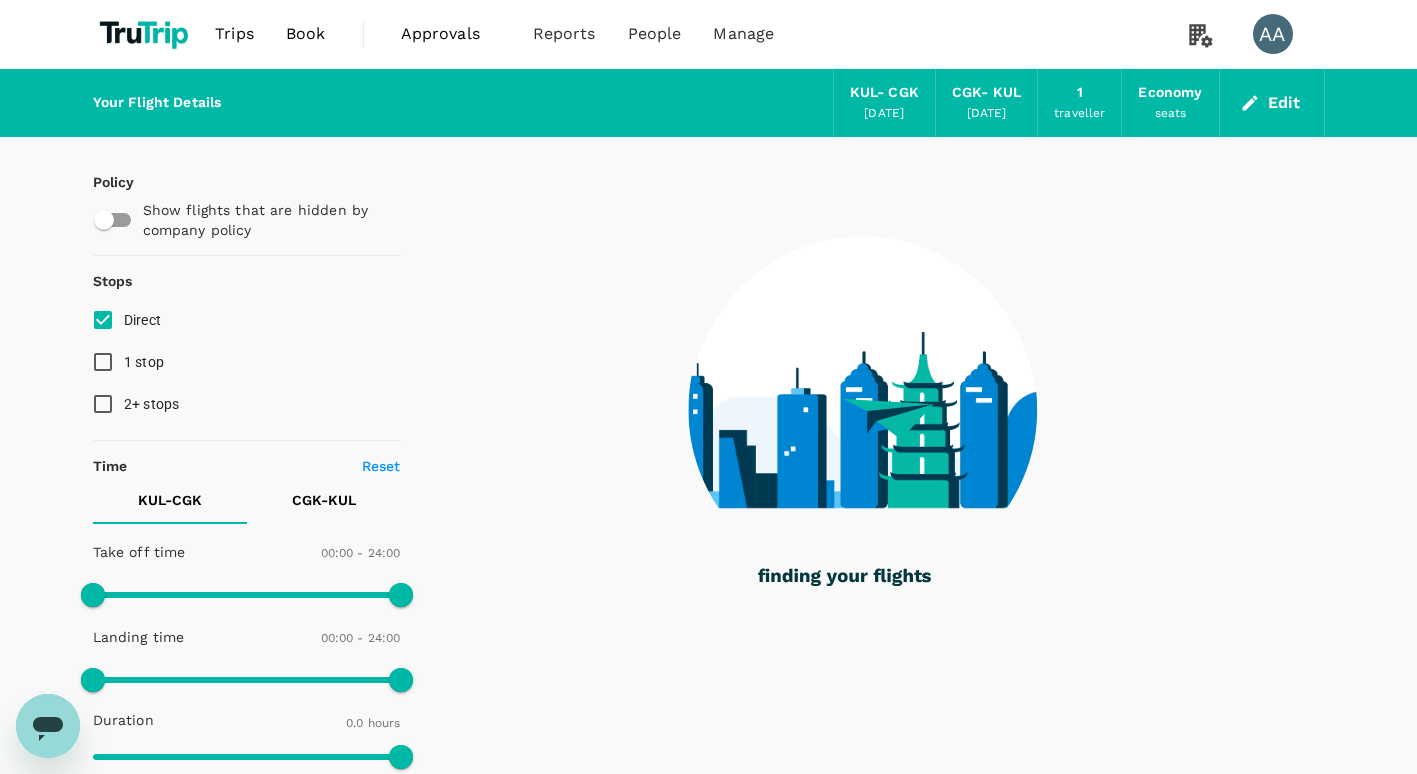 type on "145" 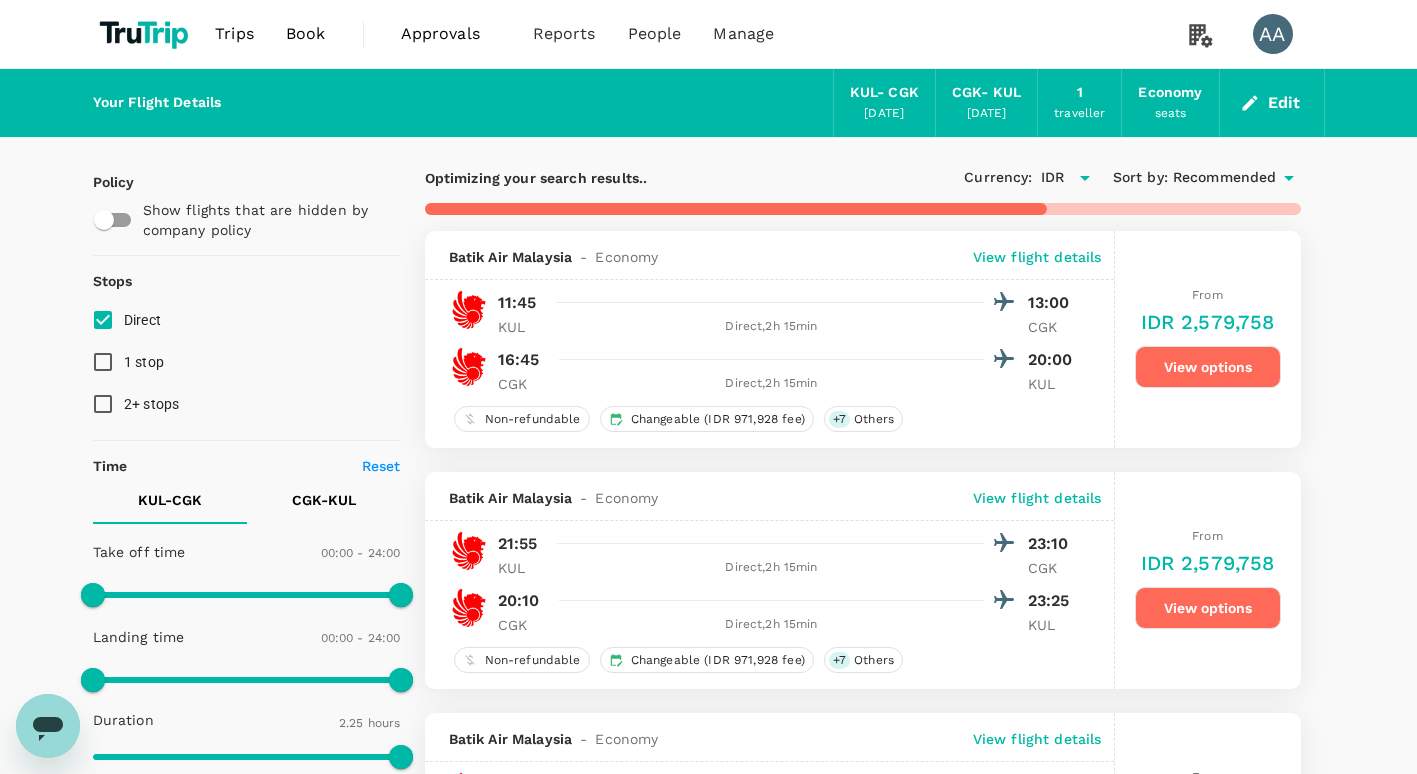 type on "420" 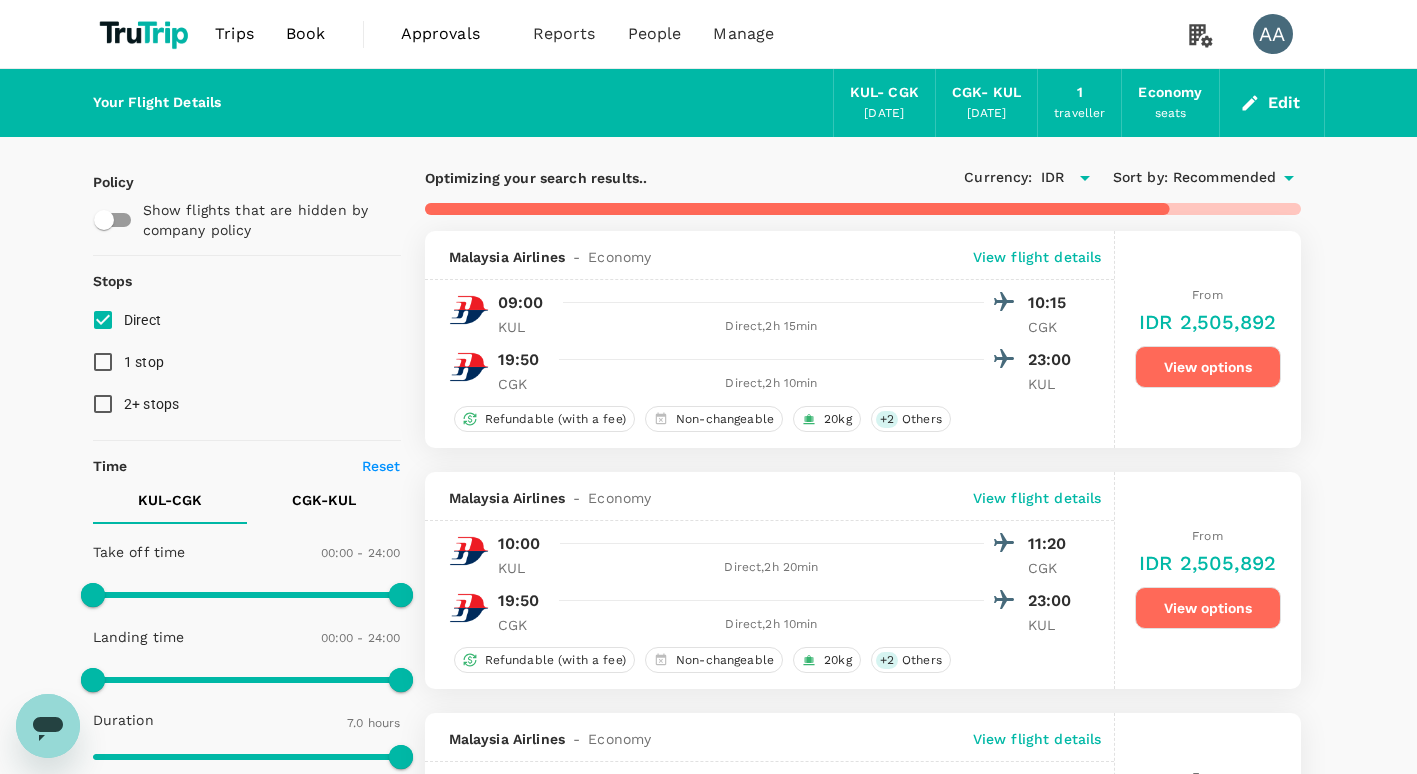 click on "Edit" at bounding box center (1272, 103) 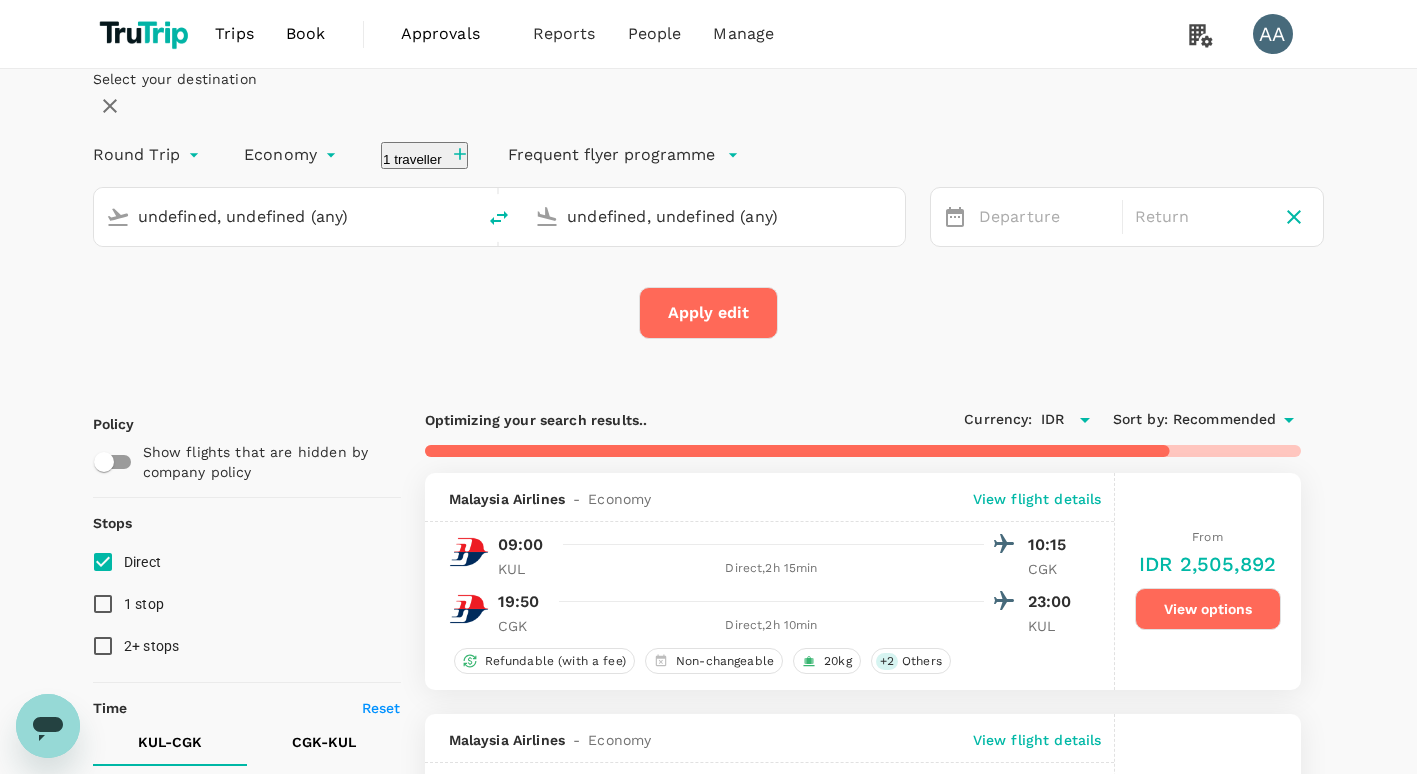 type 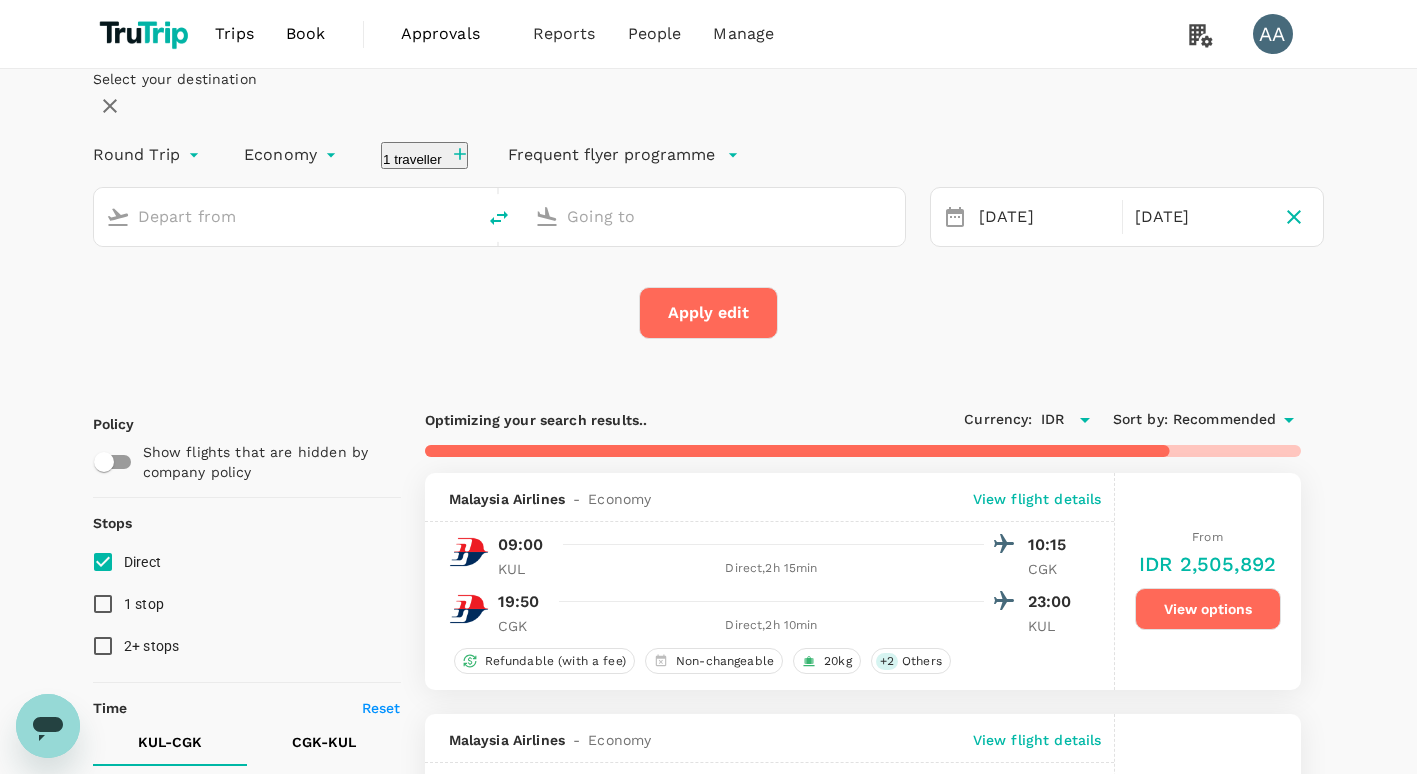 type on "Kuala Lumpur Intl ([GEOGRAPHIC_DATA])" 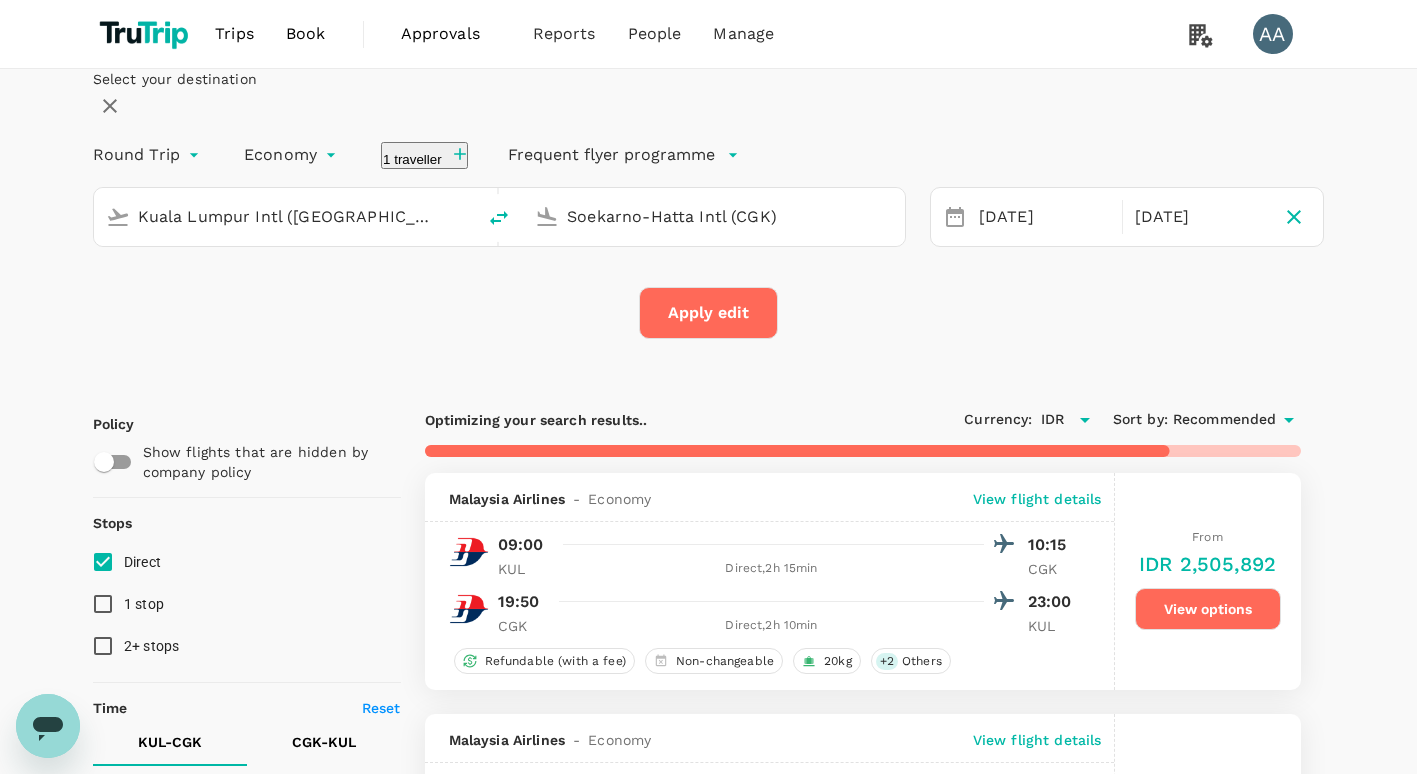 click 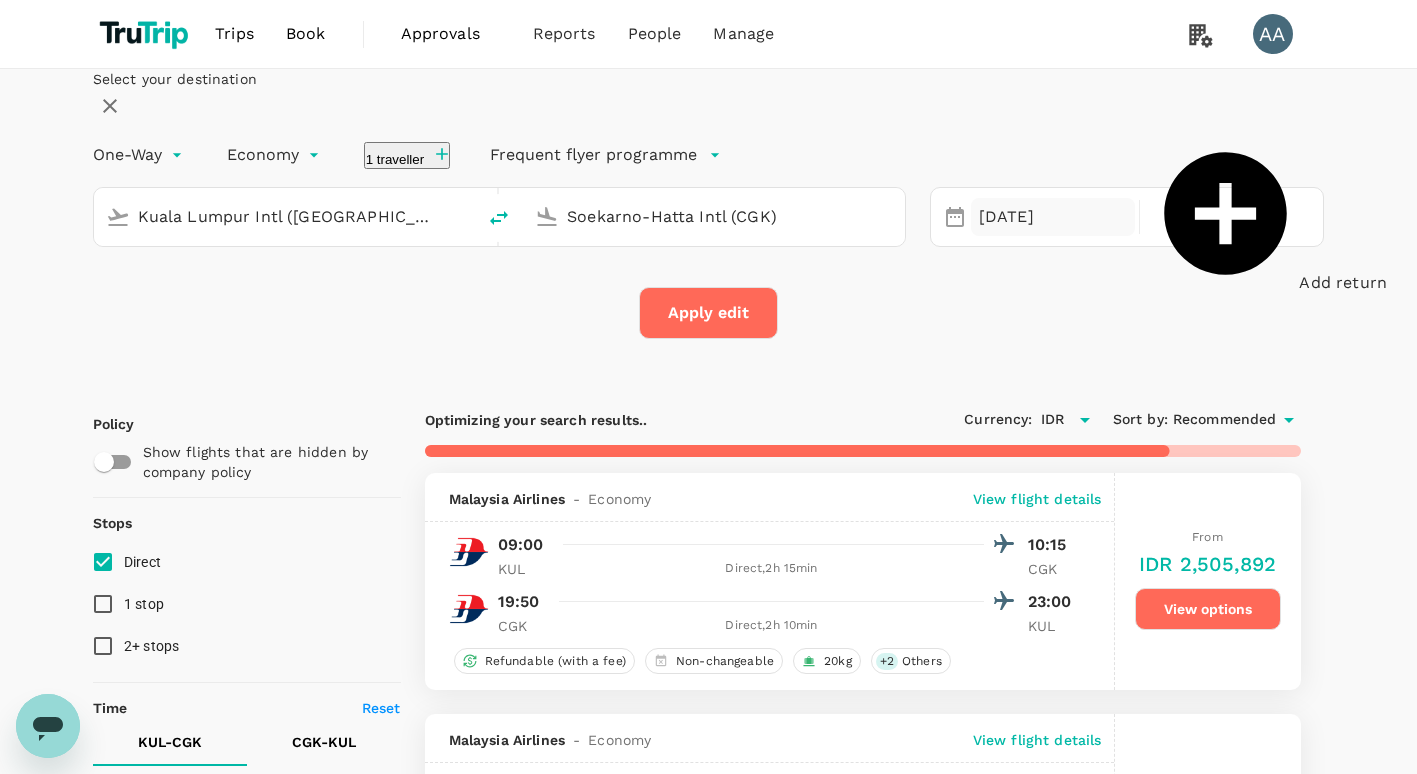 click on "[DATE]" at bounding box center (1053, 217) 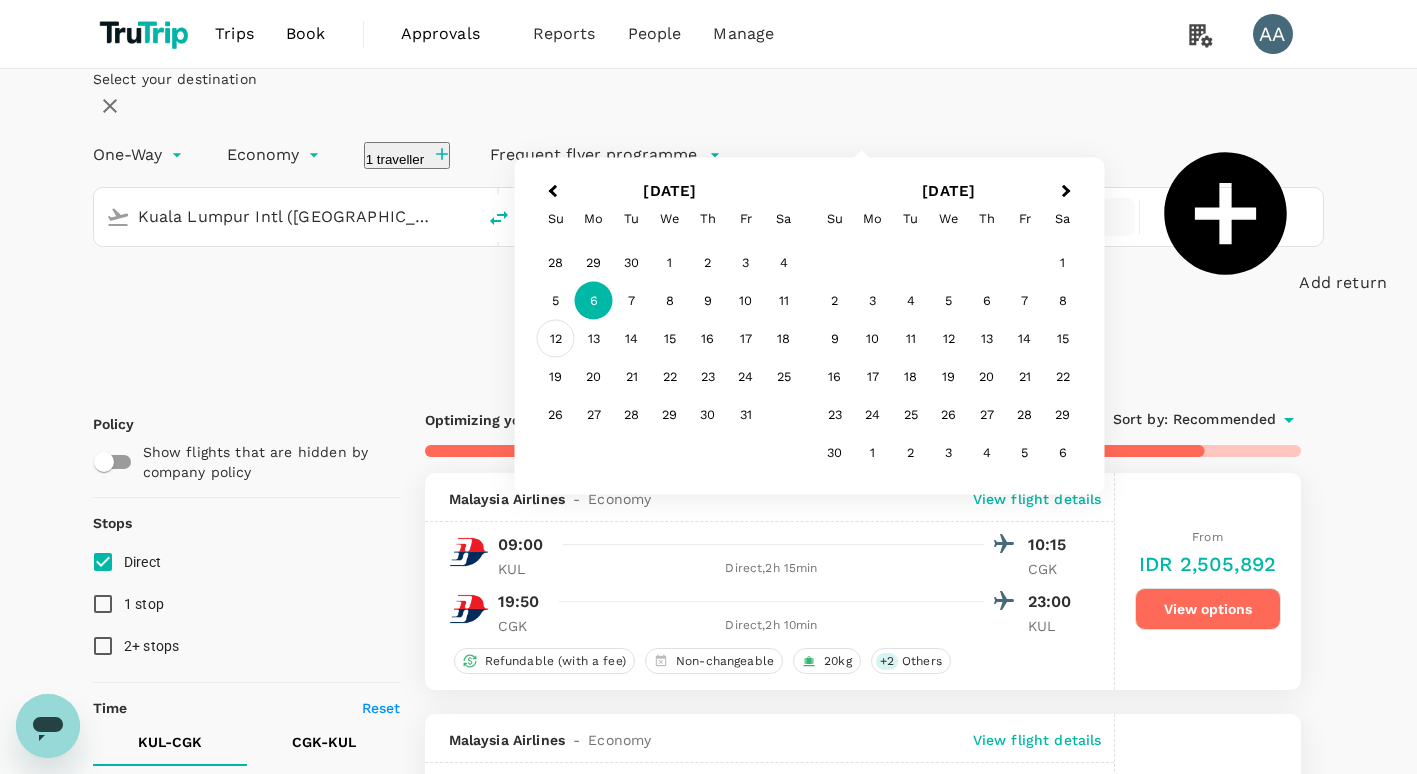 click on "12" at bounding box center (556, 339) 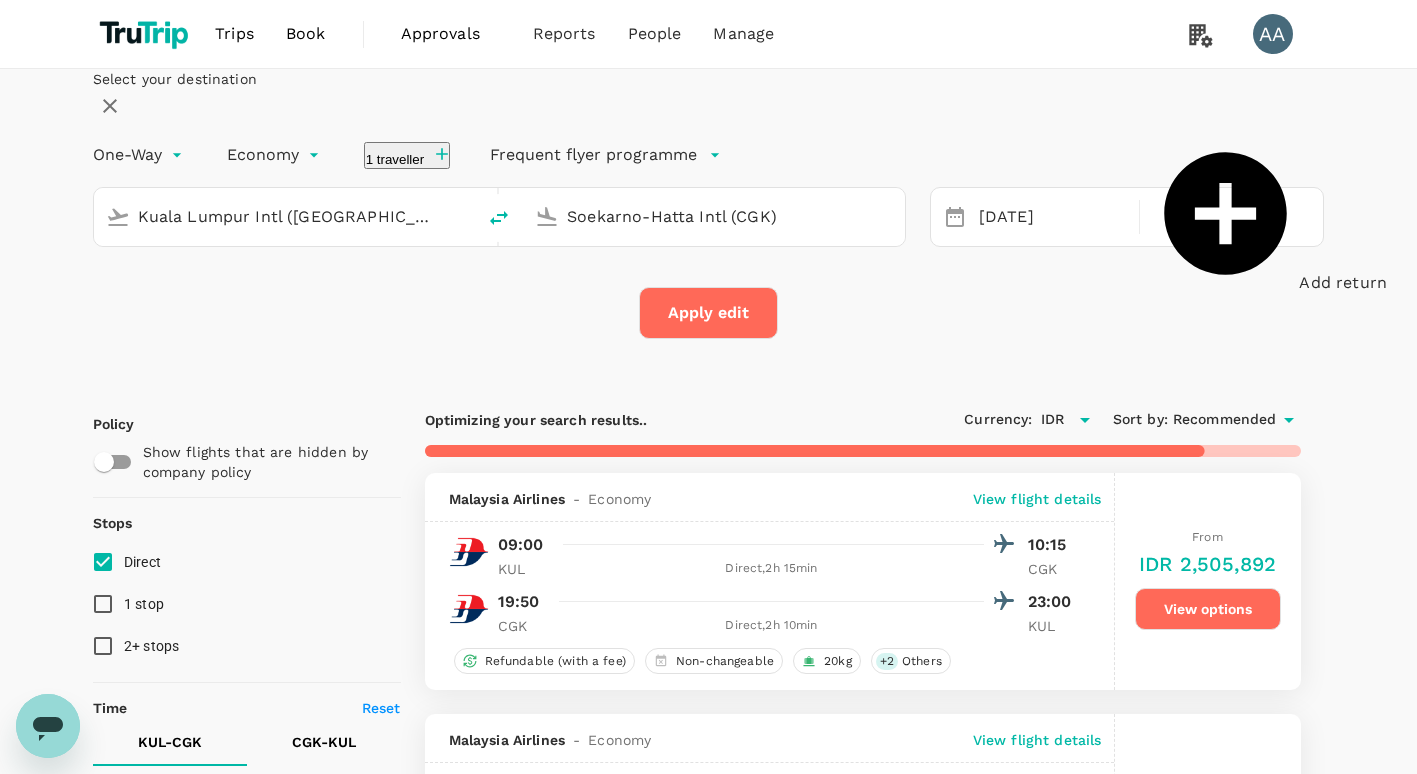 click on "Apply edit" at bounding box center (708, 313) 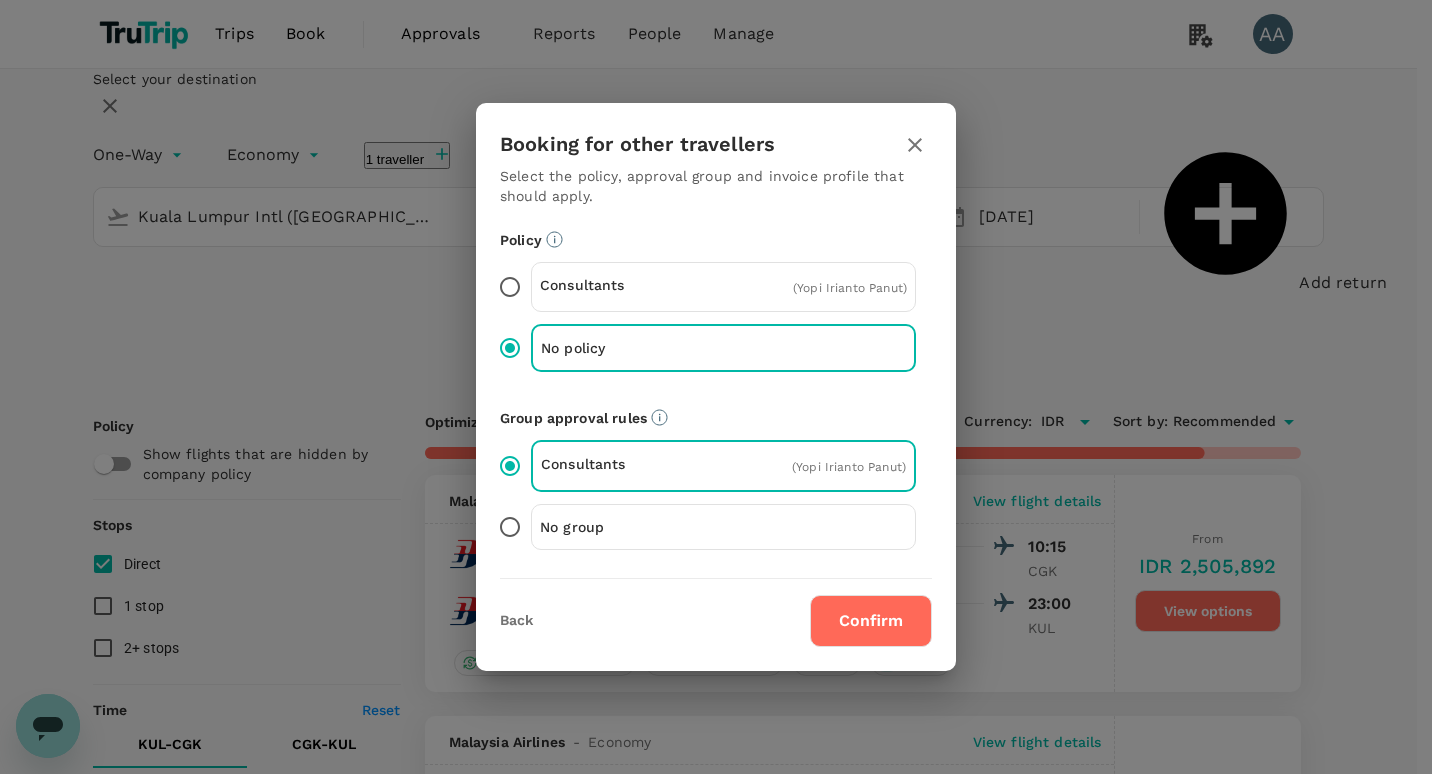 click on "No group" at bounding box center (632, 527) 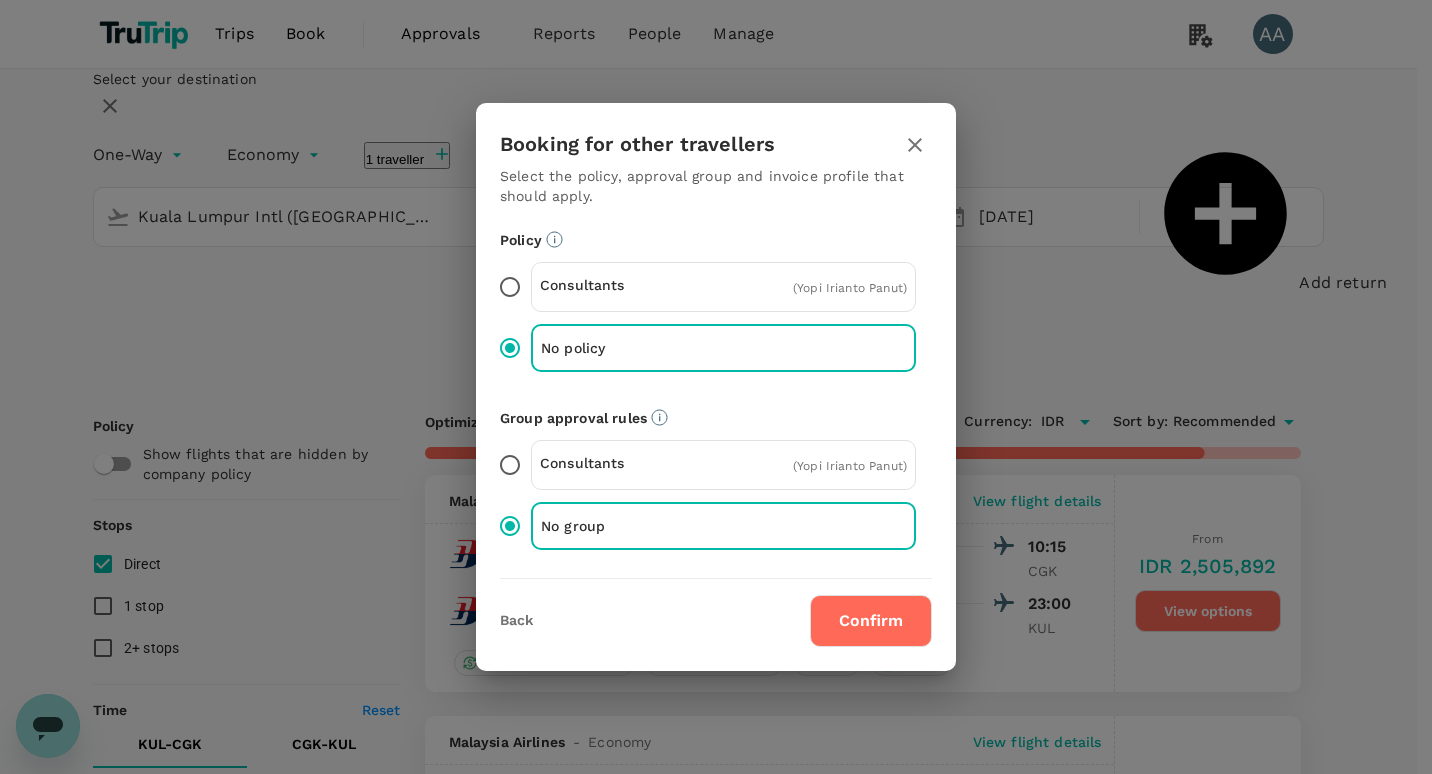click on "Confirm" at bounding box center (871, 621) 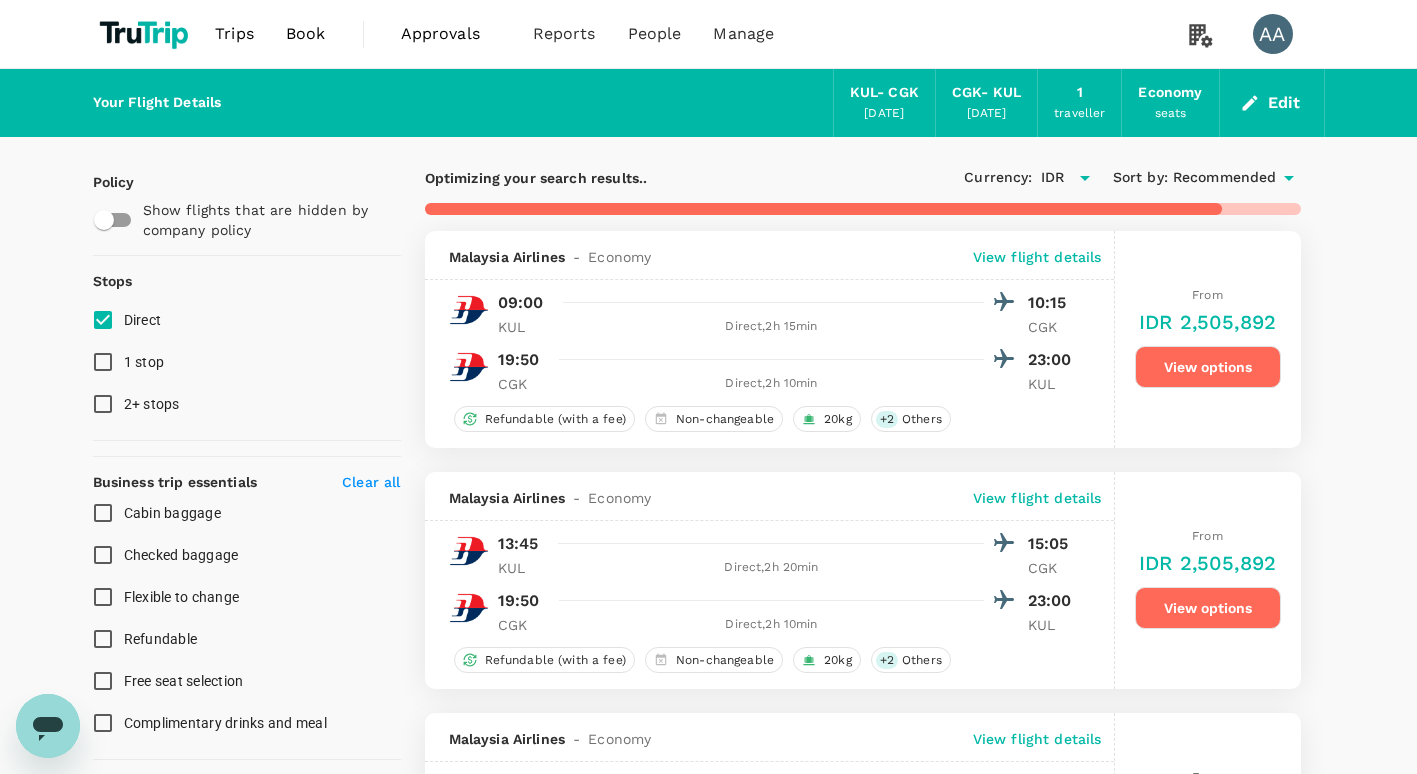 checkbox on "false" 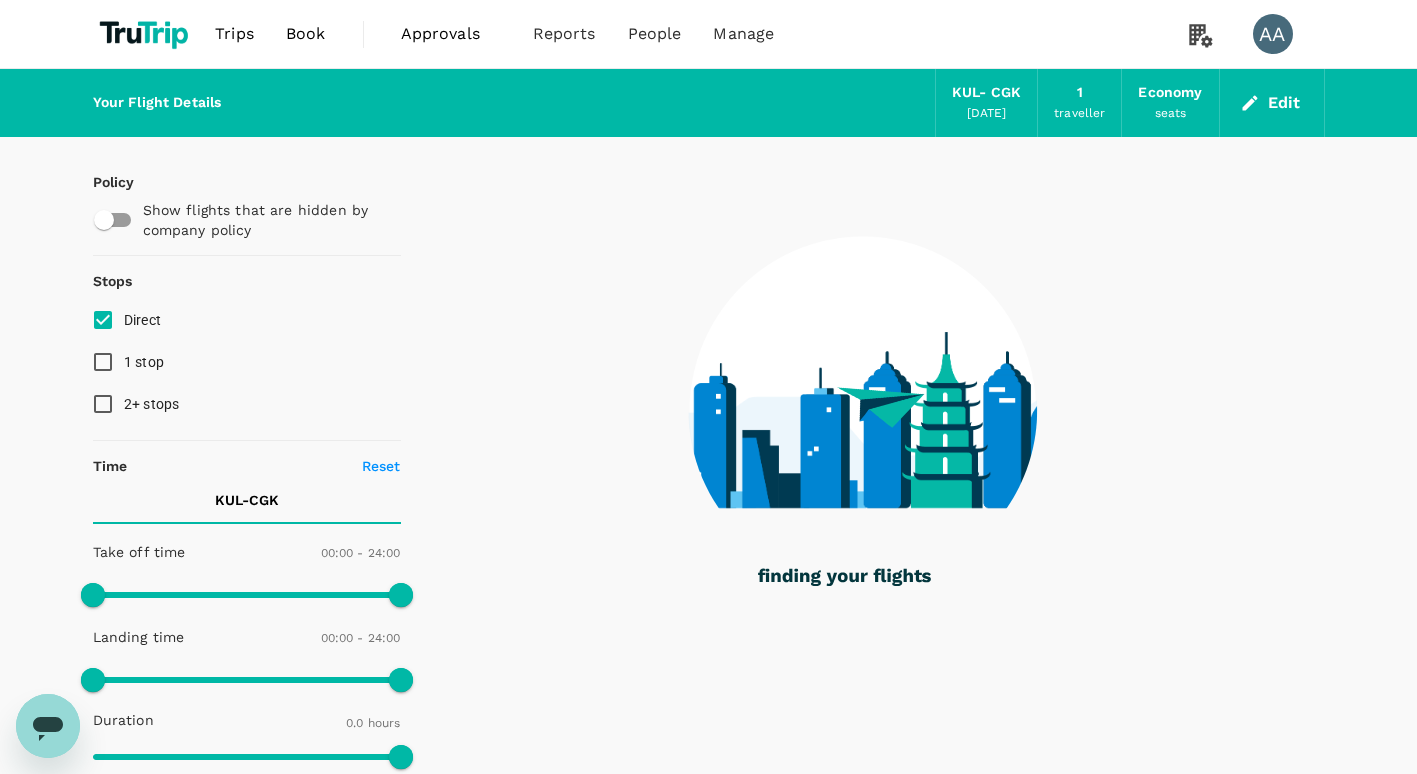 type on "945" 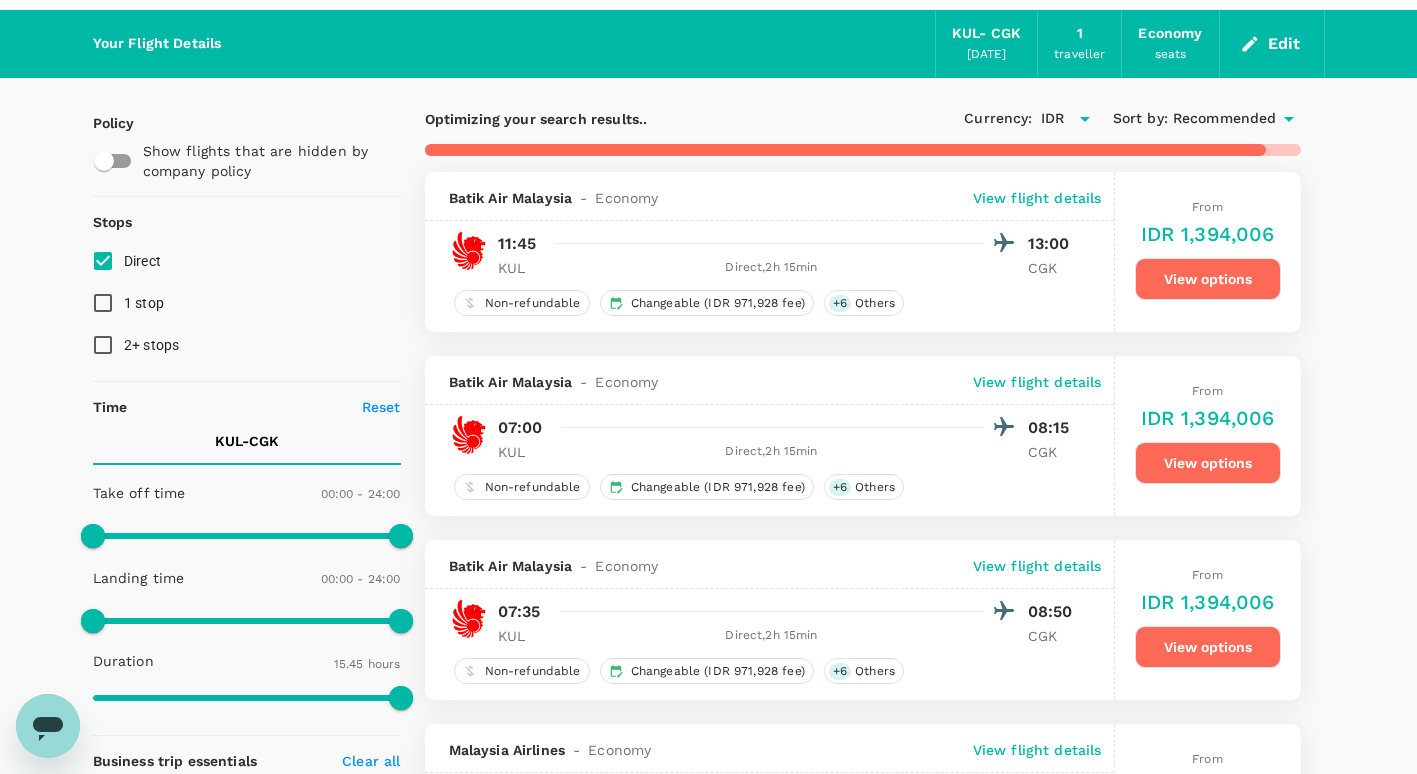 scroll, scrollTop: 100, scrollLeft: 0, axis: vertical 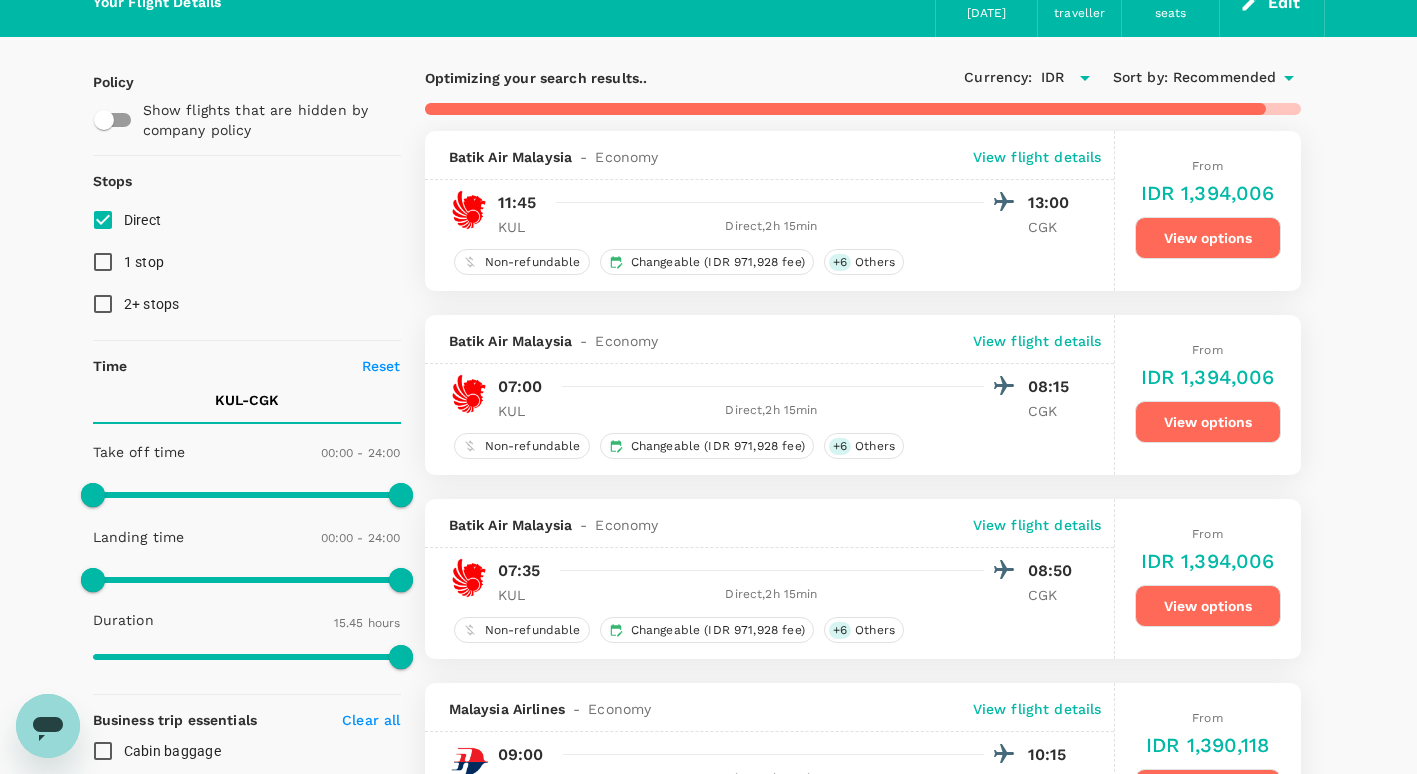type on "1890" 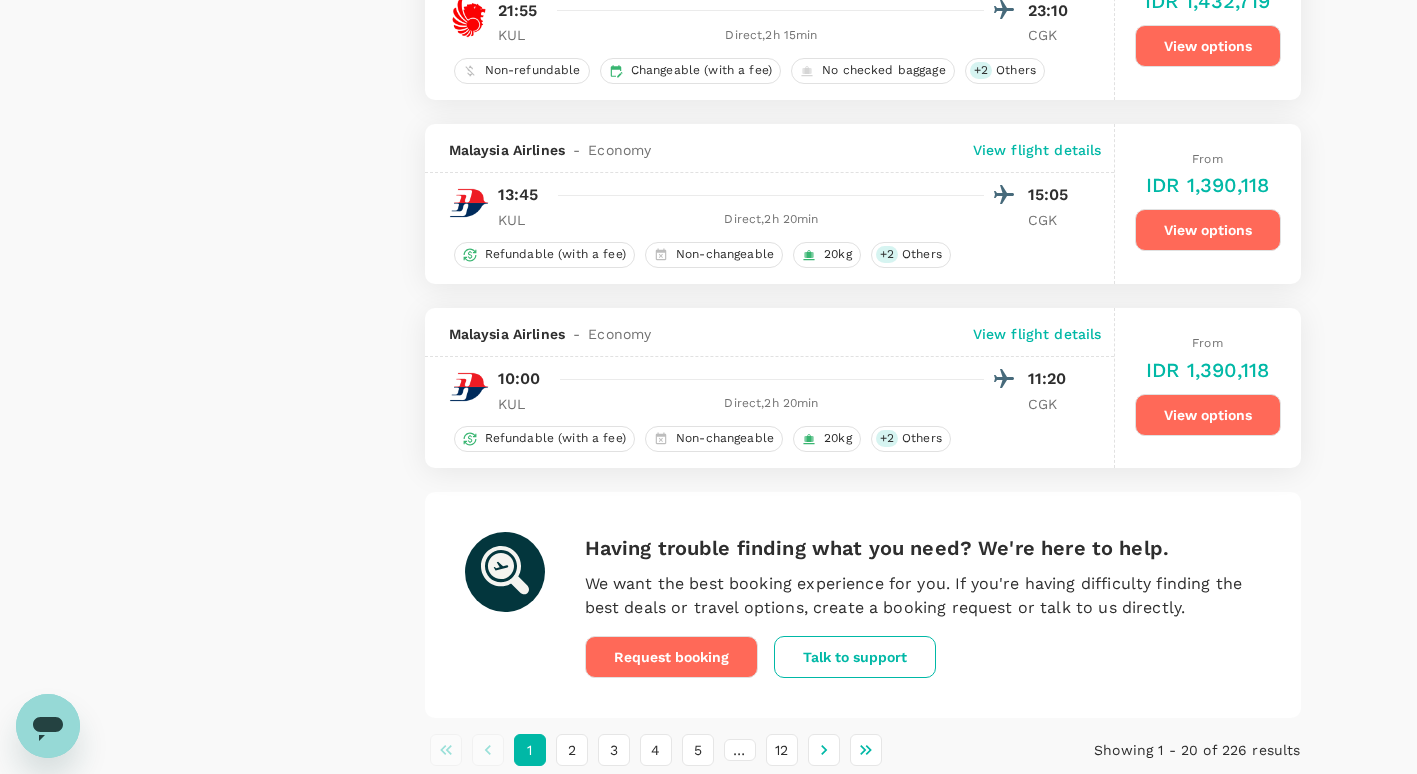 scroll, scrollTop: 3600, scrollLeft: 0, axis: vertical 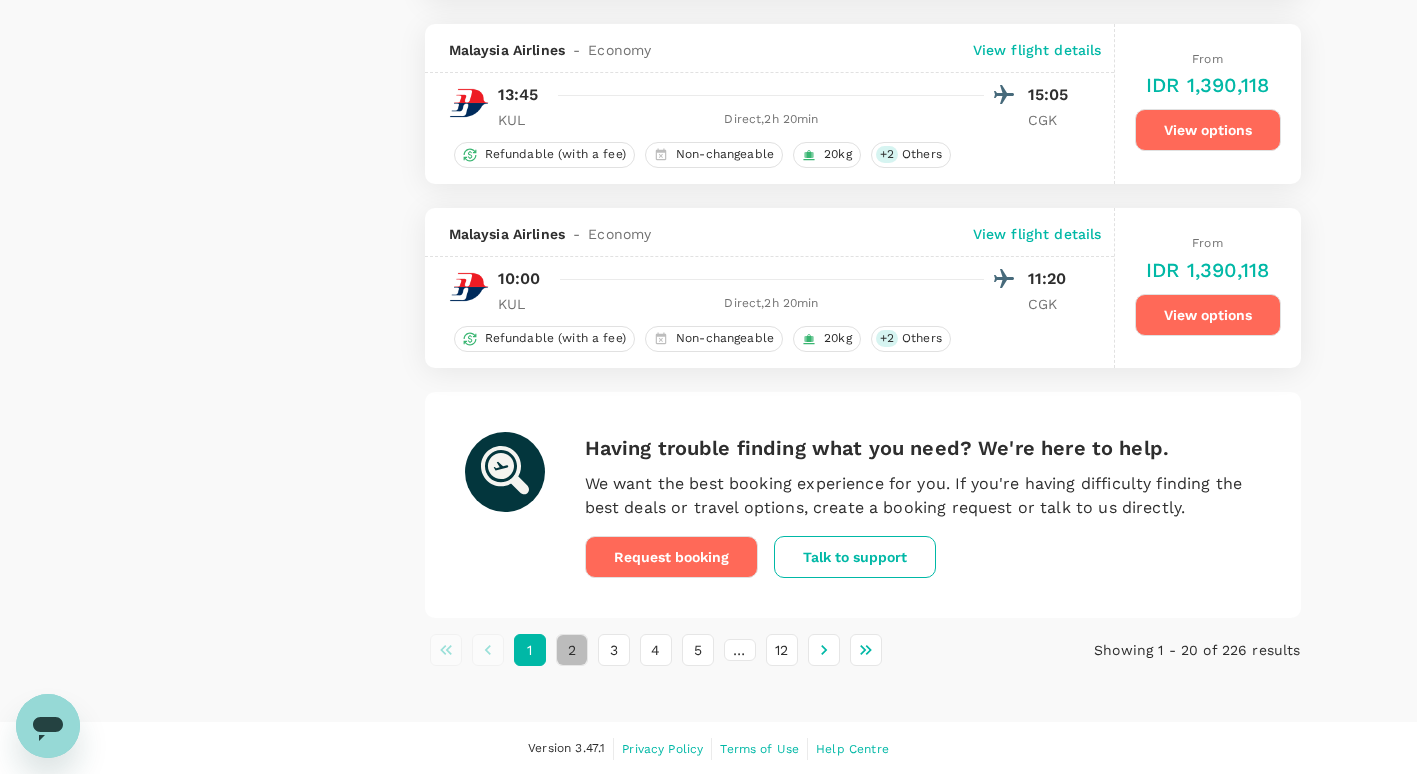 click on "2" at bounding box center [572, 650] 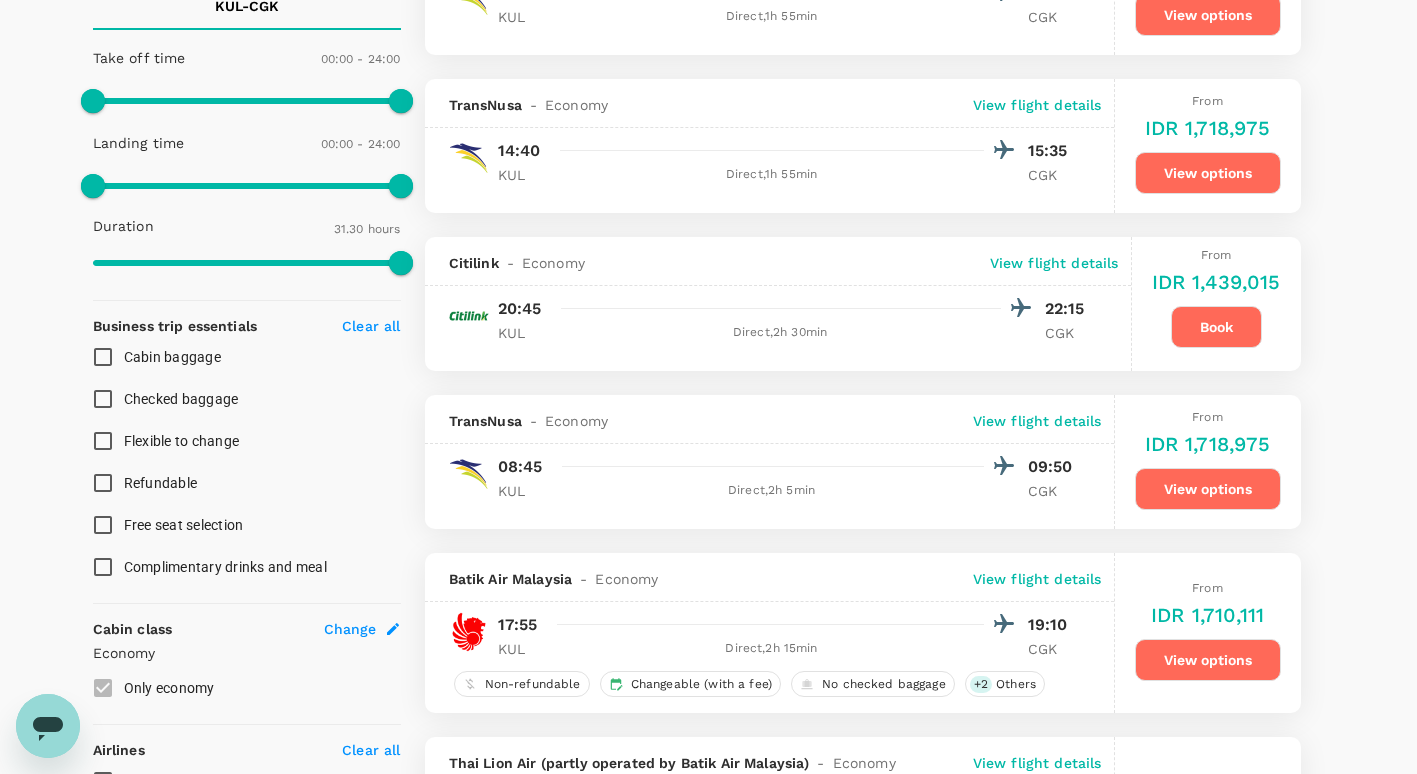scroll, scrollTop: 500, scrollLeft: 0, axis: vertical 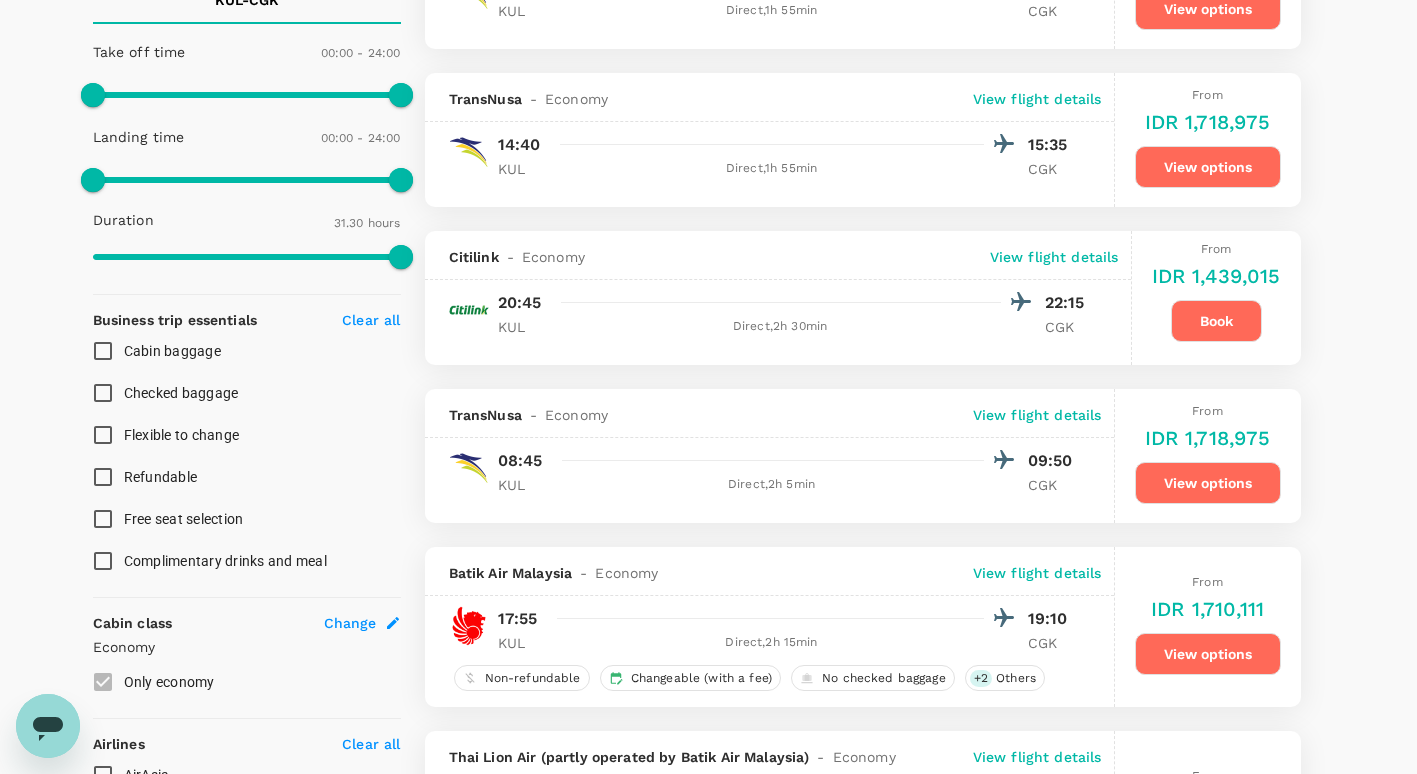 click on "View flight details" at bounding box center (1054, 257) 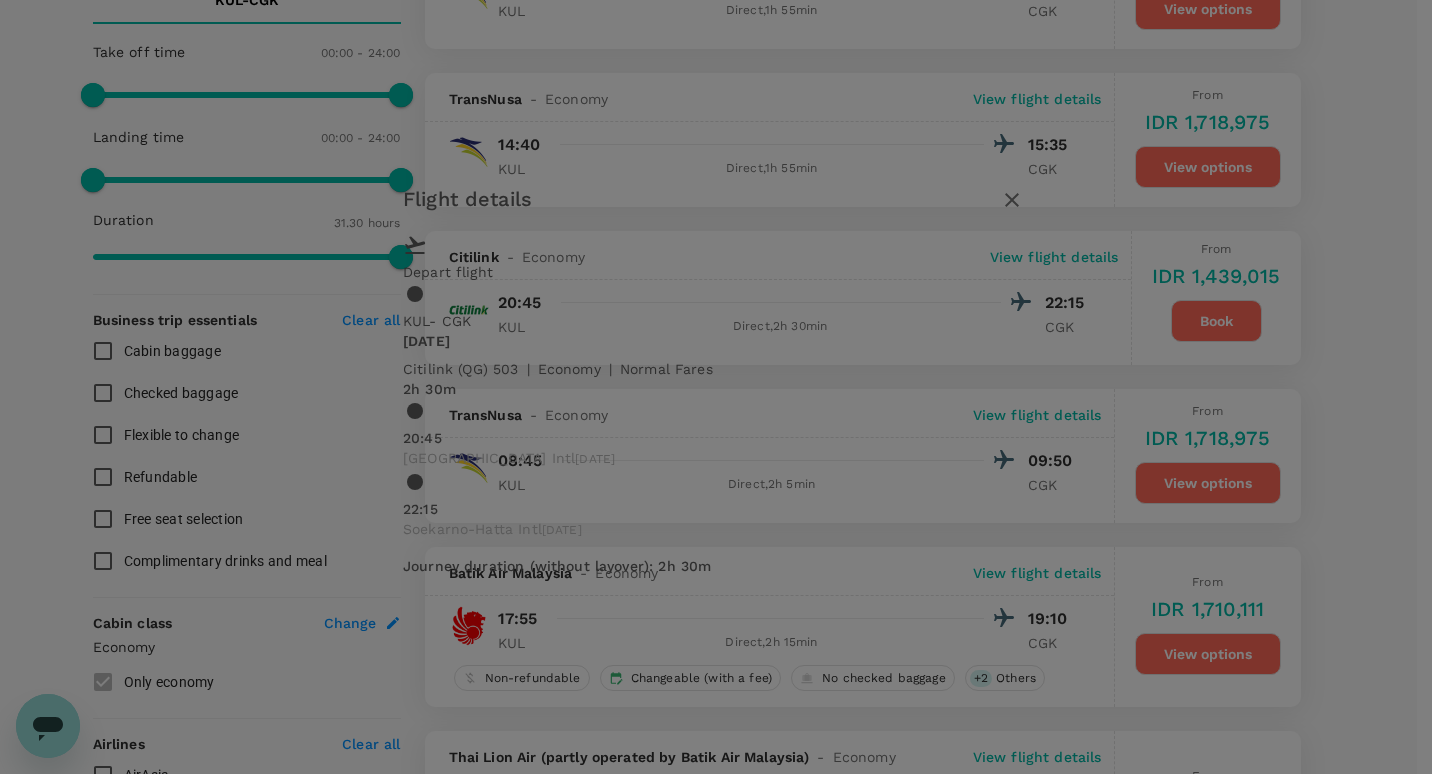 click at bounding box center [1012, 200] 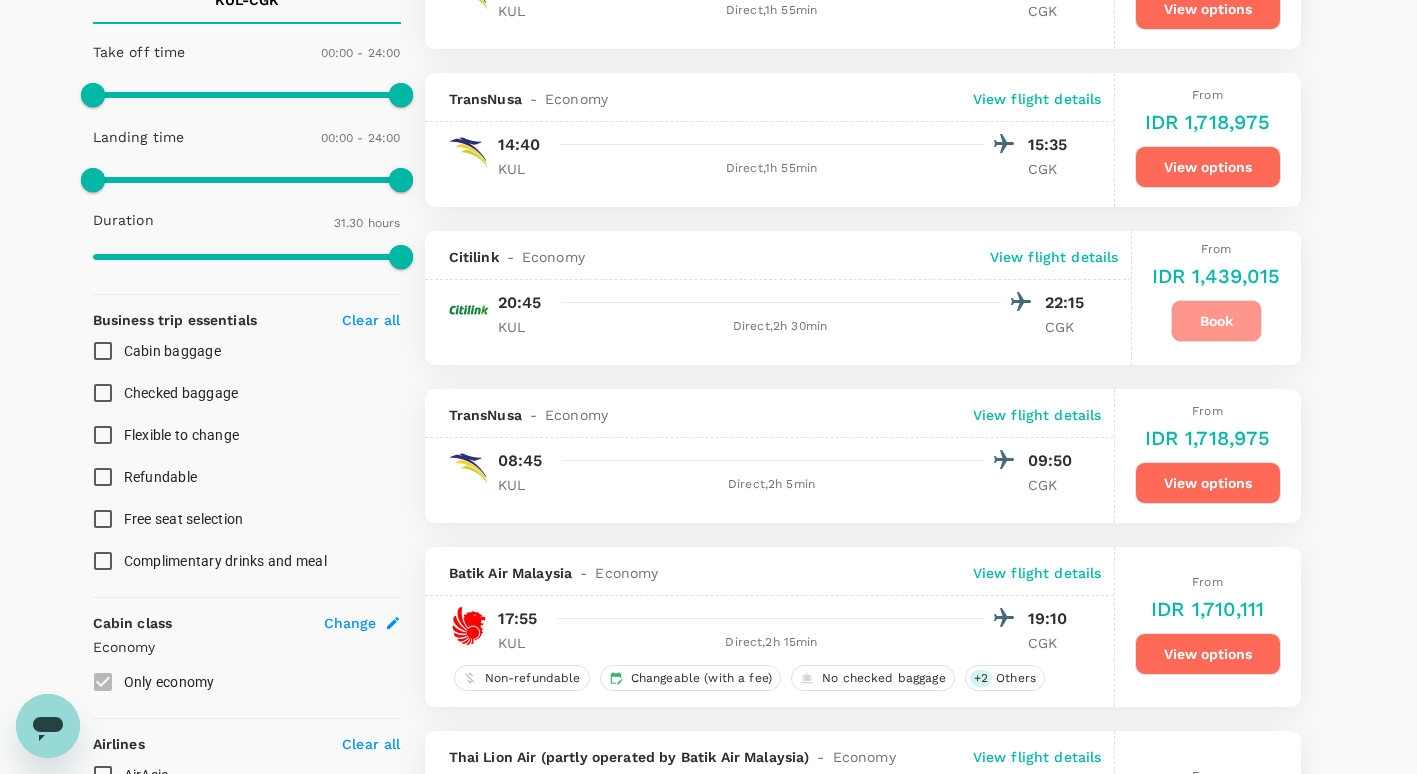 click on "Book" at bounding box center (1216, 321) 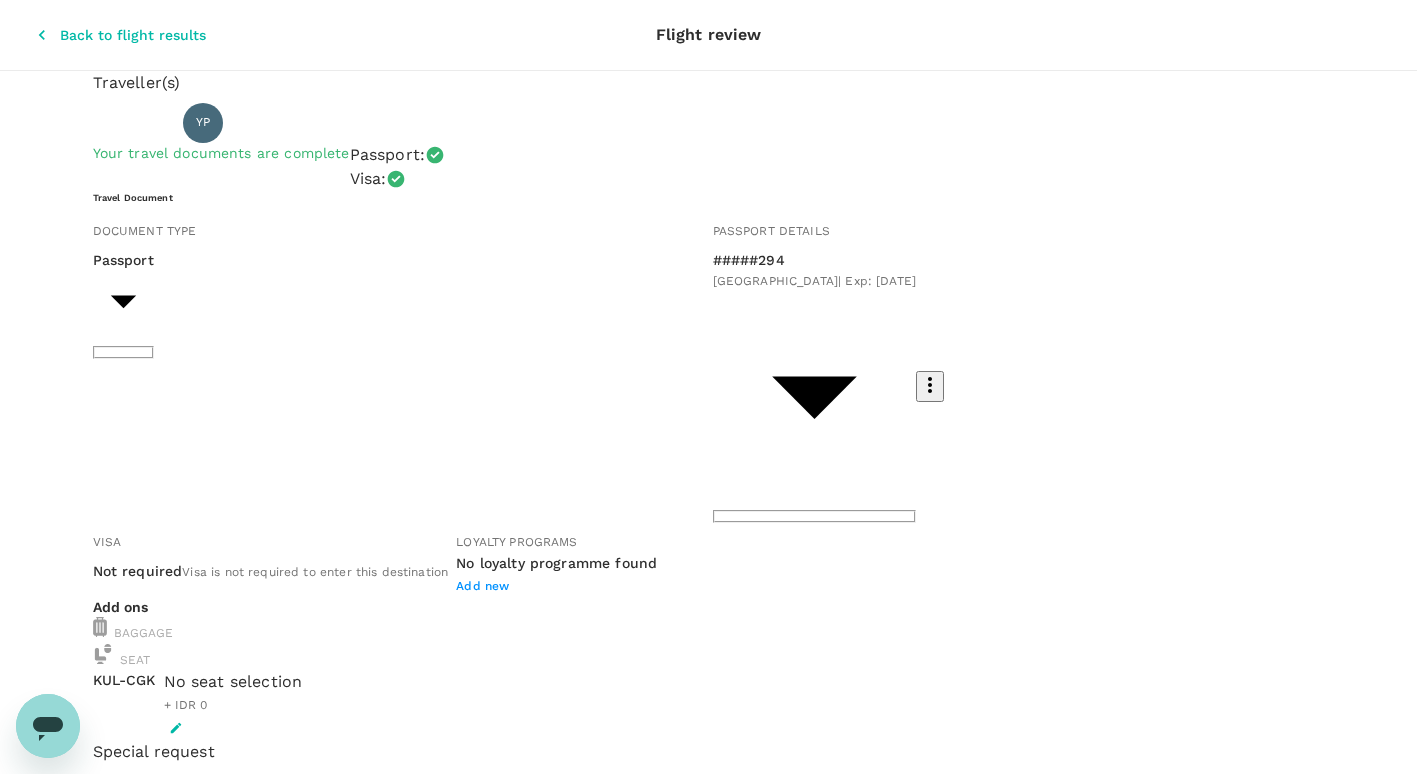 click at bounding box center [156, 670] 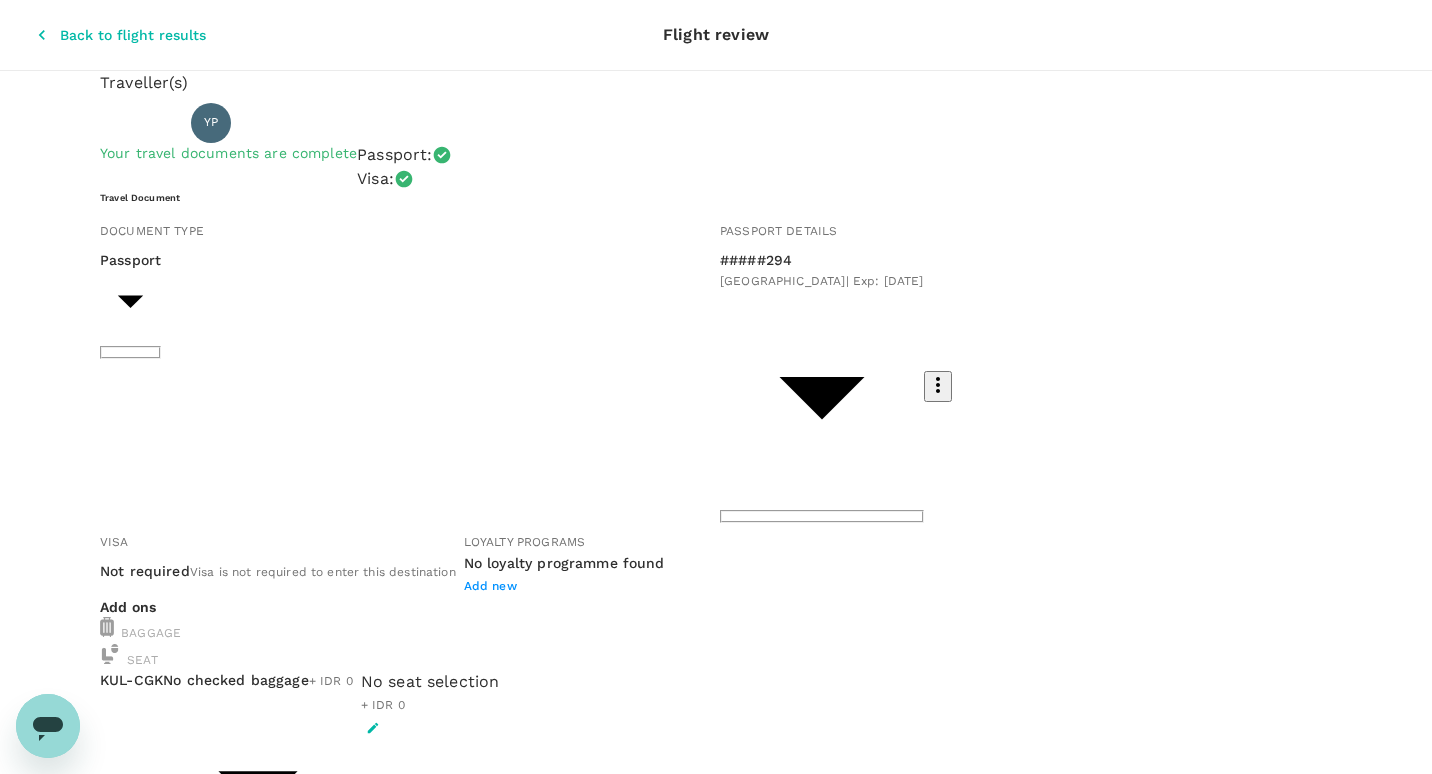 click on "Back to flight results Flight review Traveller(s) Traveller   1 : YP Yopi Irianto   Panut Your travel documents are complete Passport : Visa : Travel Document Document type Passport Passport ​ Passport details #####294 [GEOGRAPHIC_DATA]  | Exp:   [DATE] 786eb52e-aa65-4d58-8b84-842cfafb56ca ​ Visa Not required Visa is not required to enter this destination Loyalty programs No loyalty programme found Add new Add ons Baggage Seat KUL  -  CGK No checked baggage + IDR 0 ​ No seat selection + IDR 0 Special request Add any special requests here. Our support team will attend to it and reach out to you as soon as possible. Add request You've selected [DATE] 20:45 22:15 KUL Direct ,  2h 30min CGK View flight details Price summary Total fare (1 traveller(s)) IDR 1,394,045 Air fare IDR 1,394,045 Baggage fee IDR 0 Seat fee IDR 0 Service fee IDR 44,970 Total IDR 1,439,015 Continue to payment details Version 3.47.1 Privacy Policy Terms of Use Help Centre View details Edit Add new" at bounding box center (716, 808) 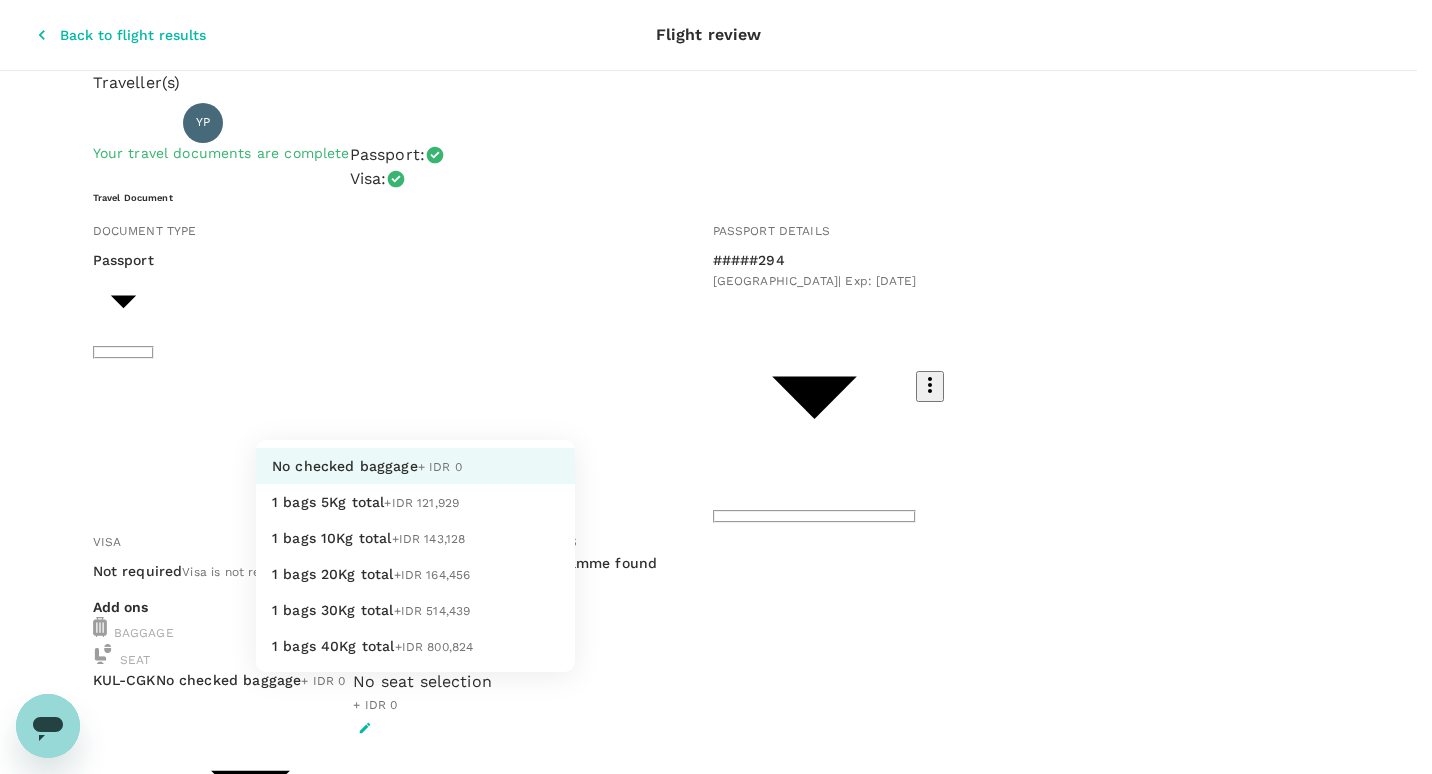 click on "1 bags 5Kg total +IDR 121,929" at bounding box center (415, 502) 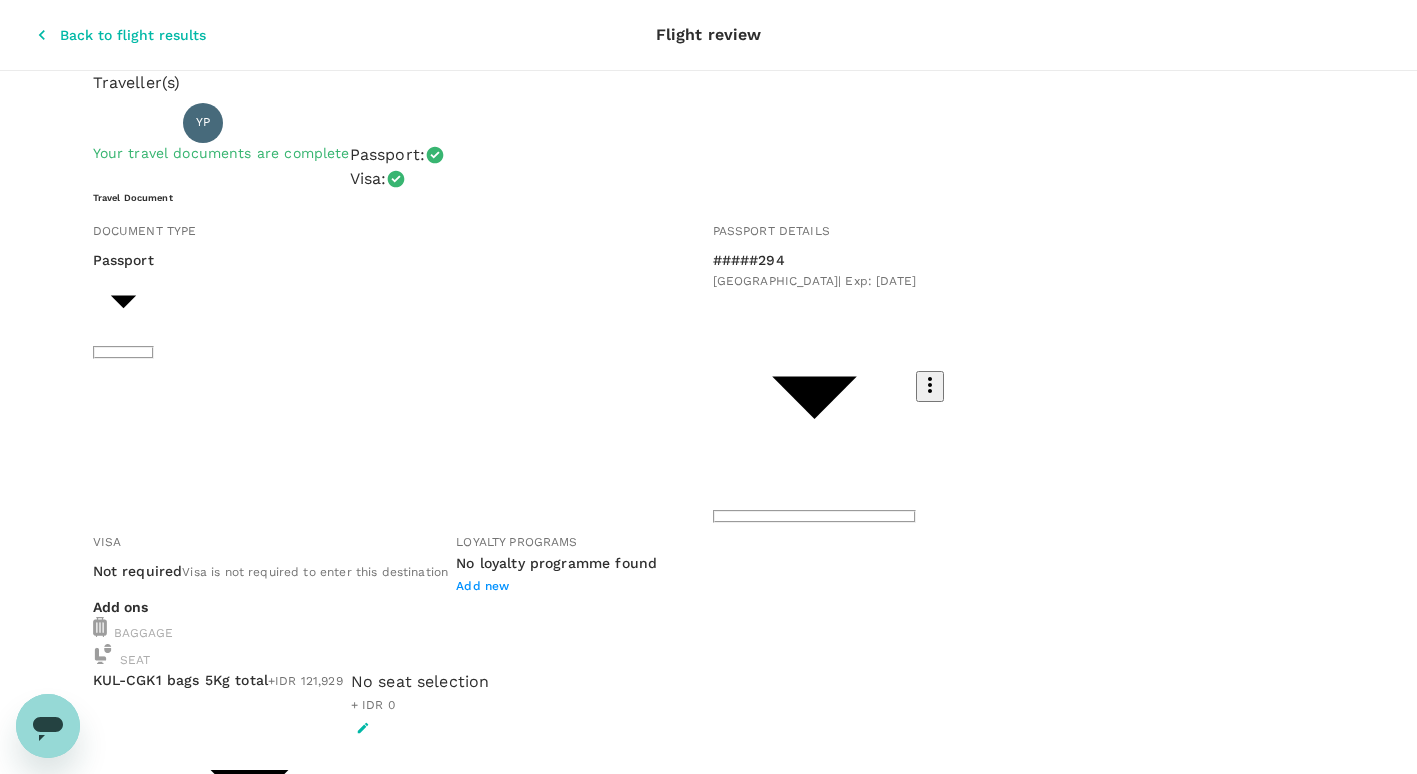 click 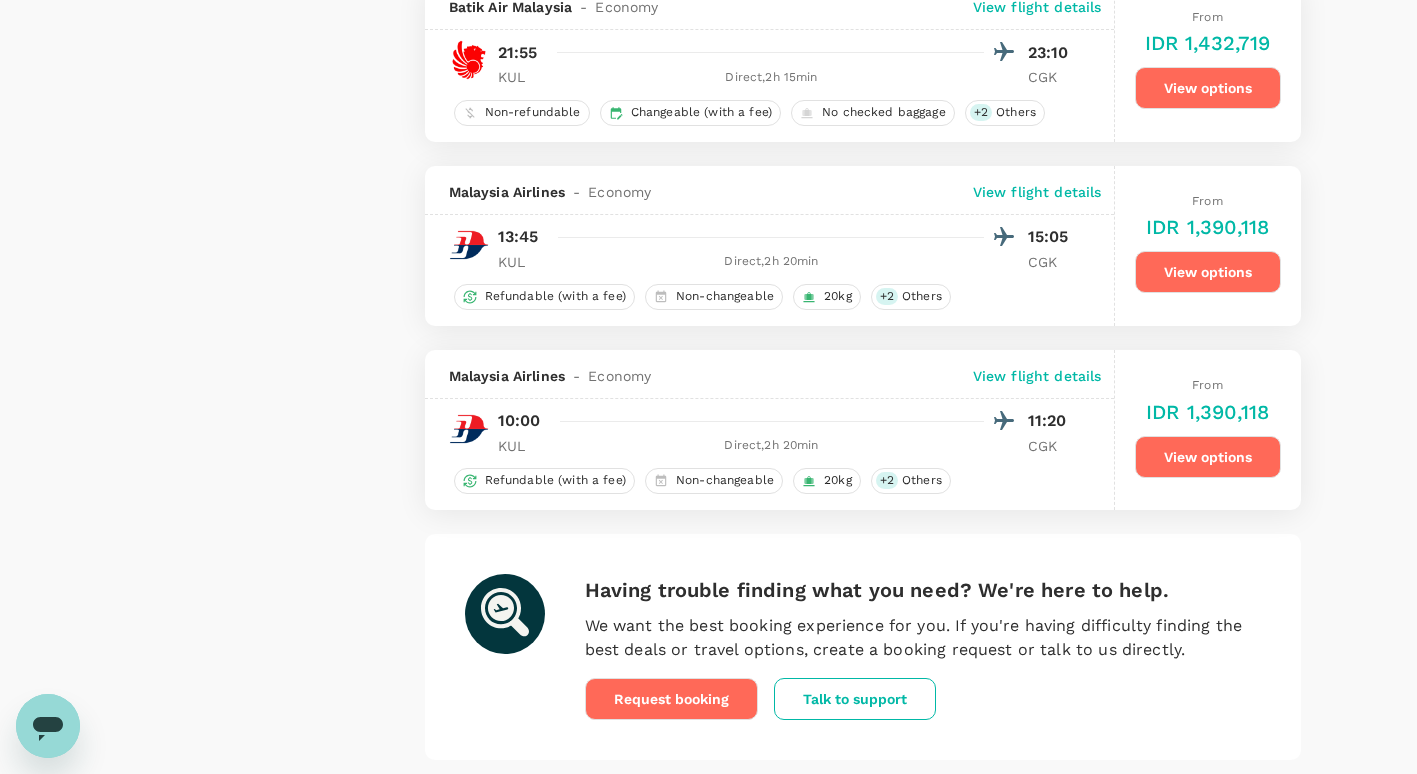 scroll, scrollTop: 3600, scrollLeft: 0, axis: vertical 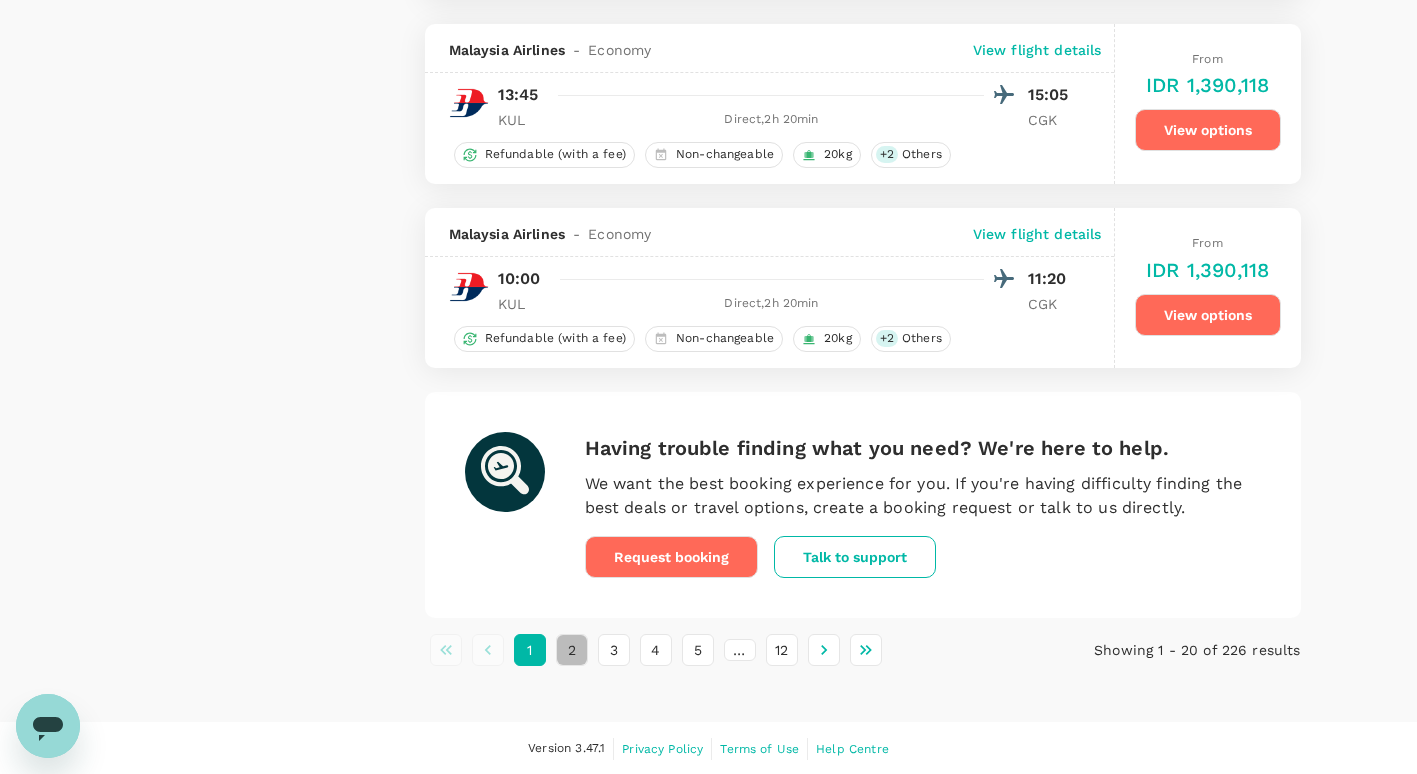 click on "2" at bounding box center [572, 650] 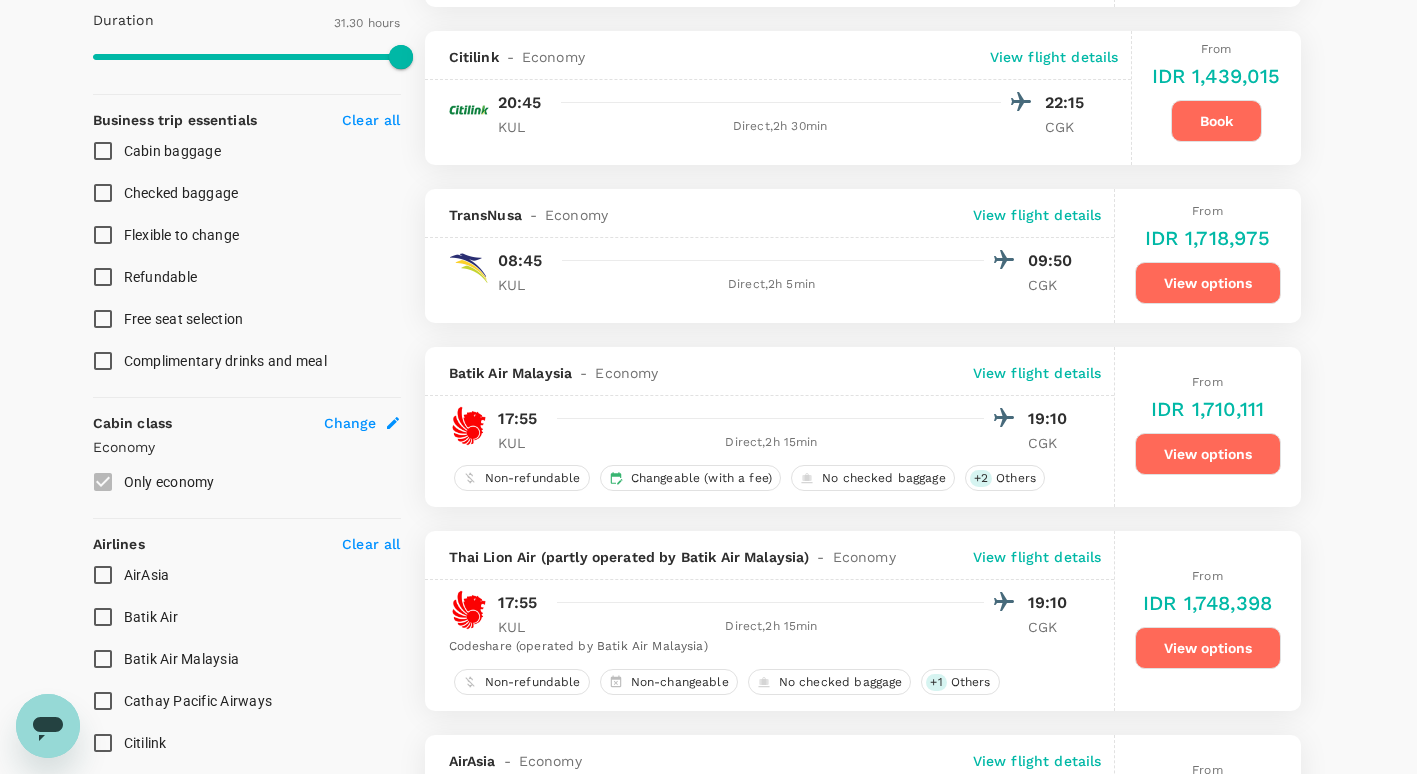 scroll, scrollTop: 800, scrollLeft: 0, axis: vertical 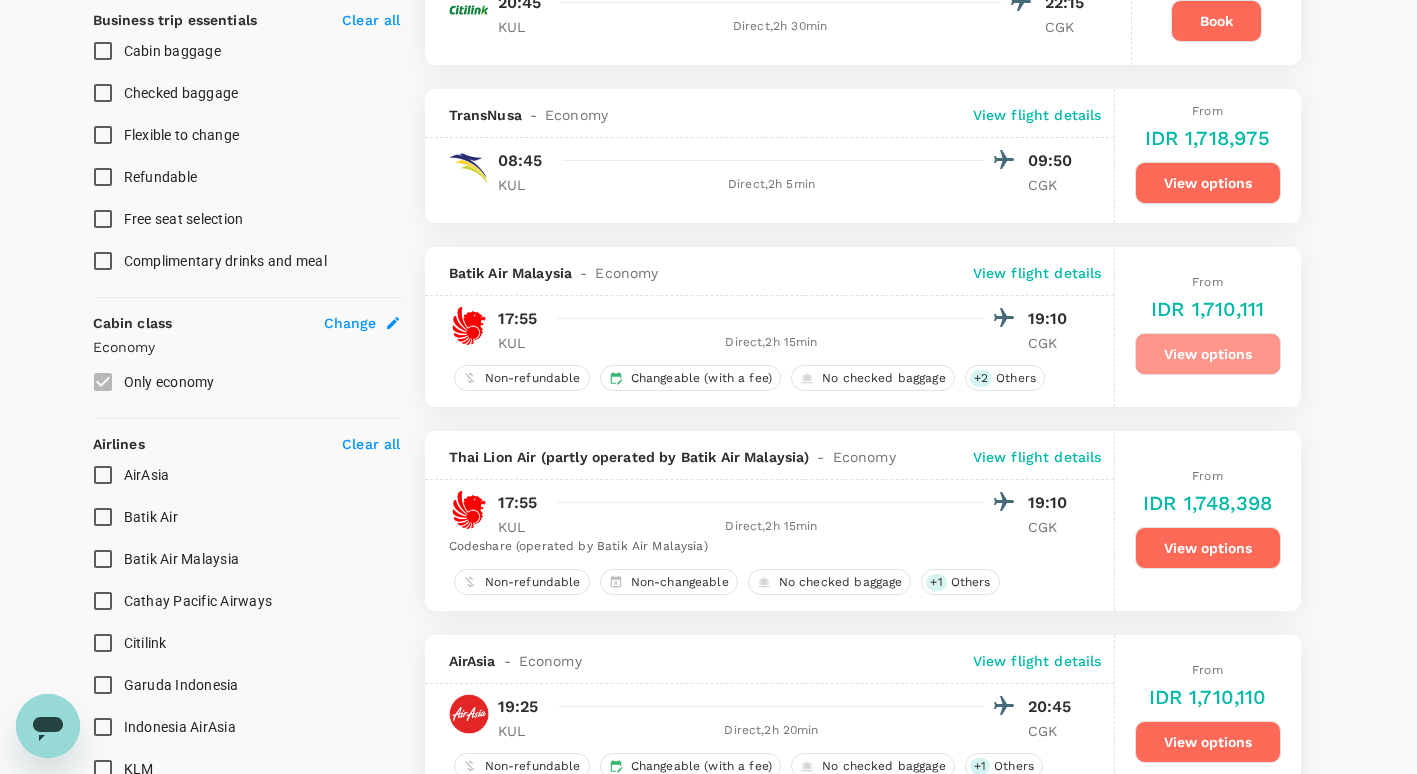 click on "View options" at bounding box center [1208, 354] 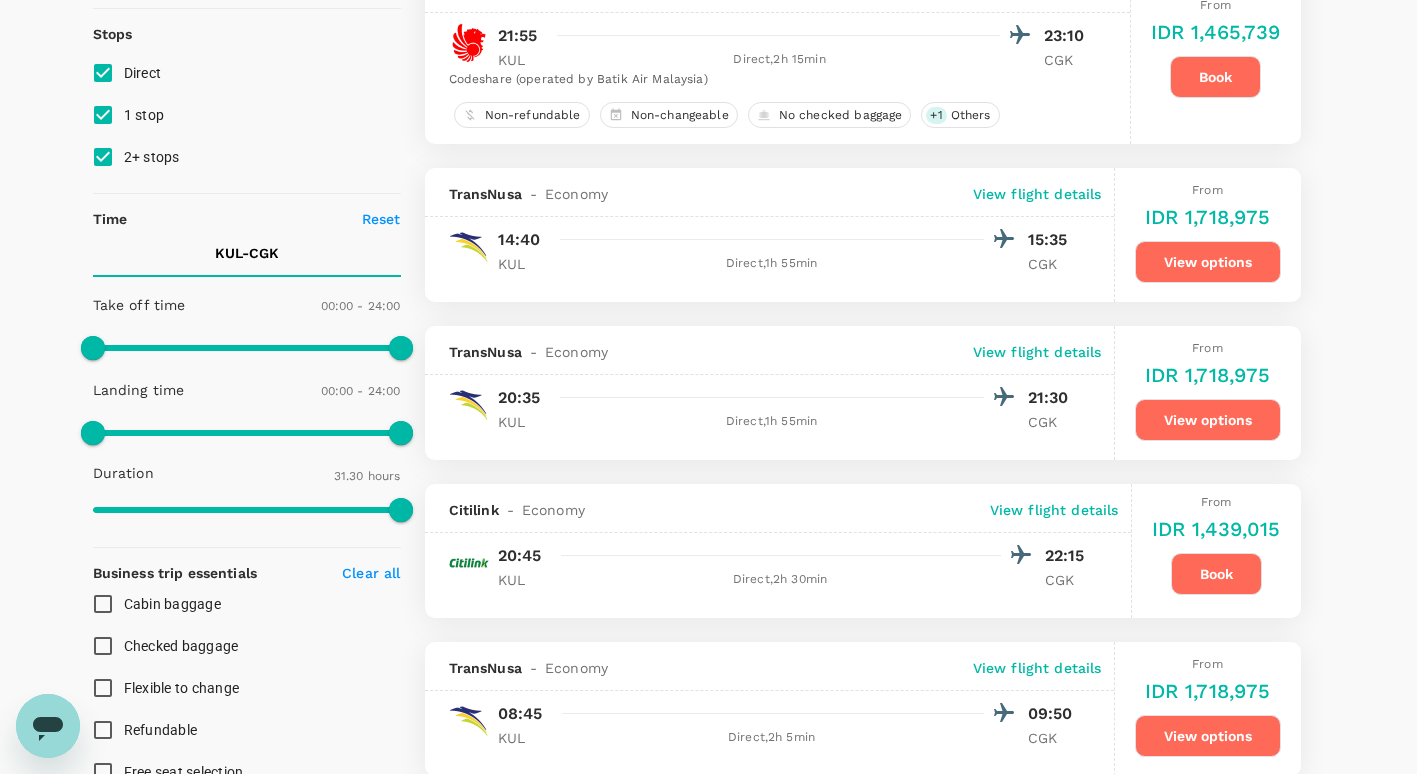 scroll, scrollTop: 250, scrollLeft: 0, axis: vertical 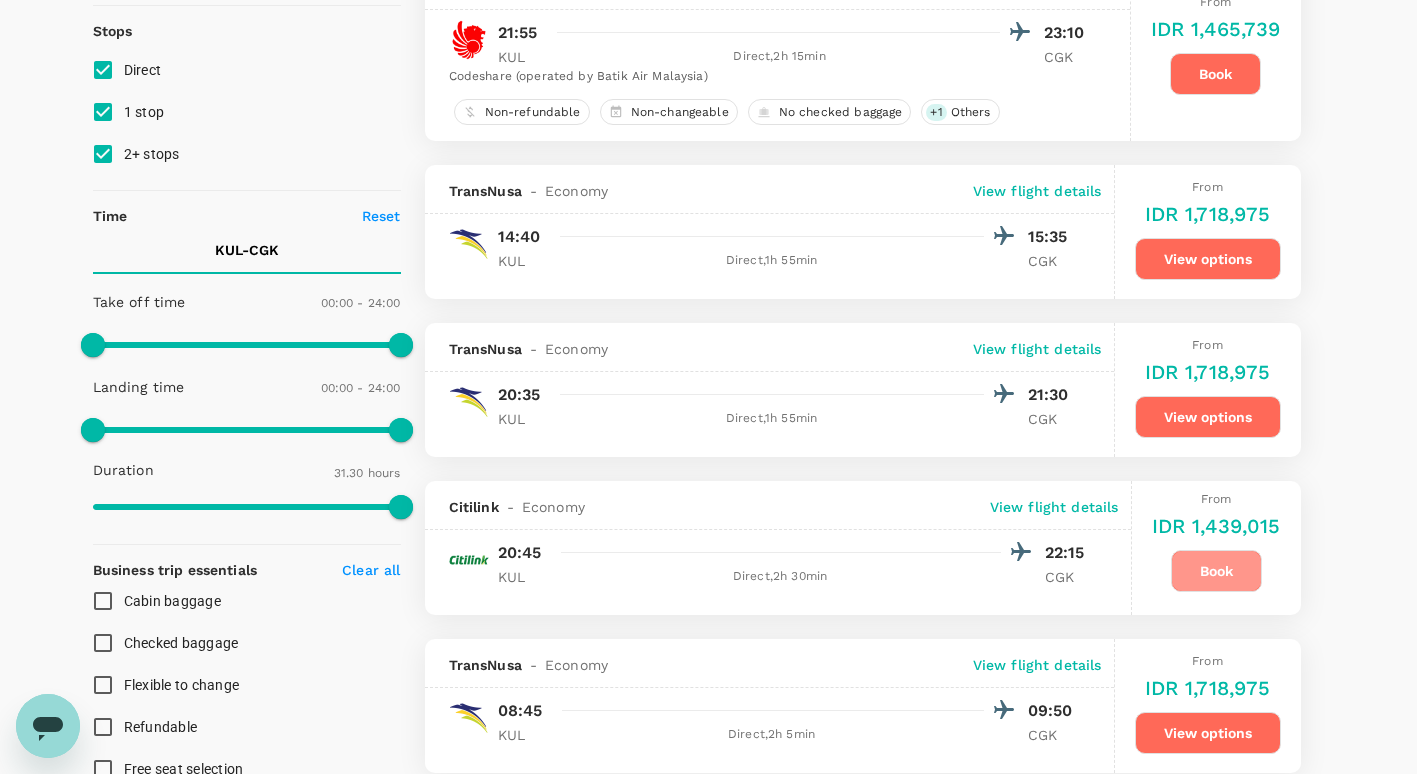 click on "Book" at bounding box center (1216, 571) 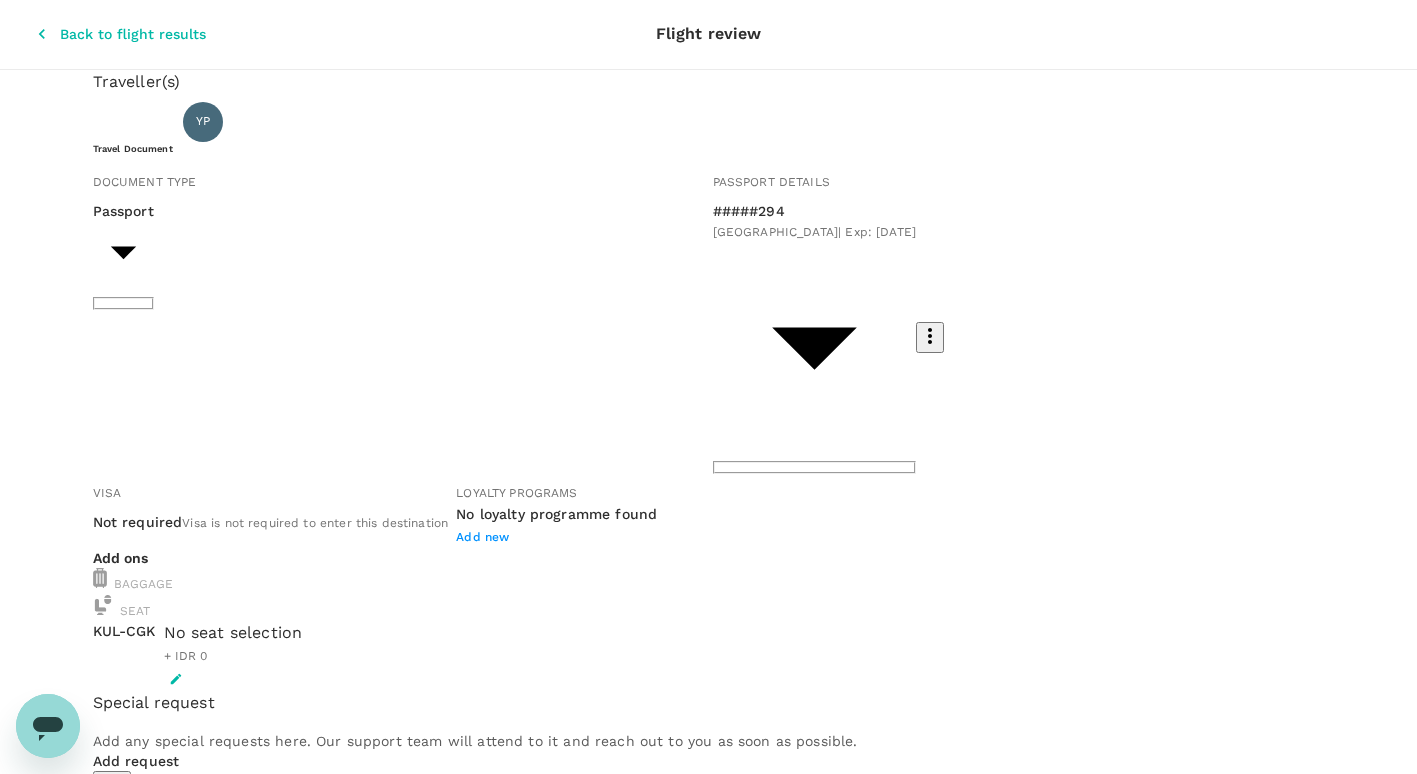scroll, scrollTop: 0, scrollLeft: 0, axis: both 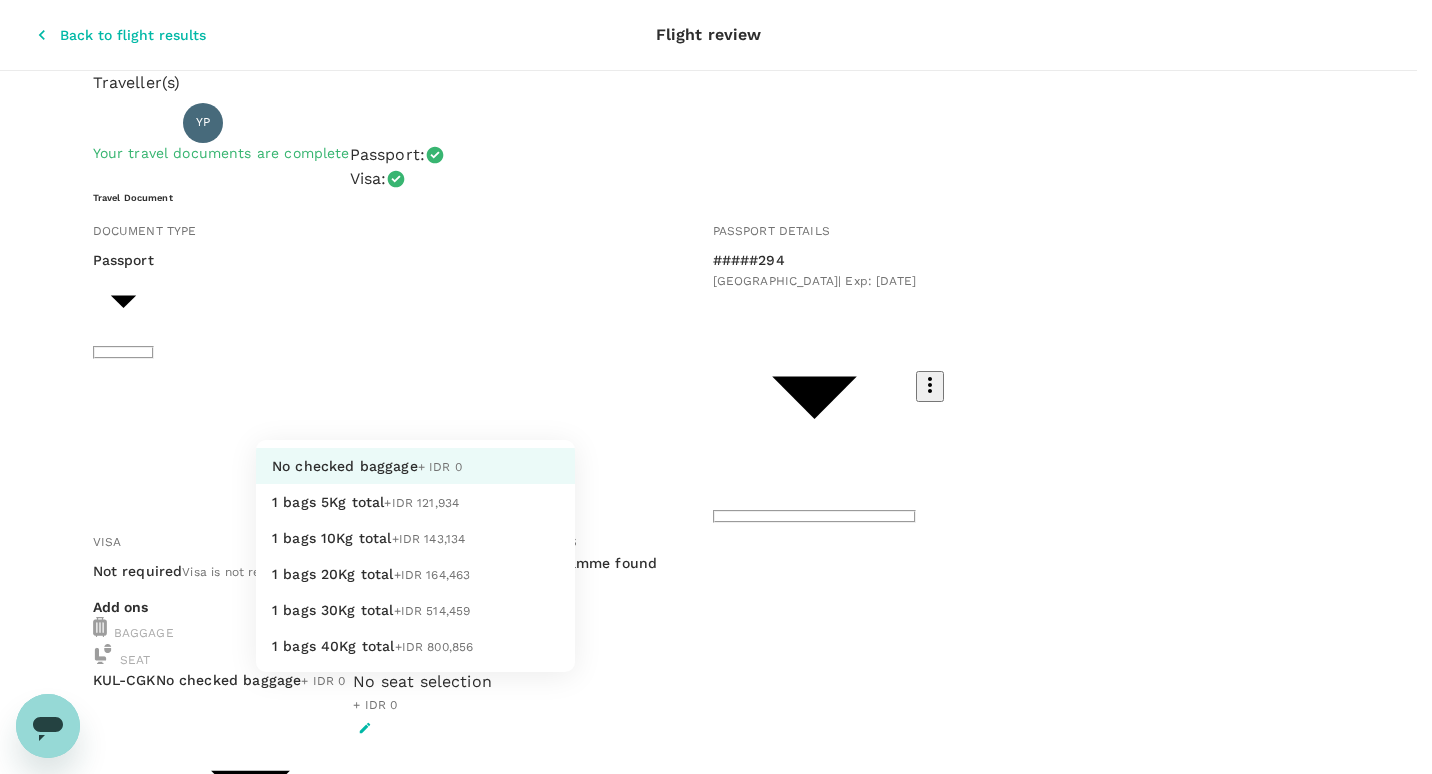 click on "Back to flight results Flight review Traveller(s) Traveller   1 : YP Yopi Irianto   Panut Your travel documents are complete Passport : Visa : Travel Document Document type Passport Passport ​ Passport details #####294 [GEOGRAPHIC_DATA]  | Exp:   [DATE] 786eb52e-aa65-4d58-8b84-842cfafb56ca ​ Visa Not required Visa is not required to enter this destination Loyalty programs No loyalty programme found Add new Add ons Baggage Seat KUL  -  CGK No checked baggage + IDR 0 ​ No seat selection + IDR 0 Special request Add any special requests here. Our support team will attend to it and reach out to you as soon as possible. Add request You've selected [DATE] 20:45 22:15 KUL Direct ,  2h 30min CGK View flight details Price summary Total fare (1 traveller(s)) IDR 1,394,045 Air fare IDR 1,394,045 Baggage fee IDR 0 Seat fee IDR 0 Service fee IDR 44,970 Total IDR 1,439,015 Continue to payment details Version 3.47.1 Privacy Policy Terms of Use Help Centre View details Edit Add new No checked baggage + IDR 0" at bounding box center (716, 808) 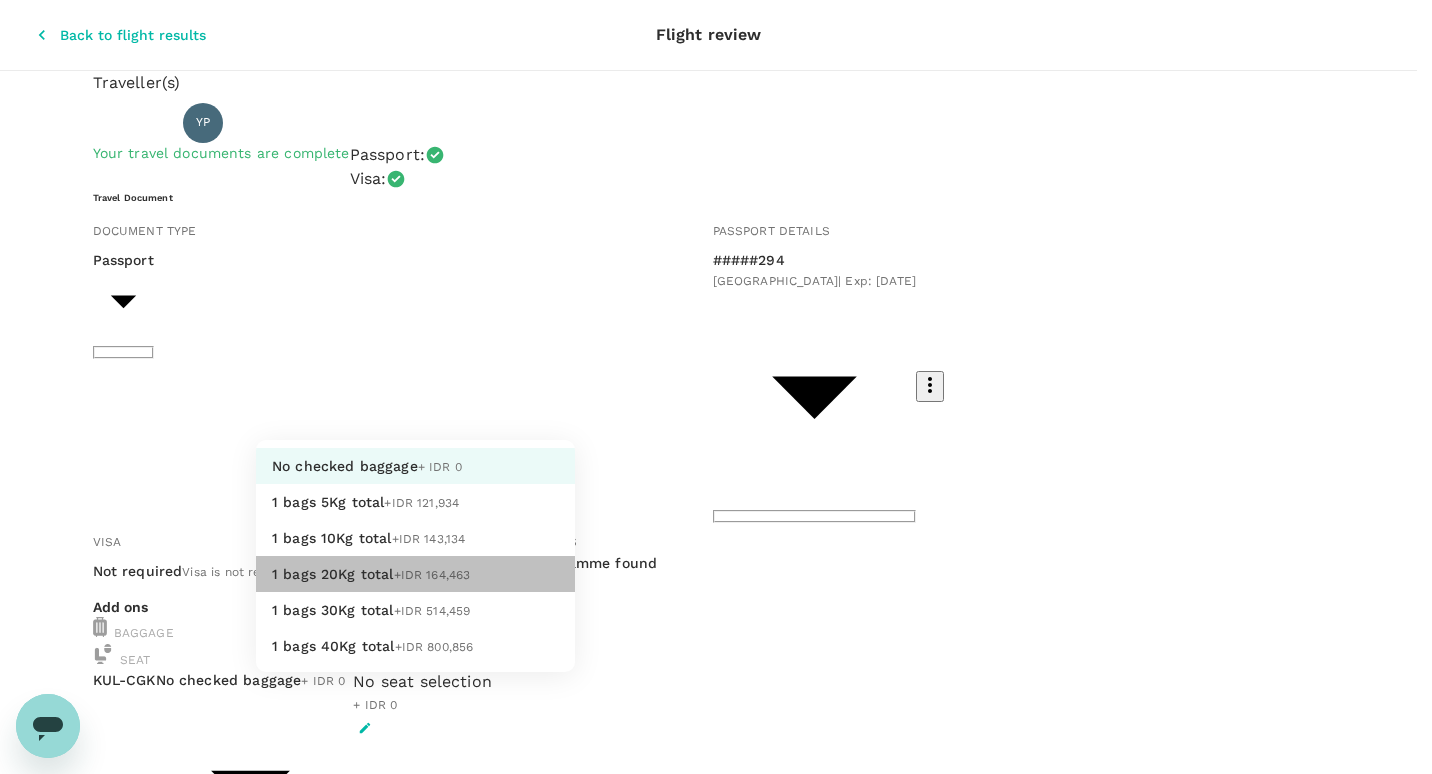 click on "+IDR 164,463" at bounding box center (432, 575) 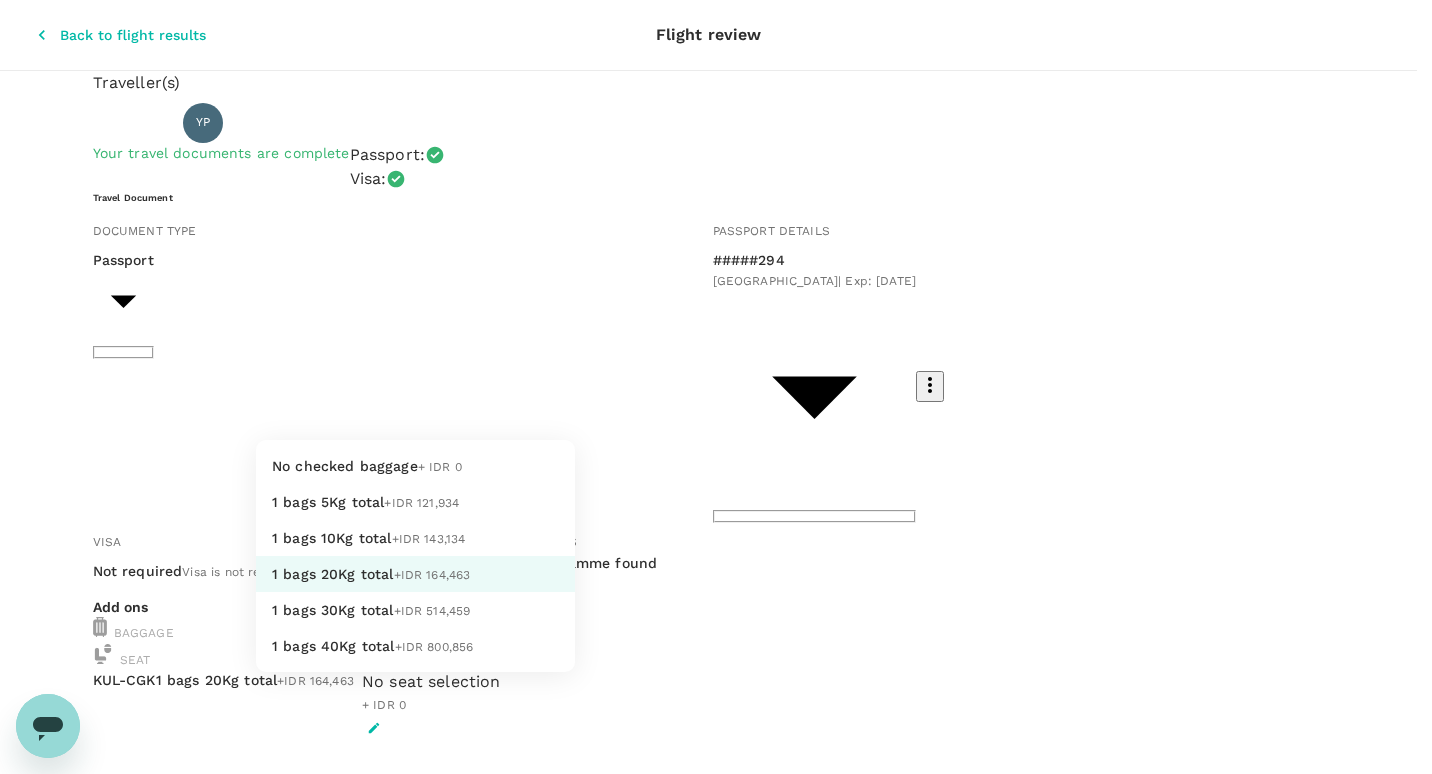 click on "Back to flight results Flight review Traveller(s) Traveller   1 : YP Yopi Irianto   Panut Your travel documents are complete Passport : Visa : Travel Document Document type Passport Passport ​ Passport details #####294 [GEOGRAPHIC_DATA]  | Exp:   [DATE] 786eb52e-aa65-4d58-8b84-842cfafb56ca ​ Visa Not required Visa is not required to enter this destination Loyalty programs No loyalty programme found Add new Add ons Baggage Seat KUL  -  CGK 1 bags 20Kg total +IDR 164,463 3 - 164463 ​ No seat selection + IDR 0 Special request Add any special requests here. Our support team will attend to it and reach out to you as soon as possible. Add request You've selected [DATE] 20:45 22:15 KUL Direct ,  2h 30min CGK View flight details Price summary Total fare (1 traveller(s)) IDR 1,558,508 Air fare IDR 1,394,045 Baggage fee IDR 164,463 Seat fee IDR 0 Service fee IDR 44,970 Total IDR 1,603,478 Continue to payment details Version 3.47.1 Privacy Policy Terms of Use Help Centre View details Edit Add new + IDR 0" at bounding box center [716, 812] 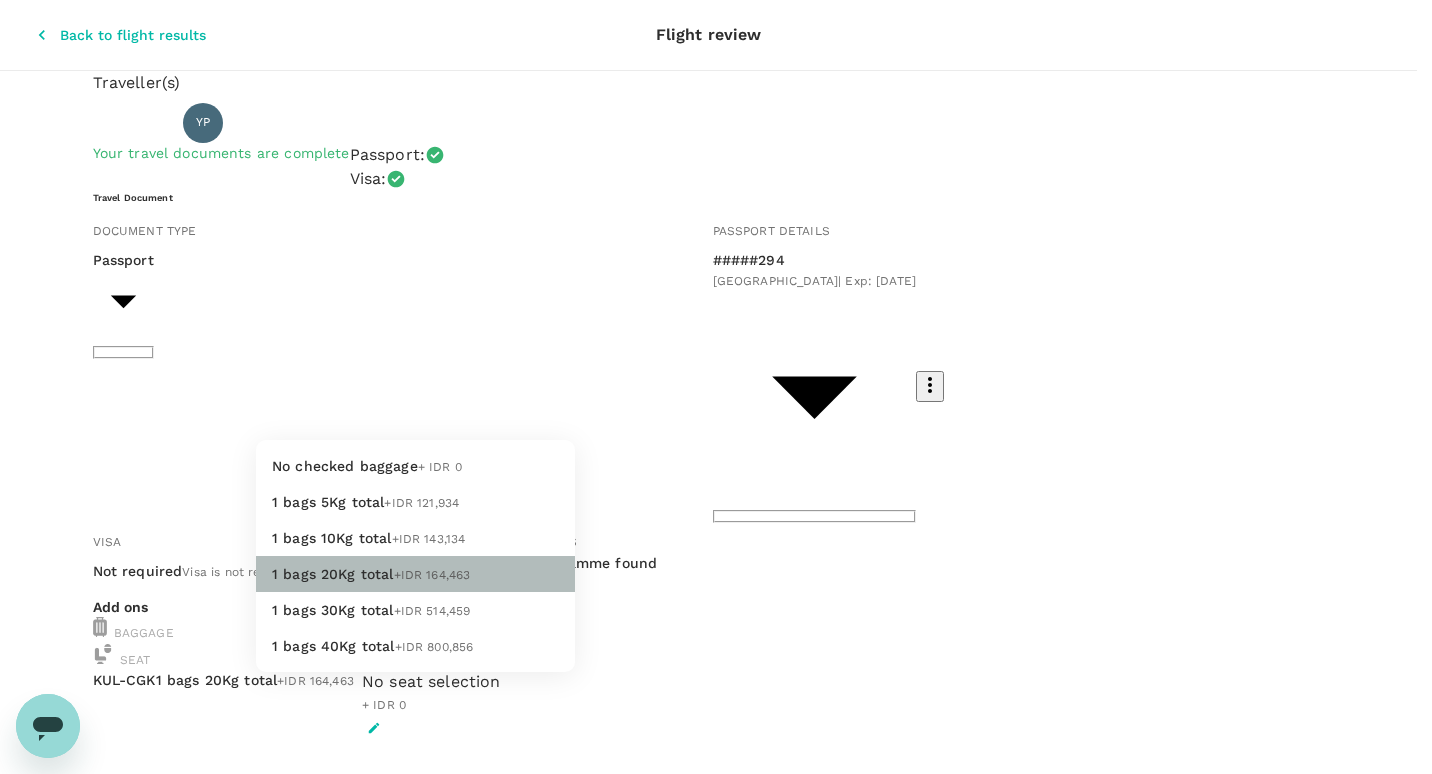 click on "+IDR 164,463" at bounding box center [432, 575] 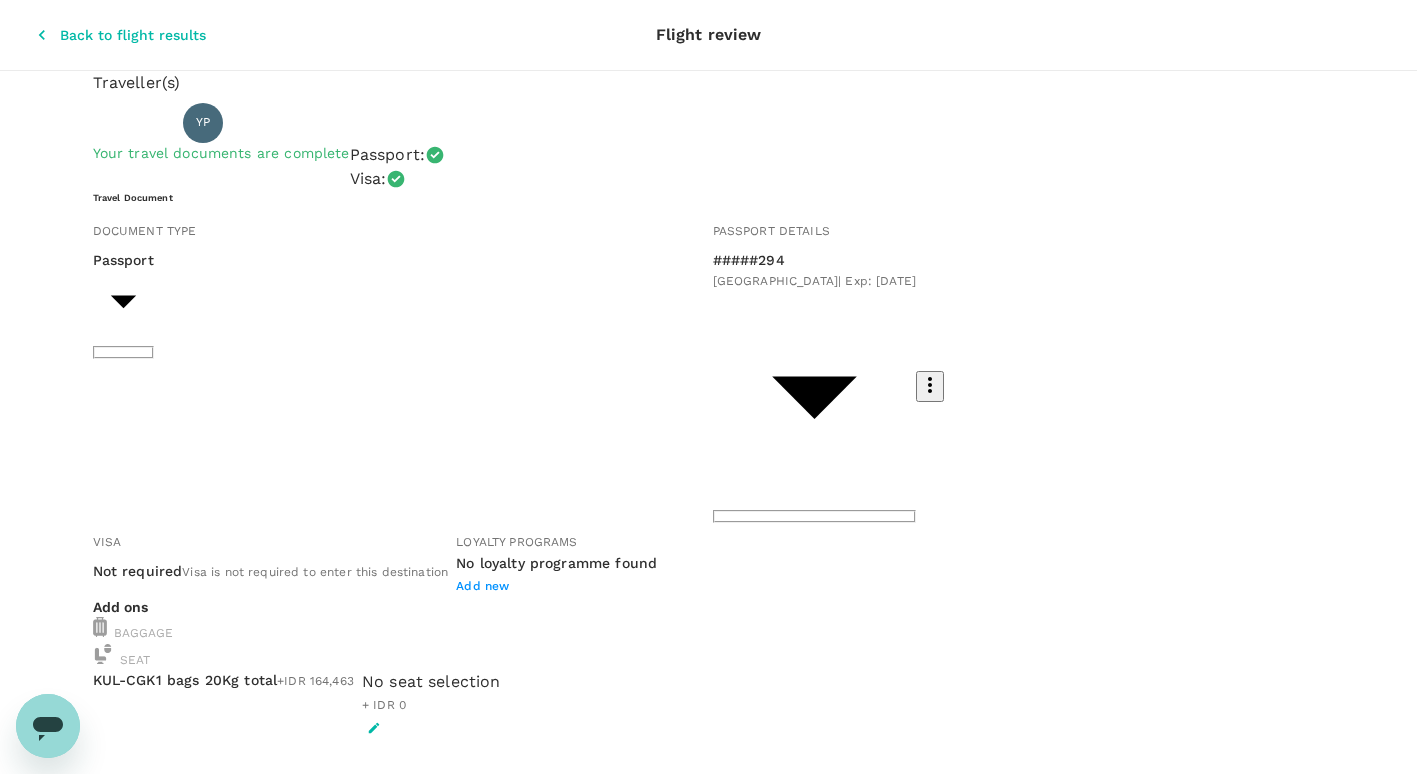 click on "Back to flight results" at bounding box center [121, 35] 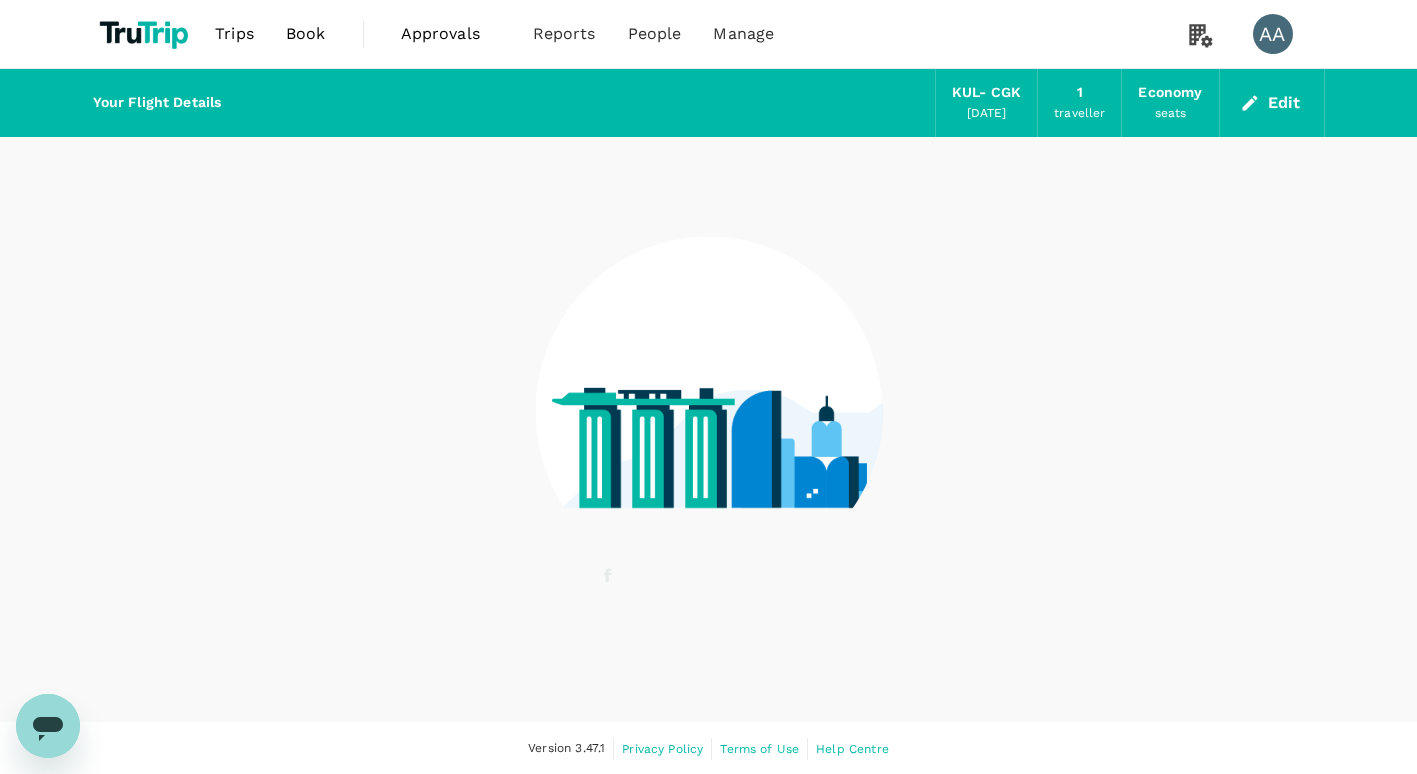 scroll, scrollTop: 1, scrollLeft: 0, axis: vertical 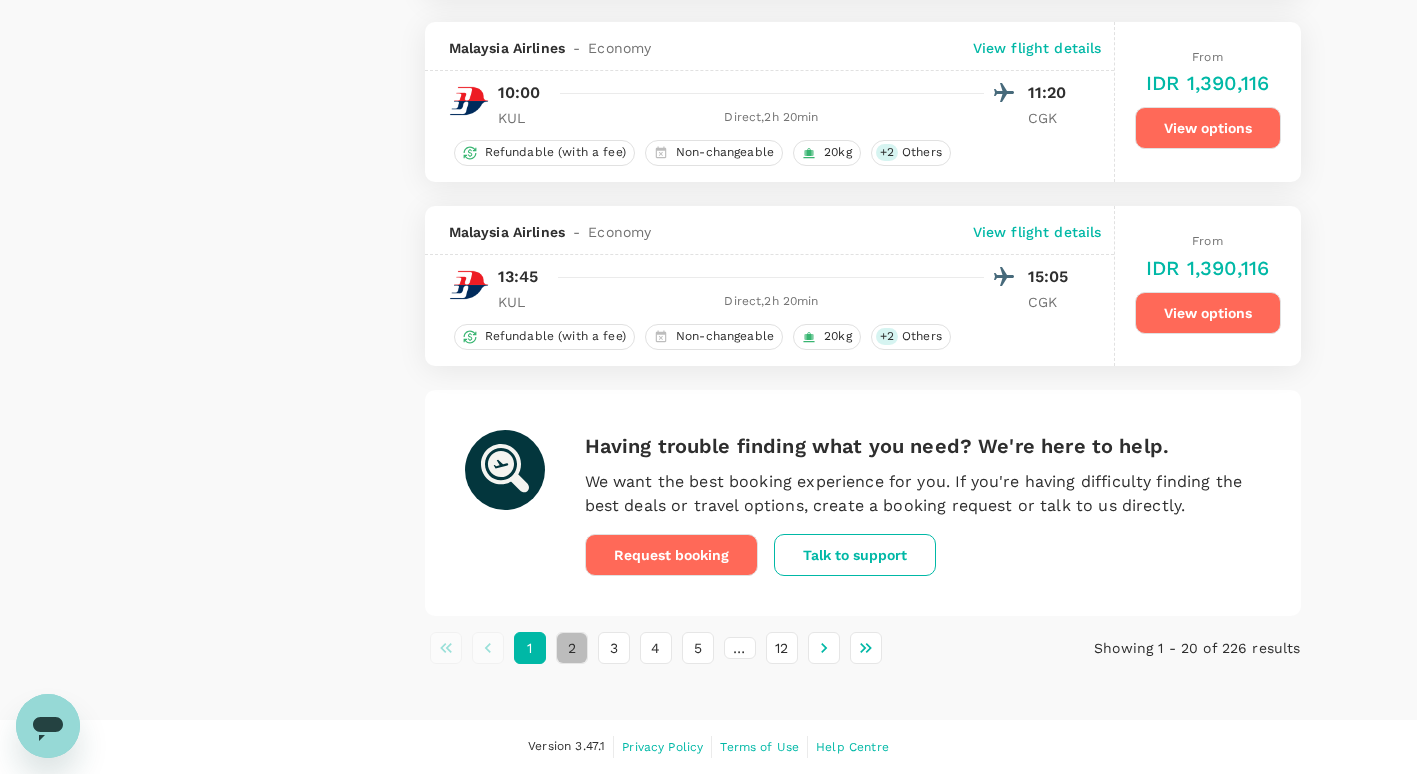 click on "2" at bounding box center (572, 648) 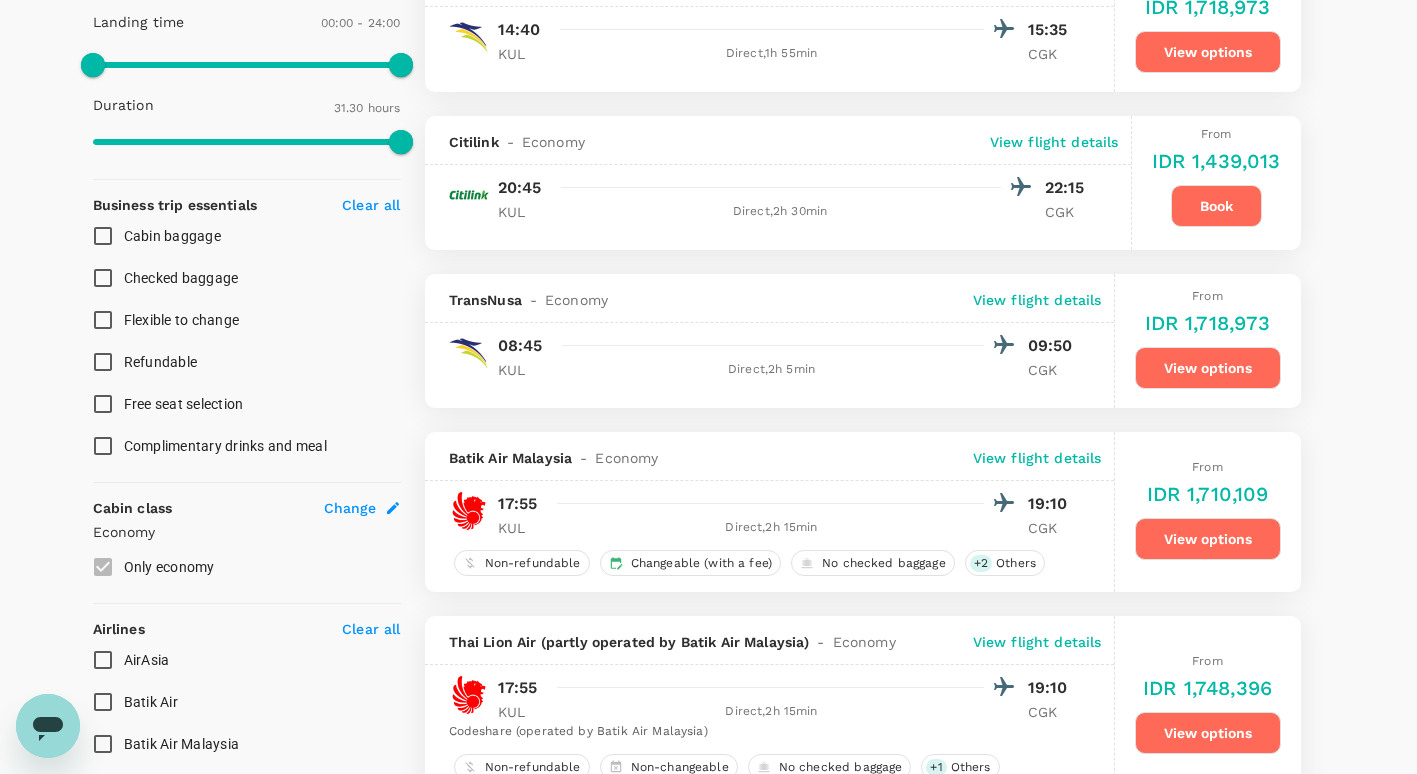 scroll, scrollTop: 800, scrollLeft: 0, axis: vertical 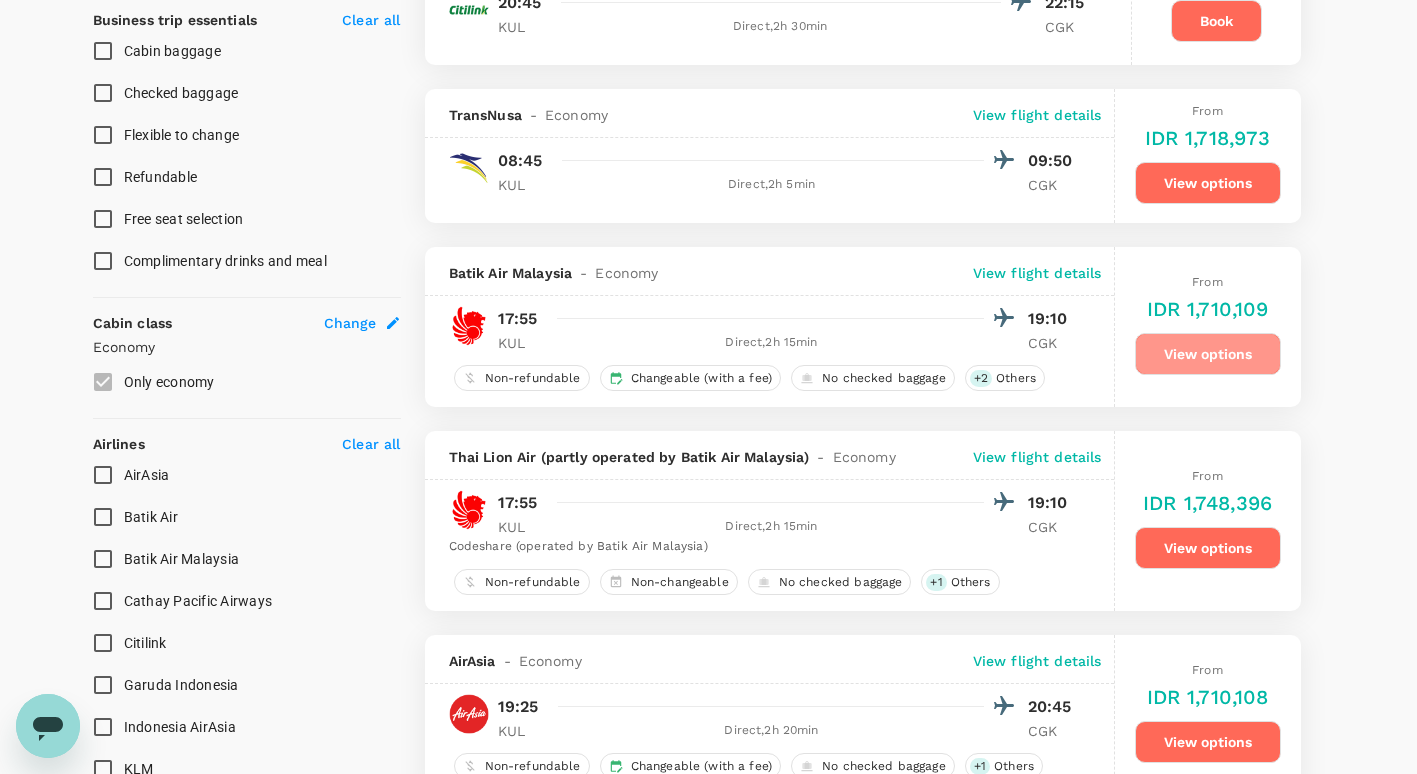 click on "View options" at bounding box center (1208, 354) 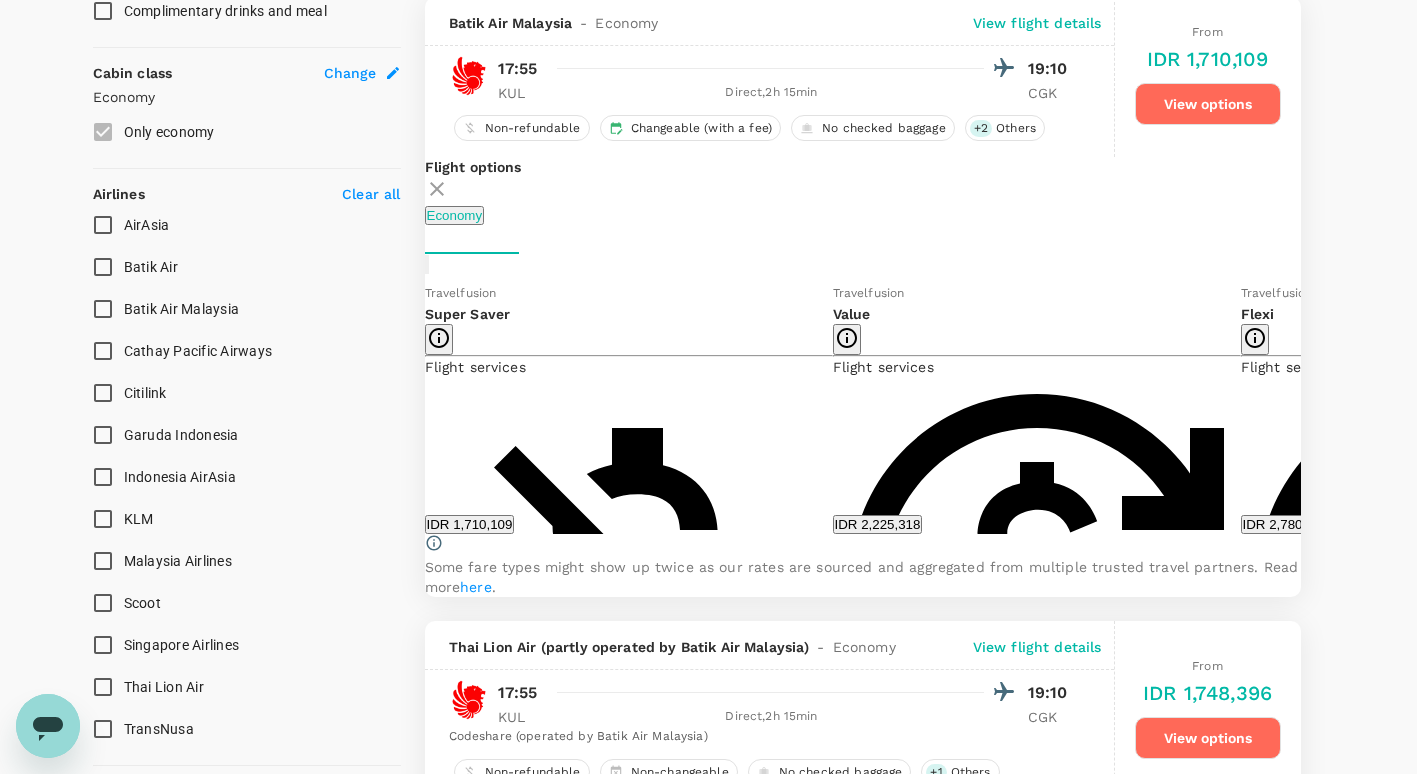 scroll, scrollTop: 950, scrollLeft: 0, axis: vertical 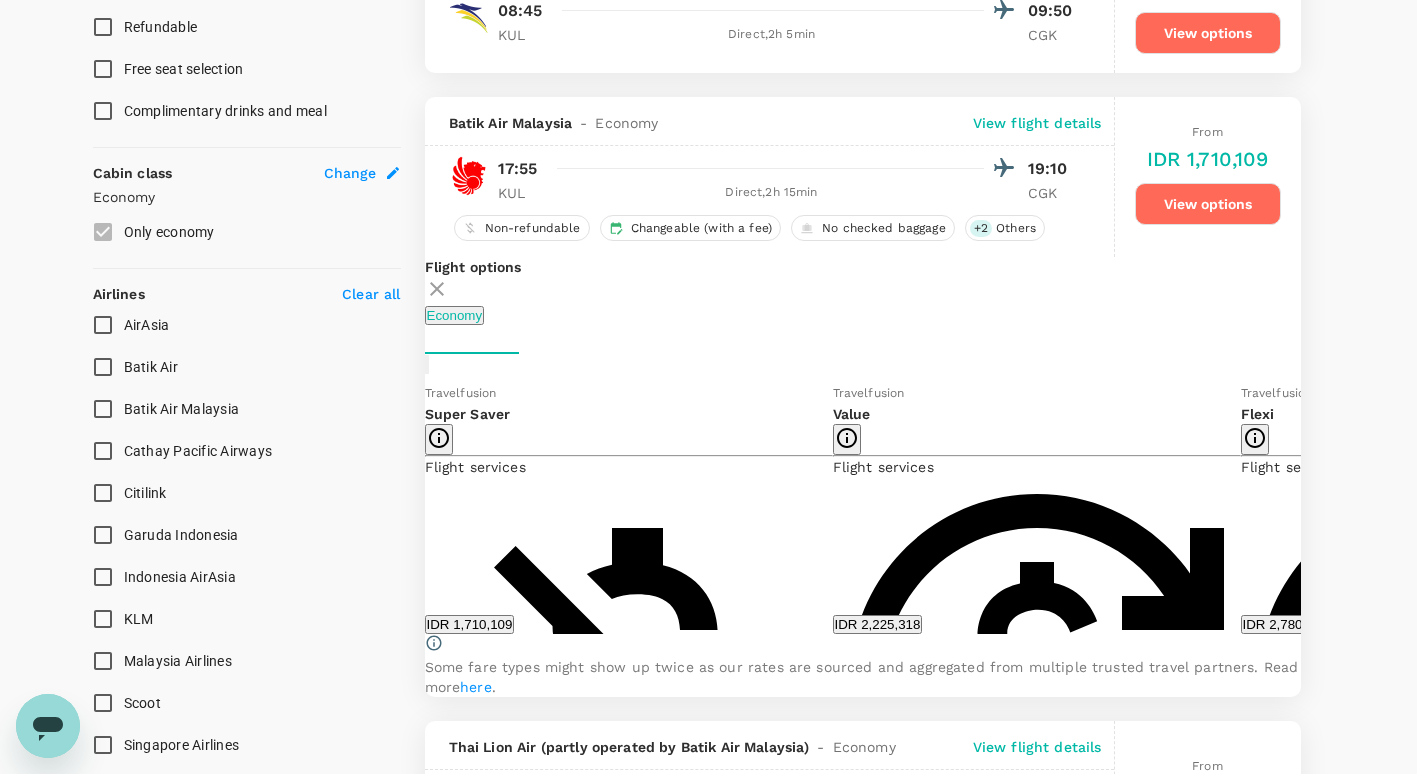 click on "Show more" at bounding box center [460, 1863] 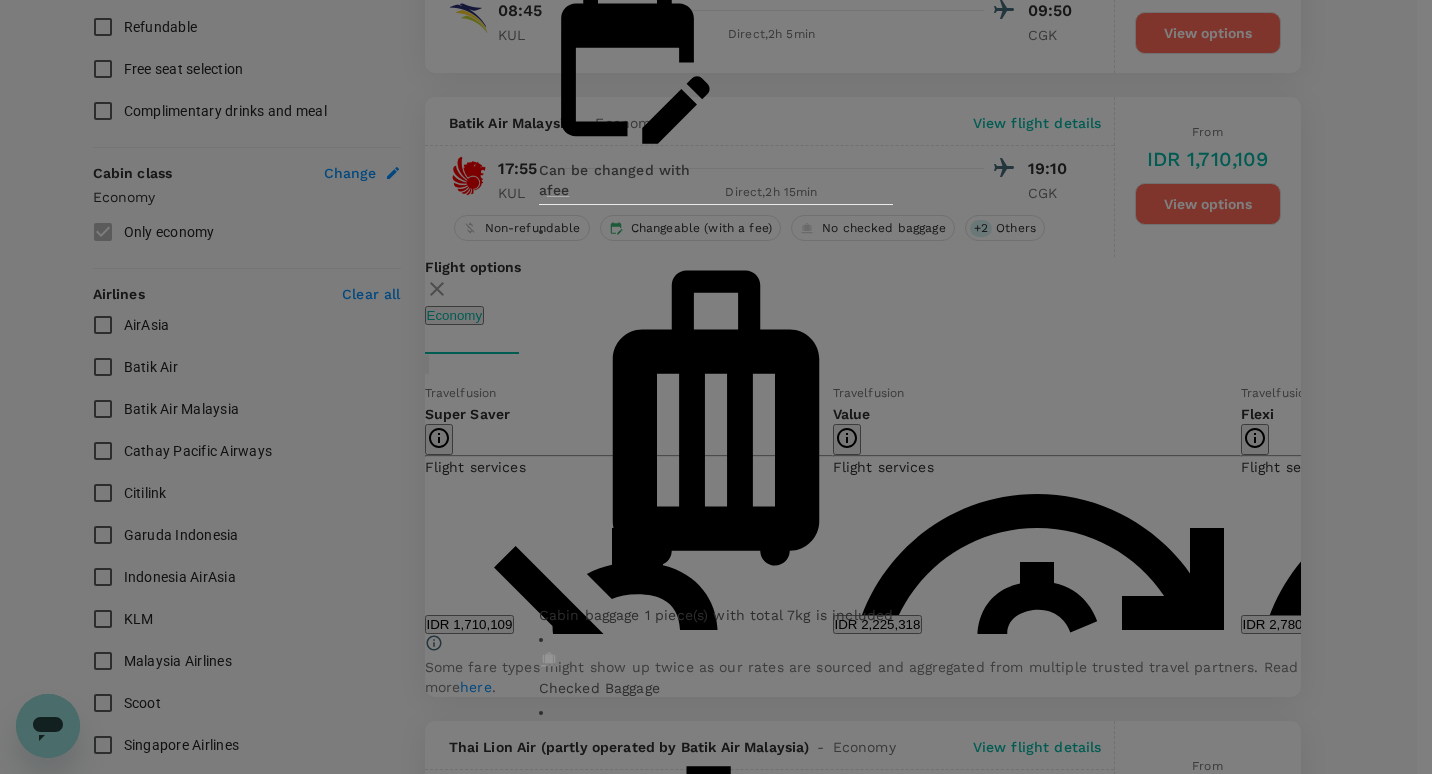 click 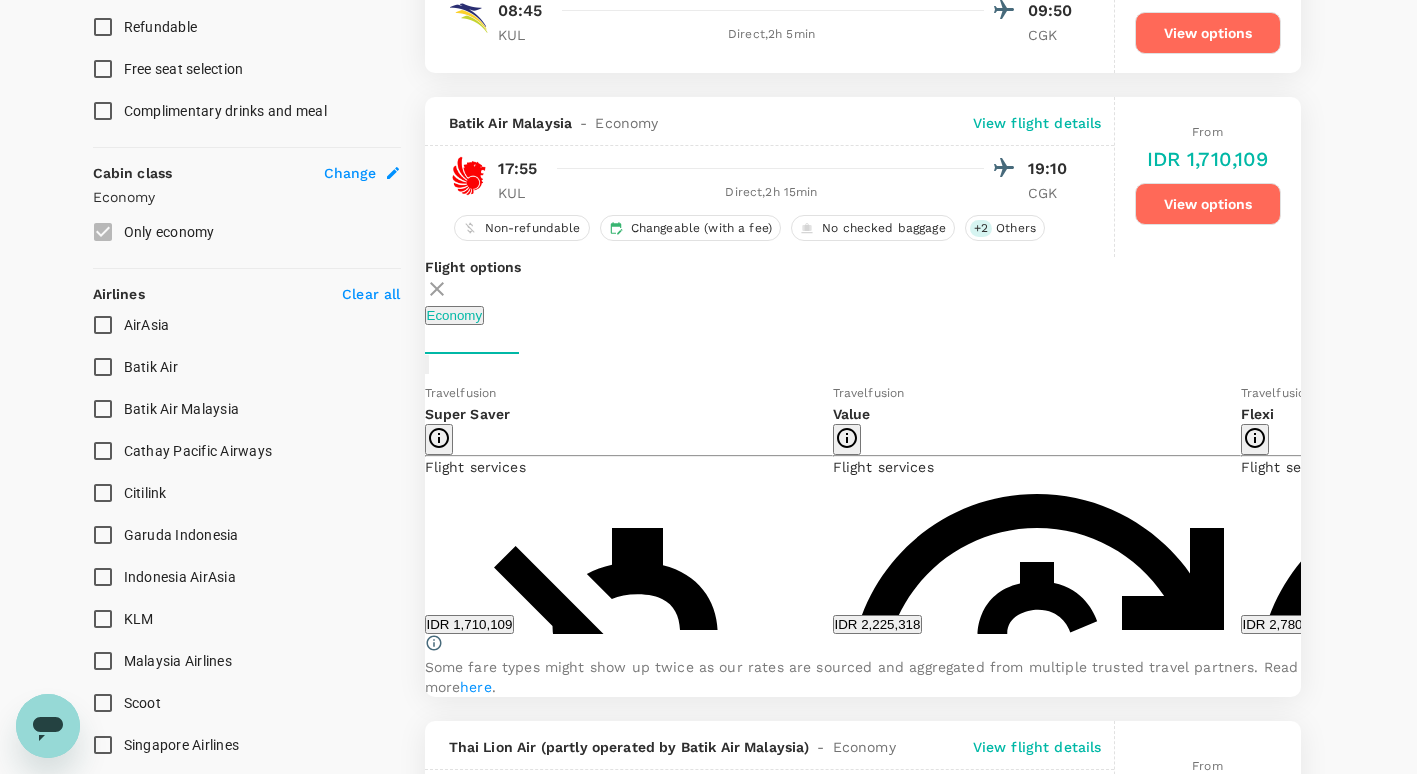 click on "Show more" at bounding box center (868, 1863) 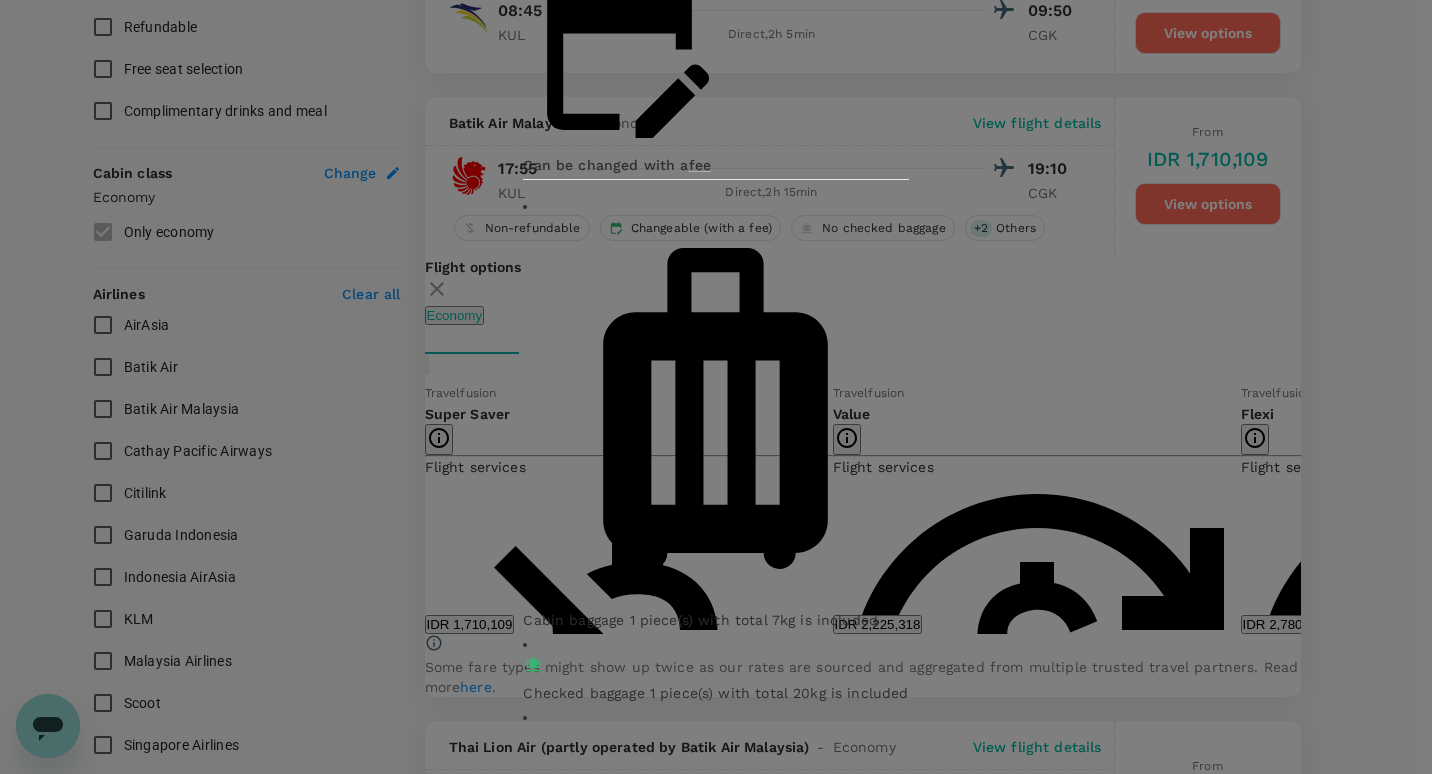 click 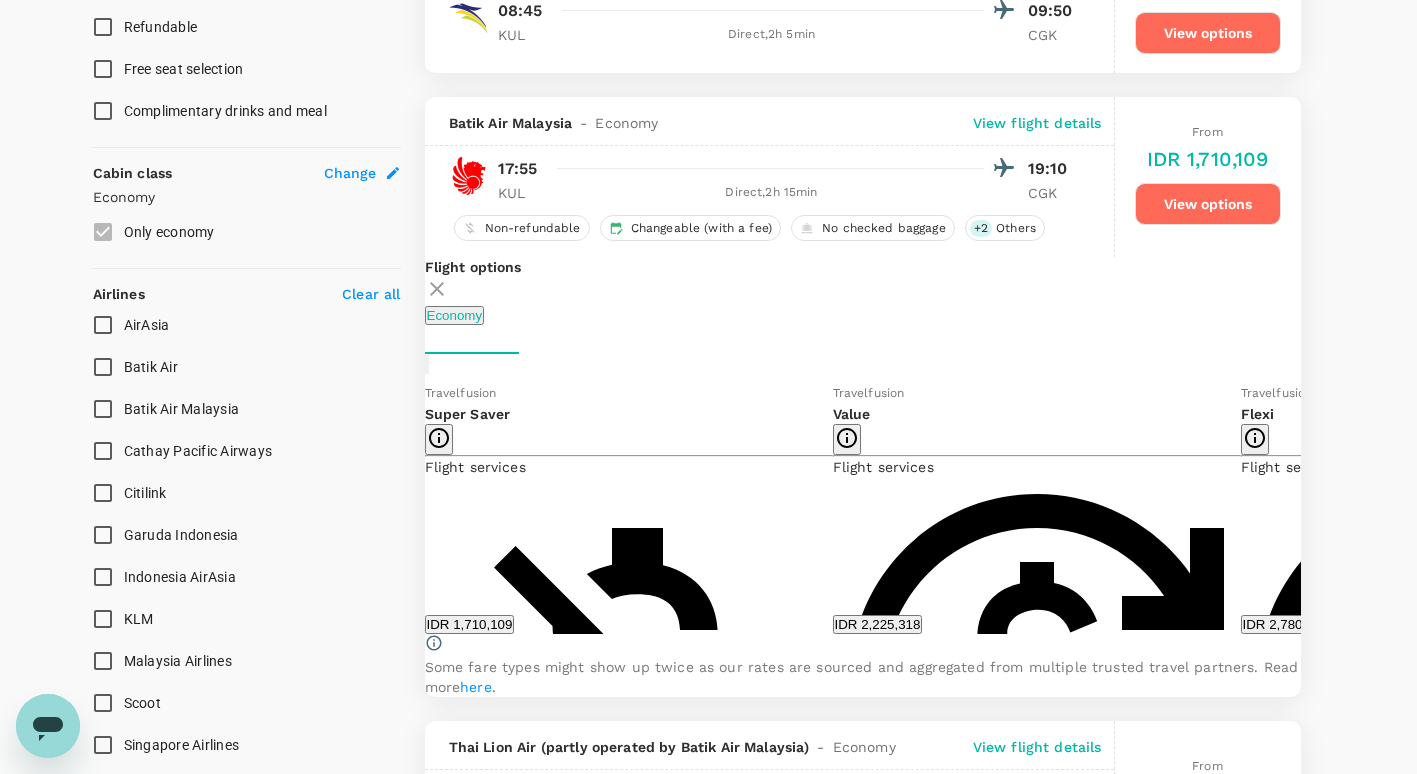 click on "1 x 7kg Cabin Baggage" at bounding box center (629, 1786) 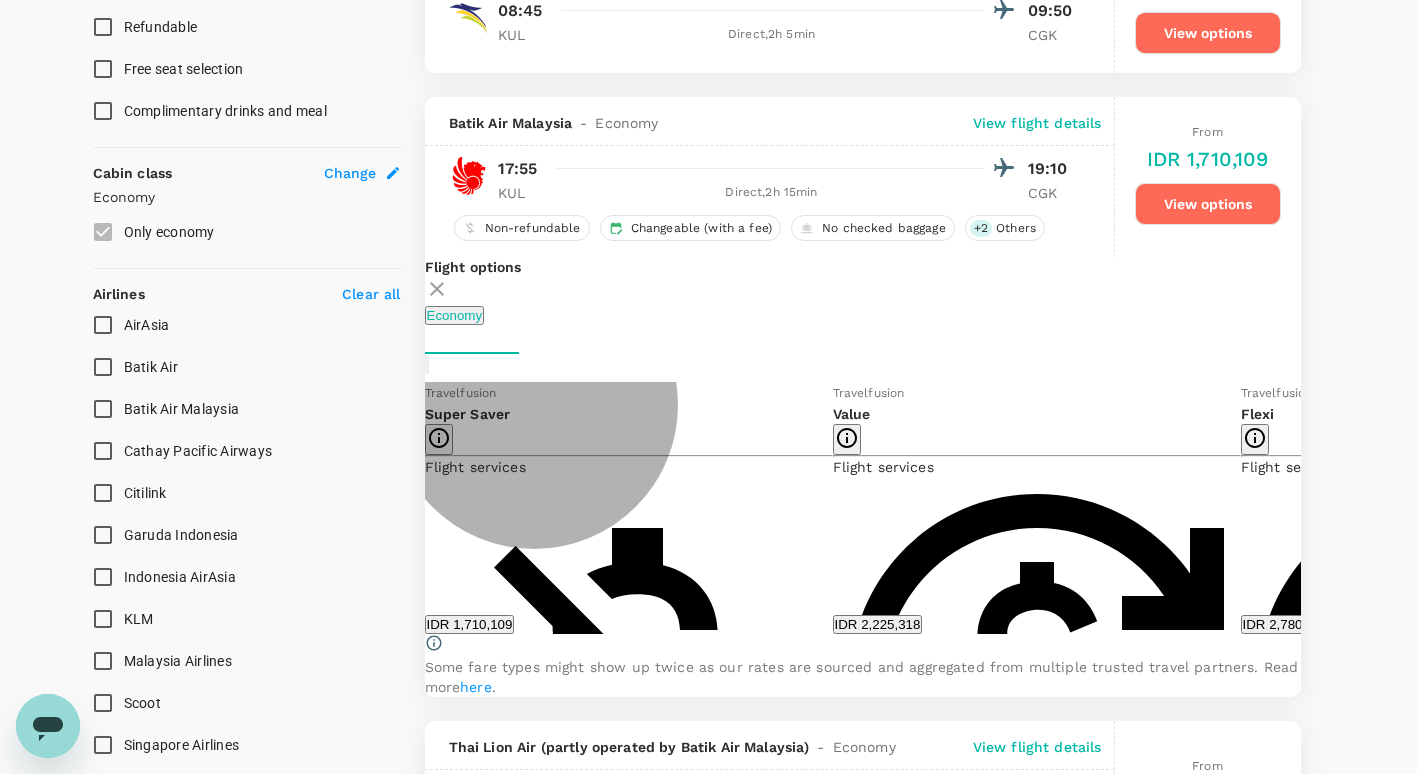 click on "IDR 2,225,318" at bounding box center (878, 624) 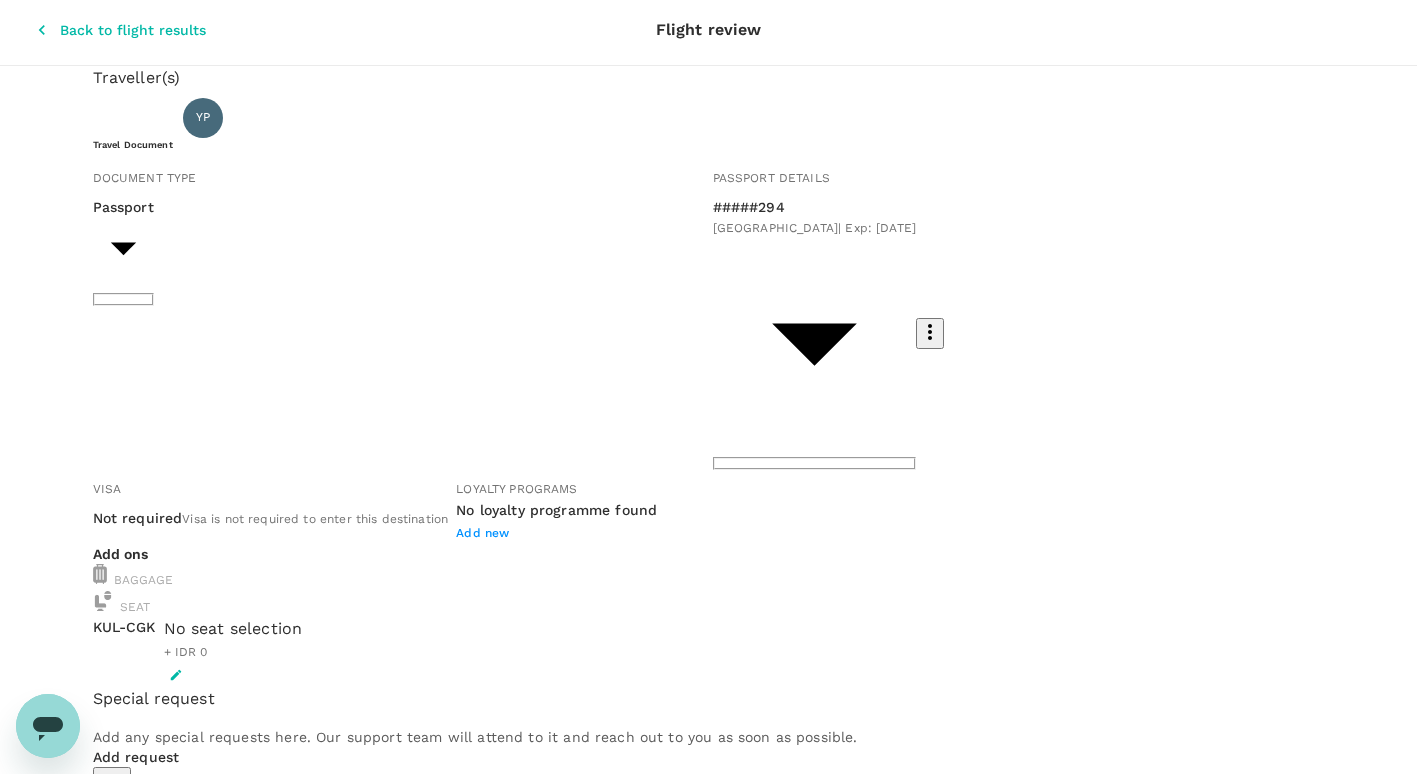 scroll, scrollTop: 0, scrollLeft: 0, axis: both 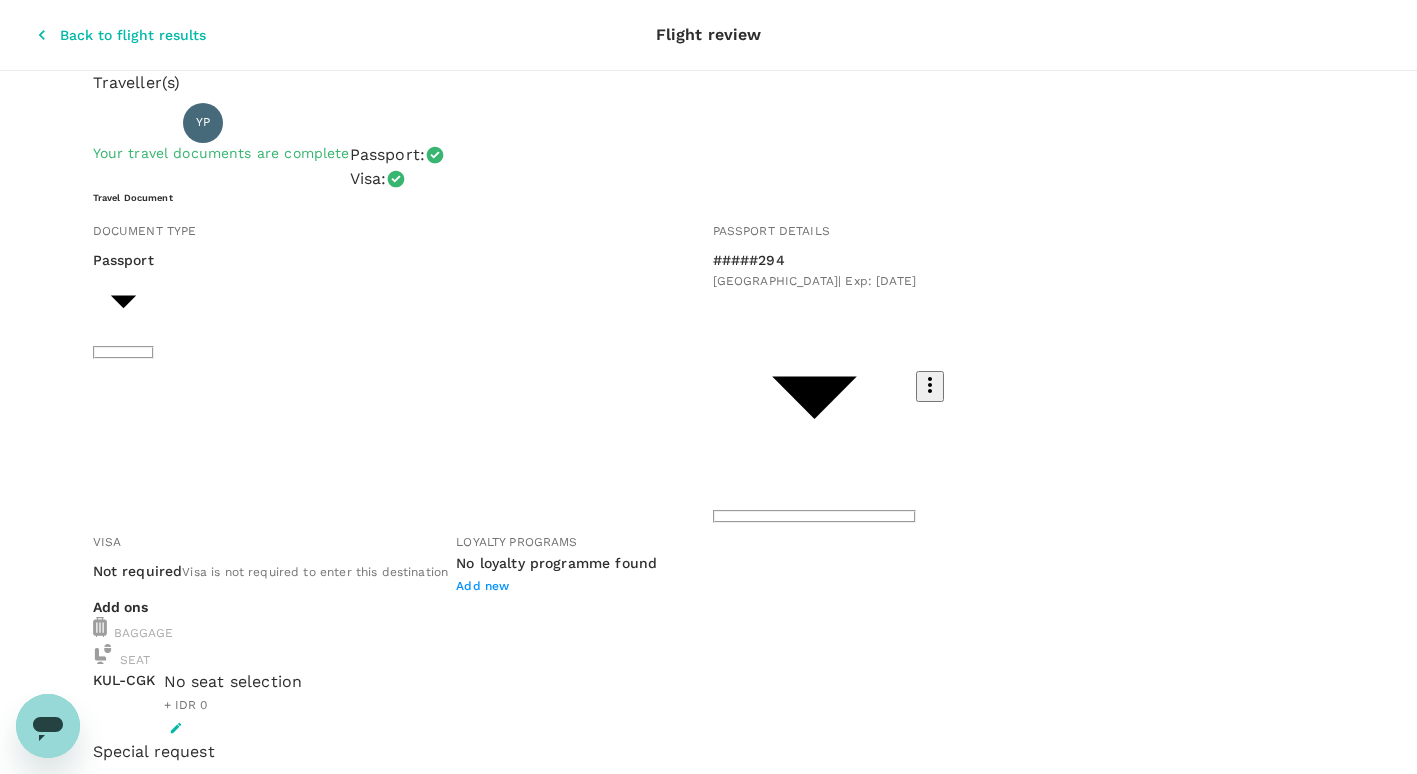 click 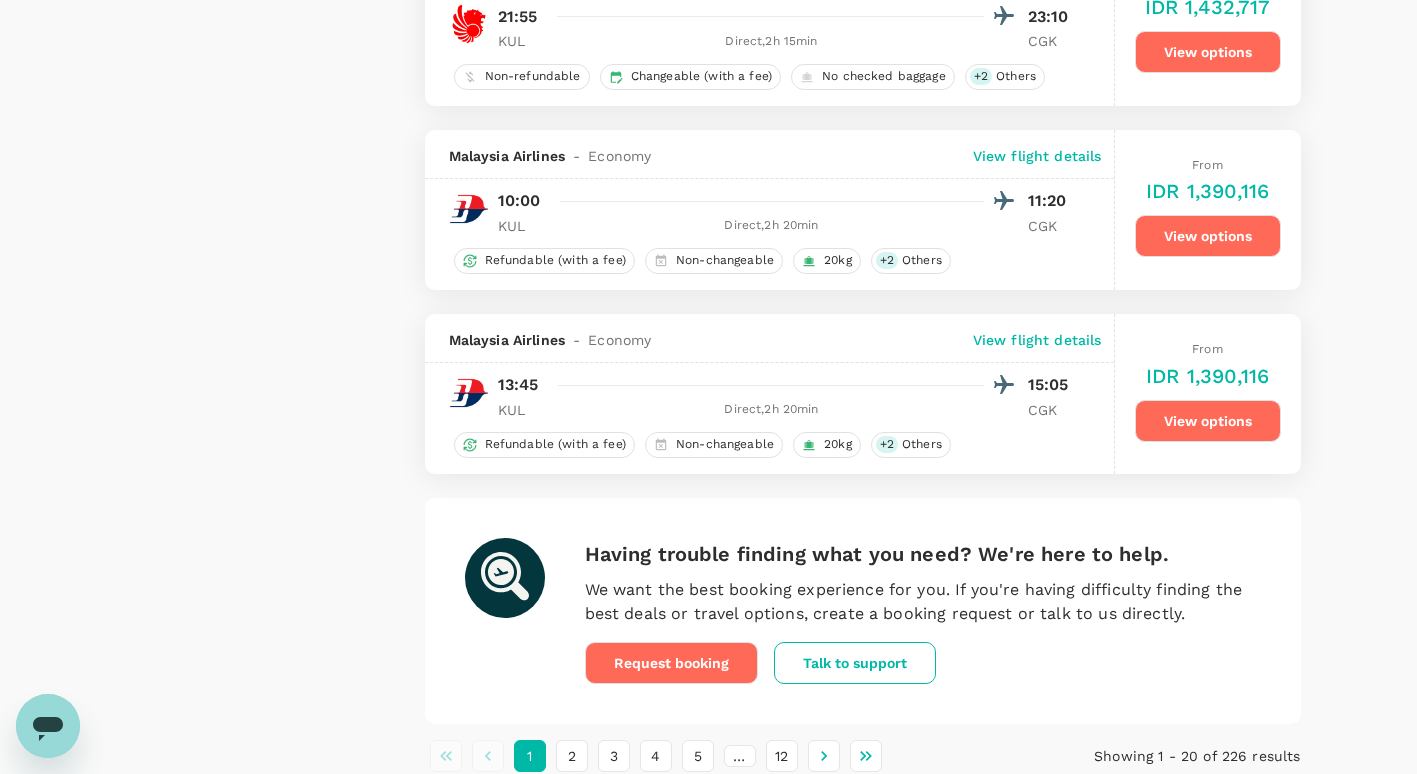 scroll, scrollTop: 3610, scrollLeft: 0, axis: vertical 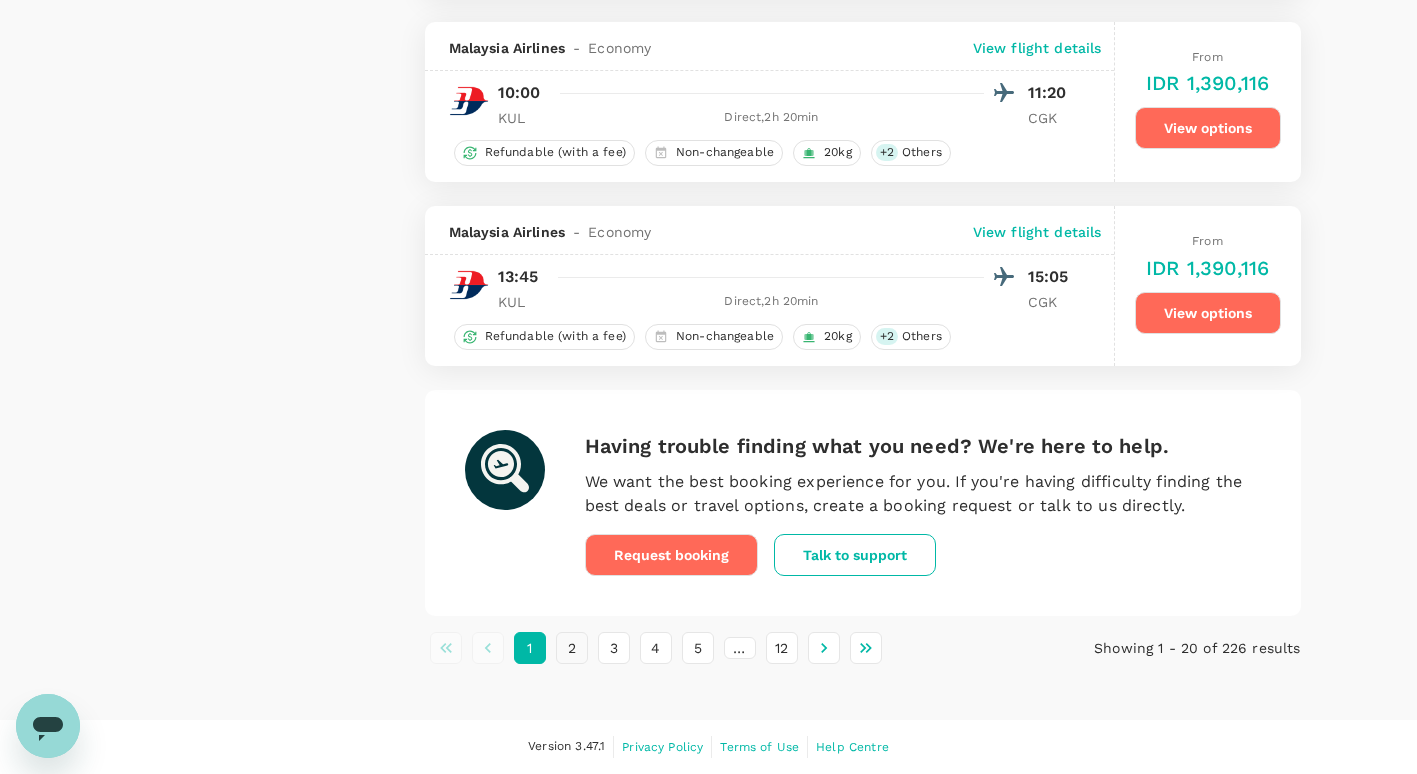 click on "2" at bounding box center (572, 648) 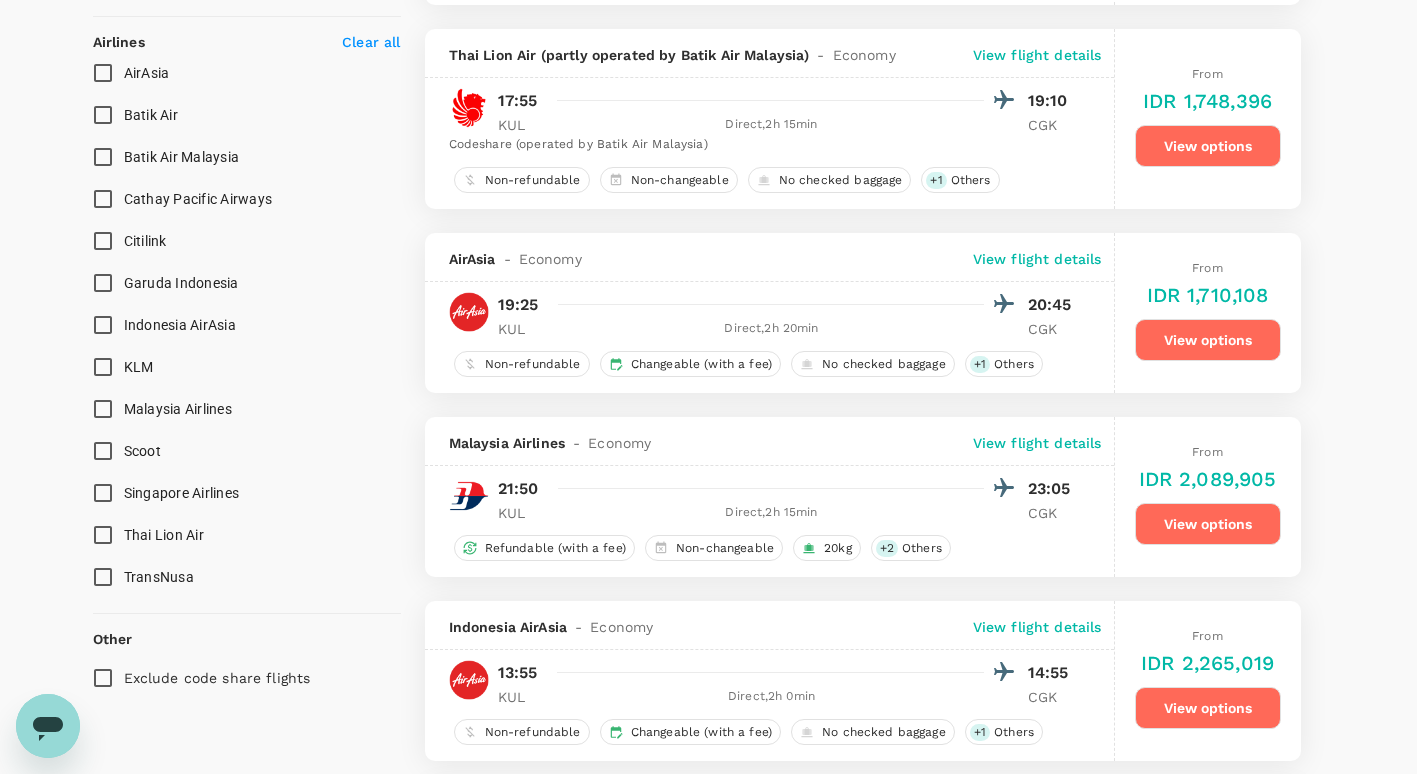 scroll, scrollTop: 1200, scrollLeft: 0, axis: vertical 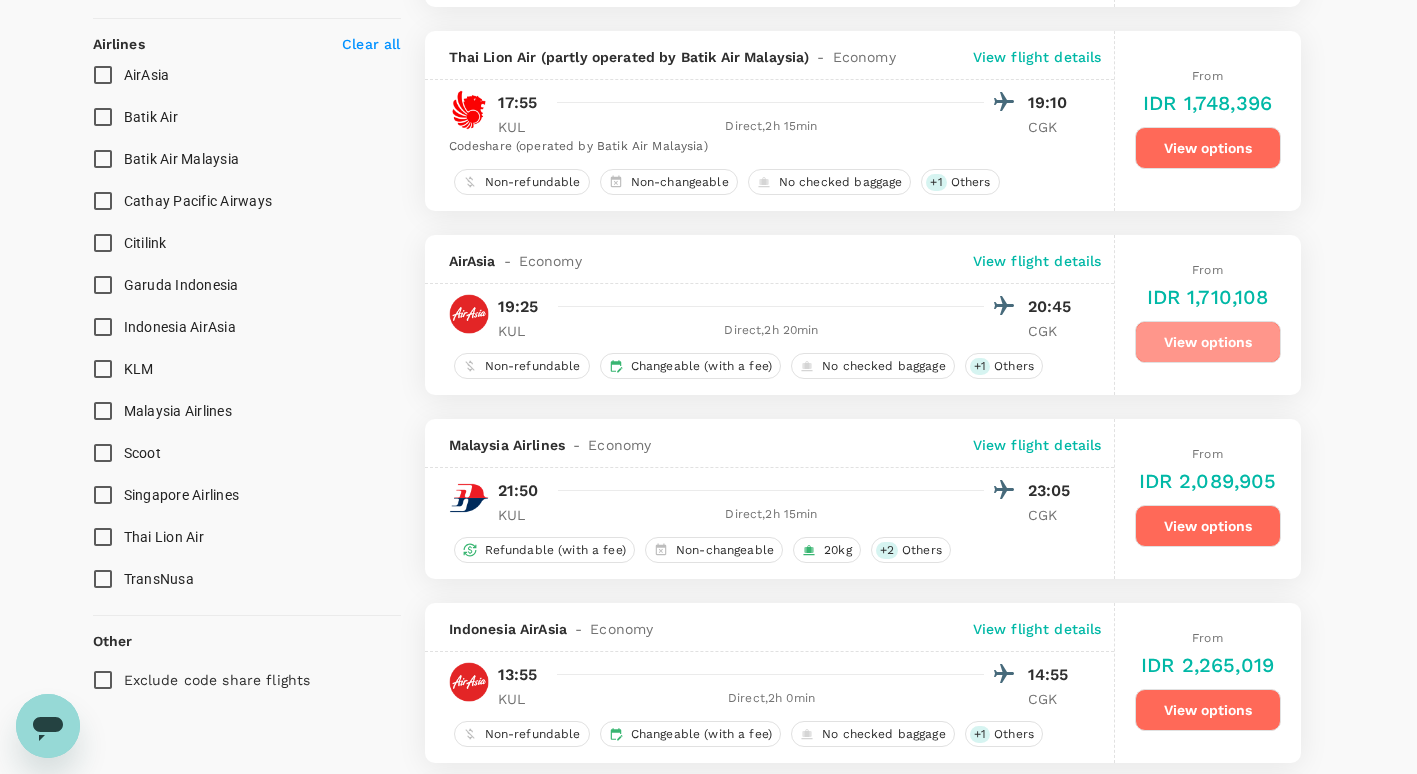 click on "View options" at bounding box center [1208, 342] 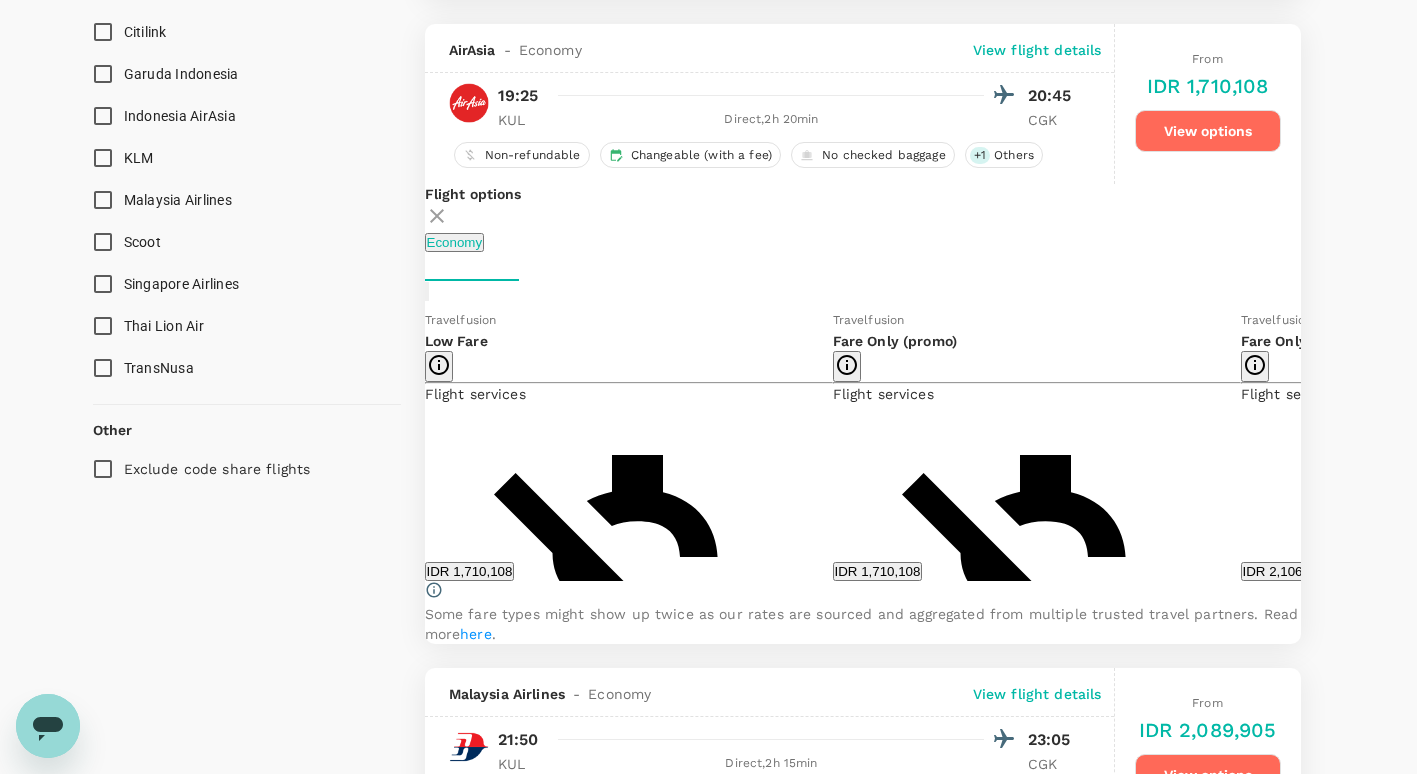 scroll, scrollTop: 1439, scrollLeft: 0, axis: vertical 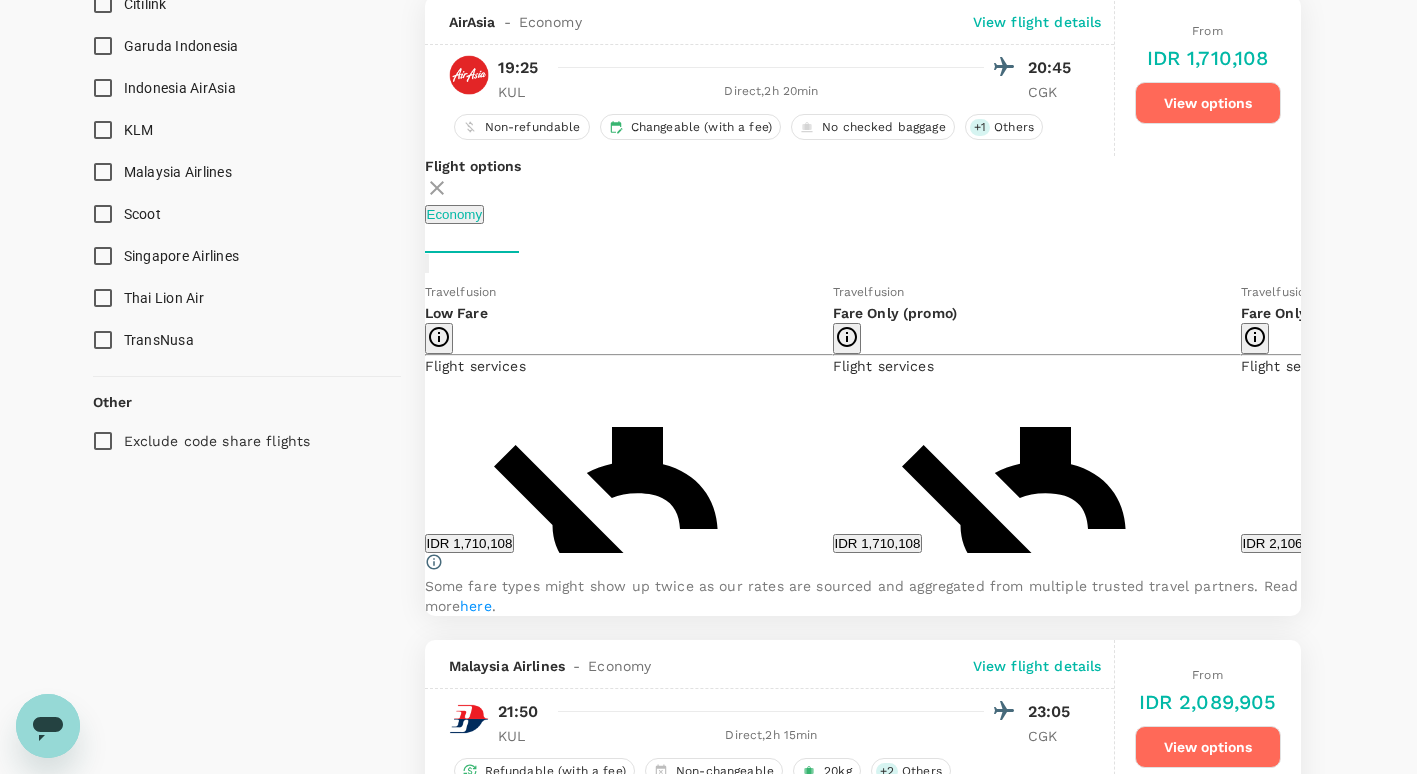click on "Flight options Economy Travelfusion Low Fare Flight services Non-refundable Can be changed with a  fee 1 x 7kg Cabin Baggage Checked Baggage IDR 1,710,108 Travelfusion Fare Only (promo) Flight services Non-refundable Can be changed with a  fee 1 x 7kg Cabin Baggage Checked Baggage IDR 1,710,108 Travelfusion Fare Only Flight services Non-refundable Can be changed with a  fee 1 x 7kg Cabin Baggage Checked Baggage IDR 2,106,473 Travelfusion Regular Flight services Non-refundable Can be changed with a  fee 1 x 7kg Cabin Baggage Checked Baggage IDR 2,106,473 Travelfusion Corporate Lite Flight services Non-refundable Changeable with no additional  airline fee 1 x 7kg Cabin Baggage Checked Baggage Show more IDR 2,296,625 Some fare types might show up twice as our rates are sourced and aggregated from multiple trusted travel partners. Read more  here ." at bounding box center (863, 386) 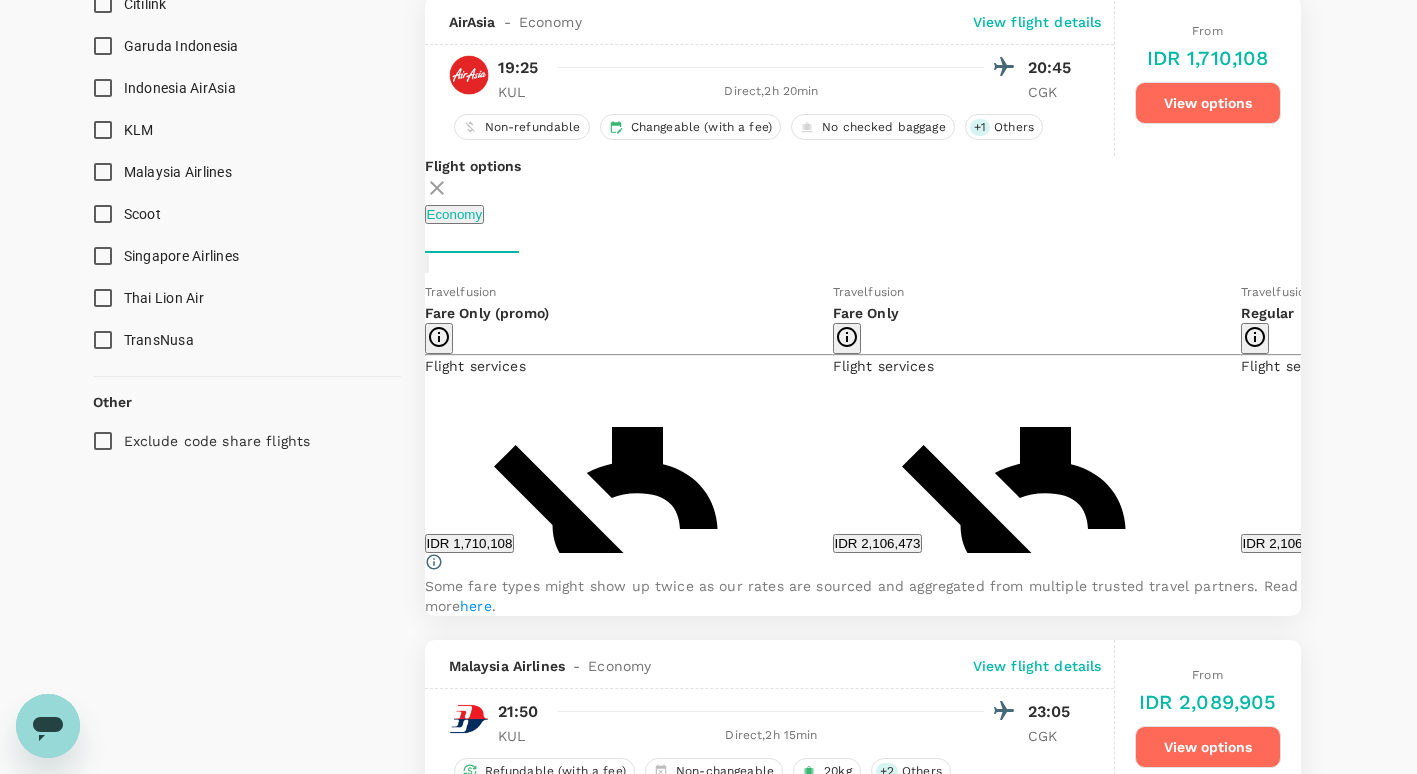 click 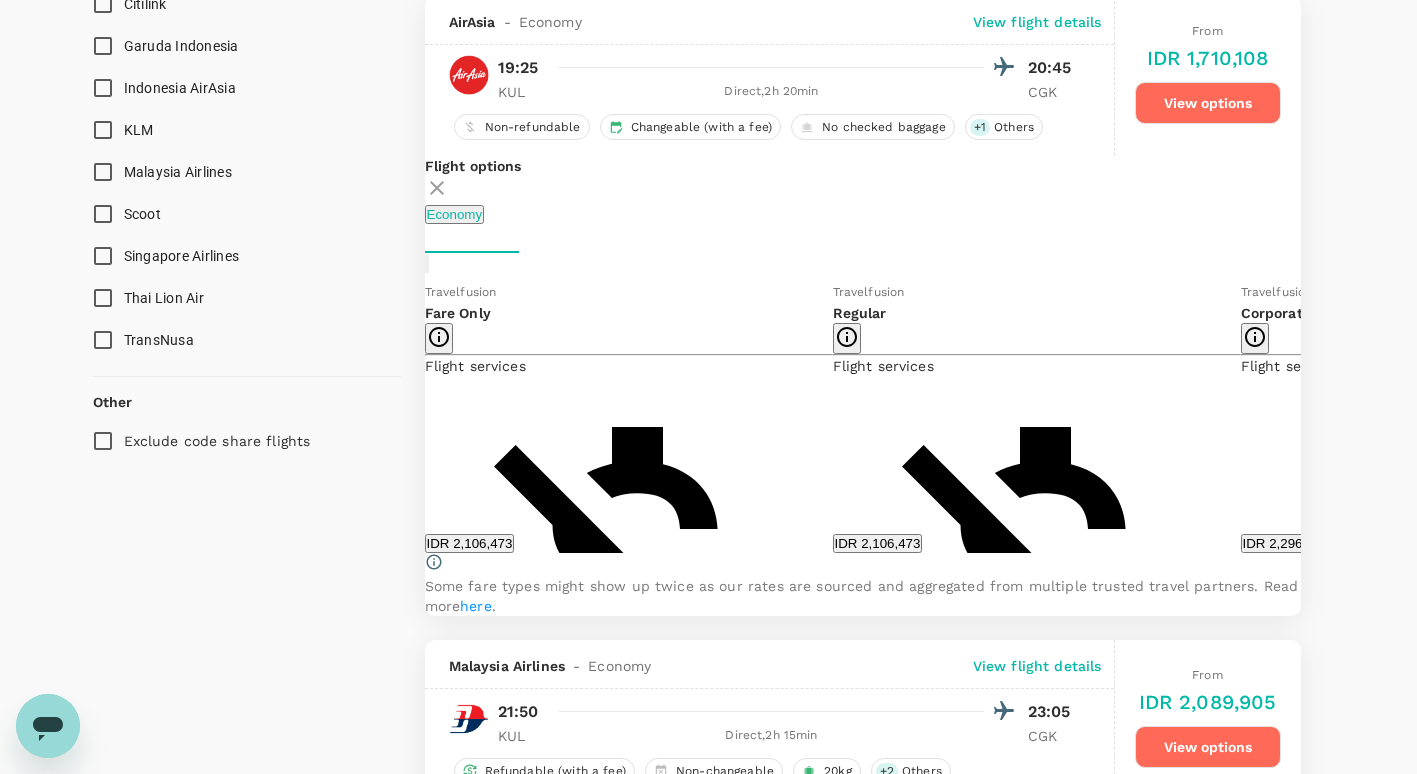 click 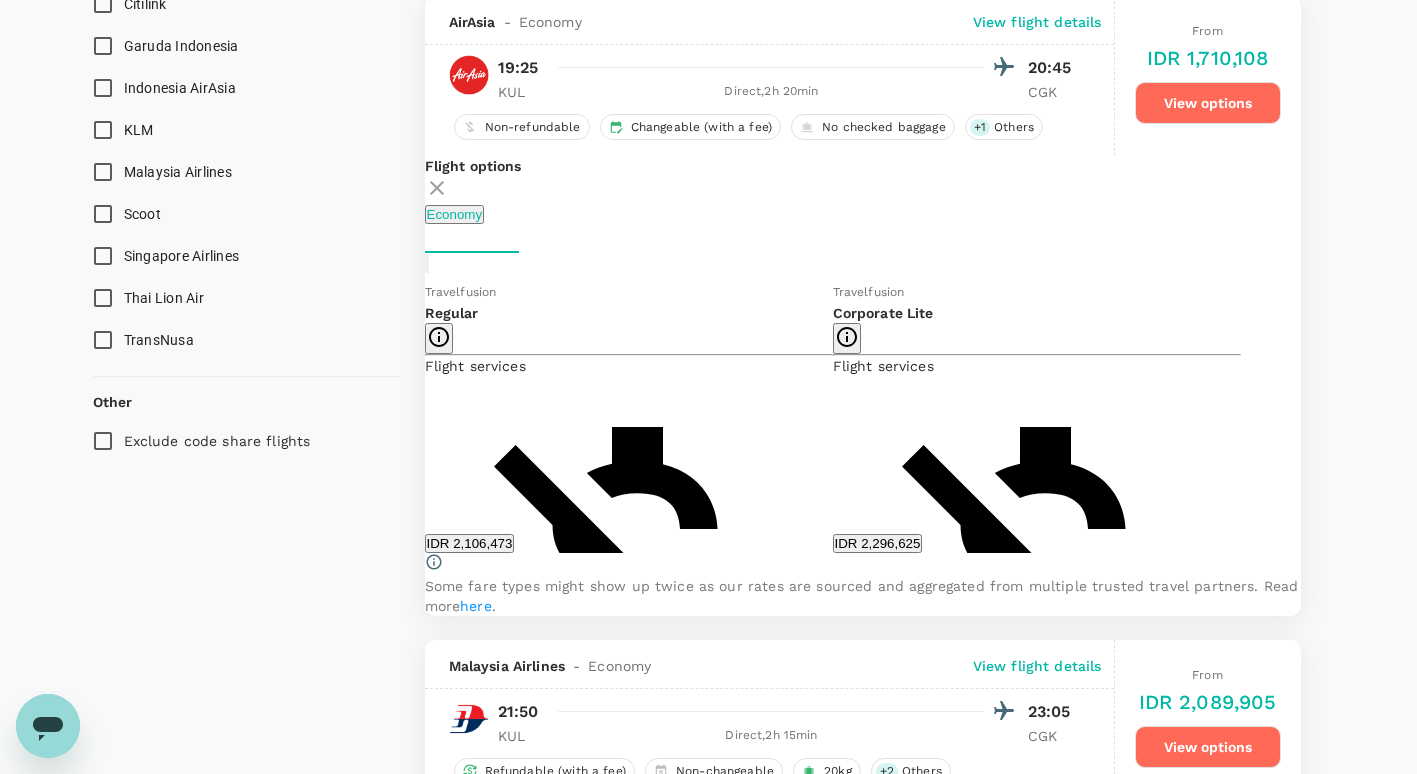 click 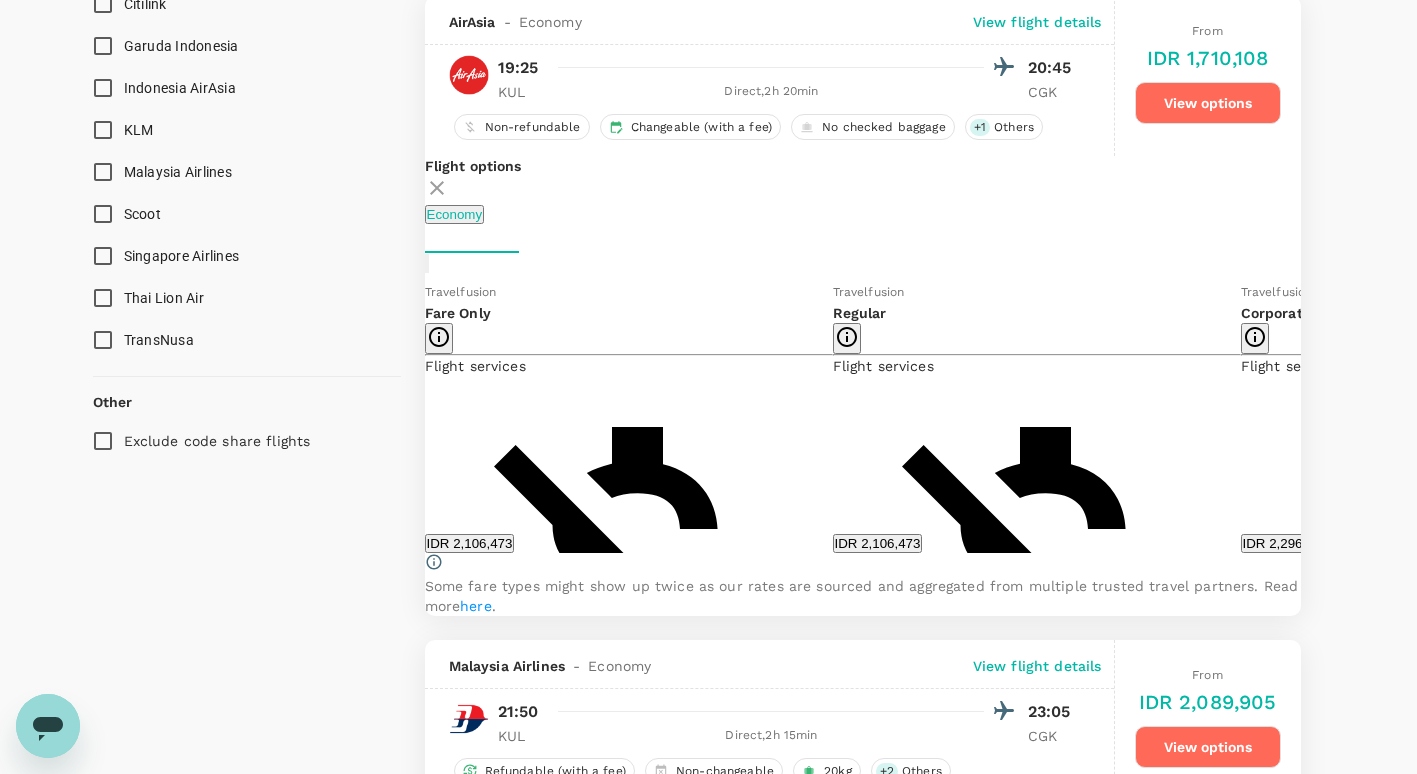 click 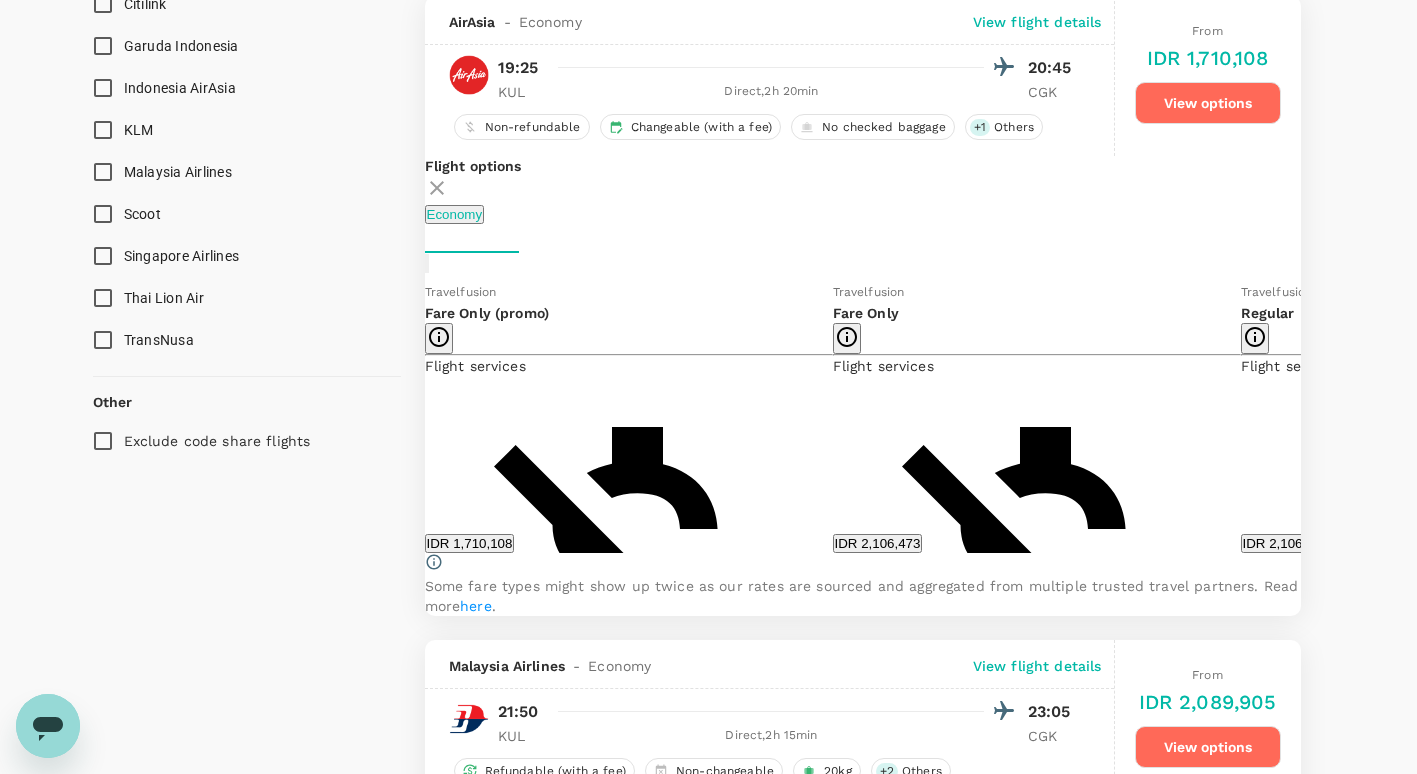 click 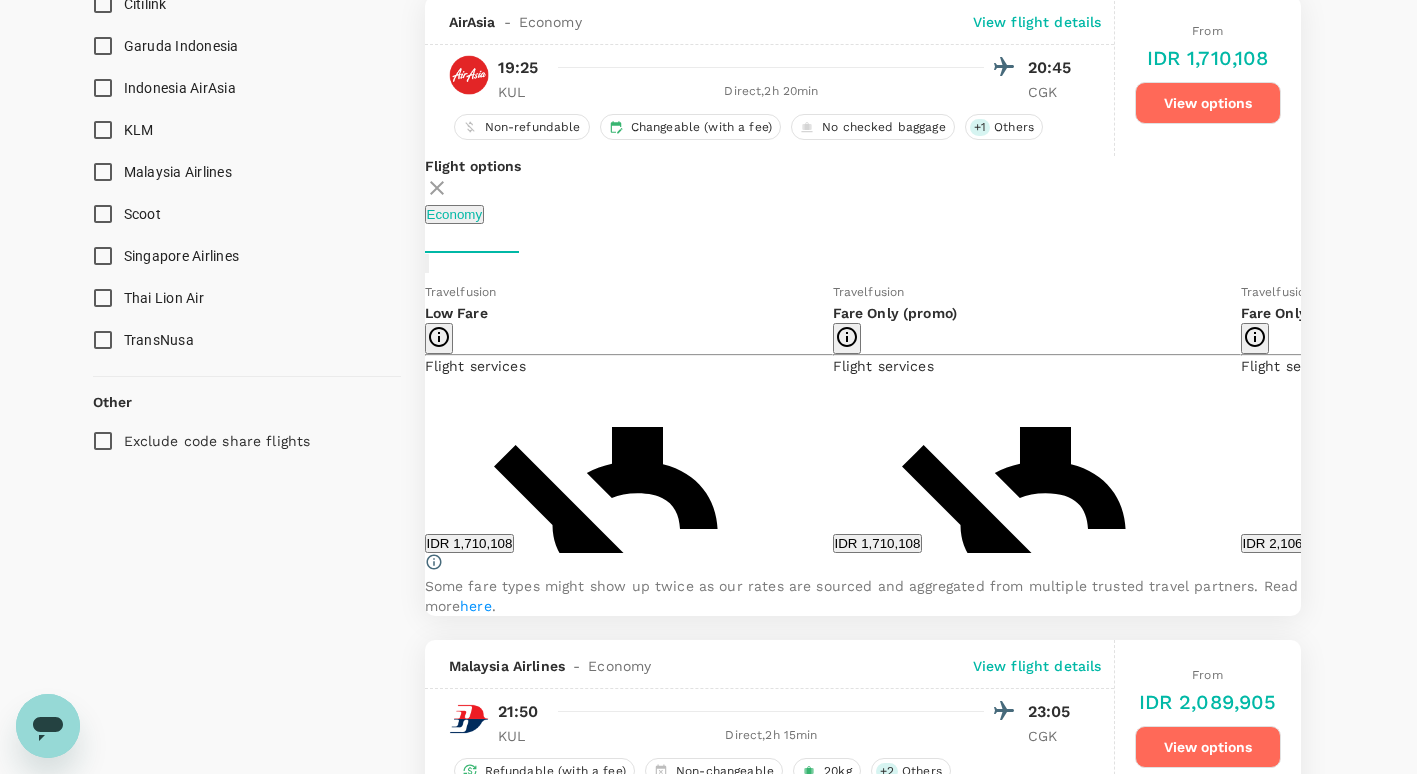 click 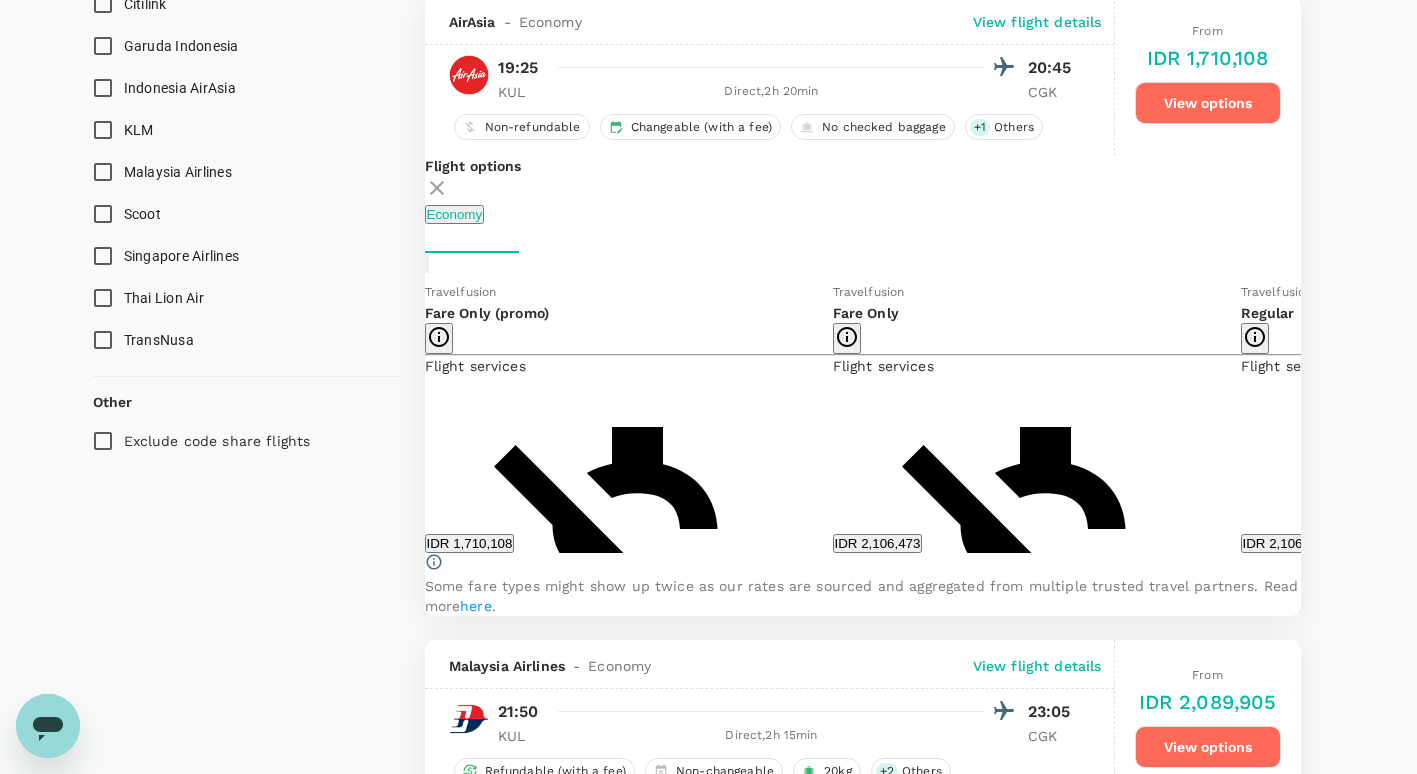 click 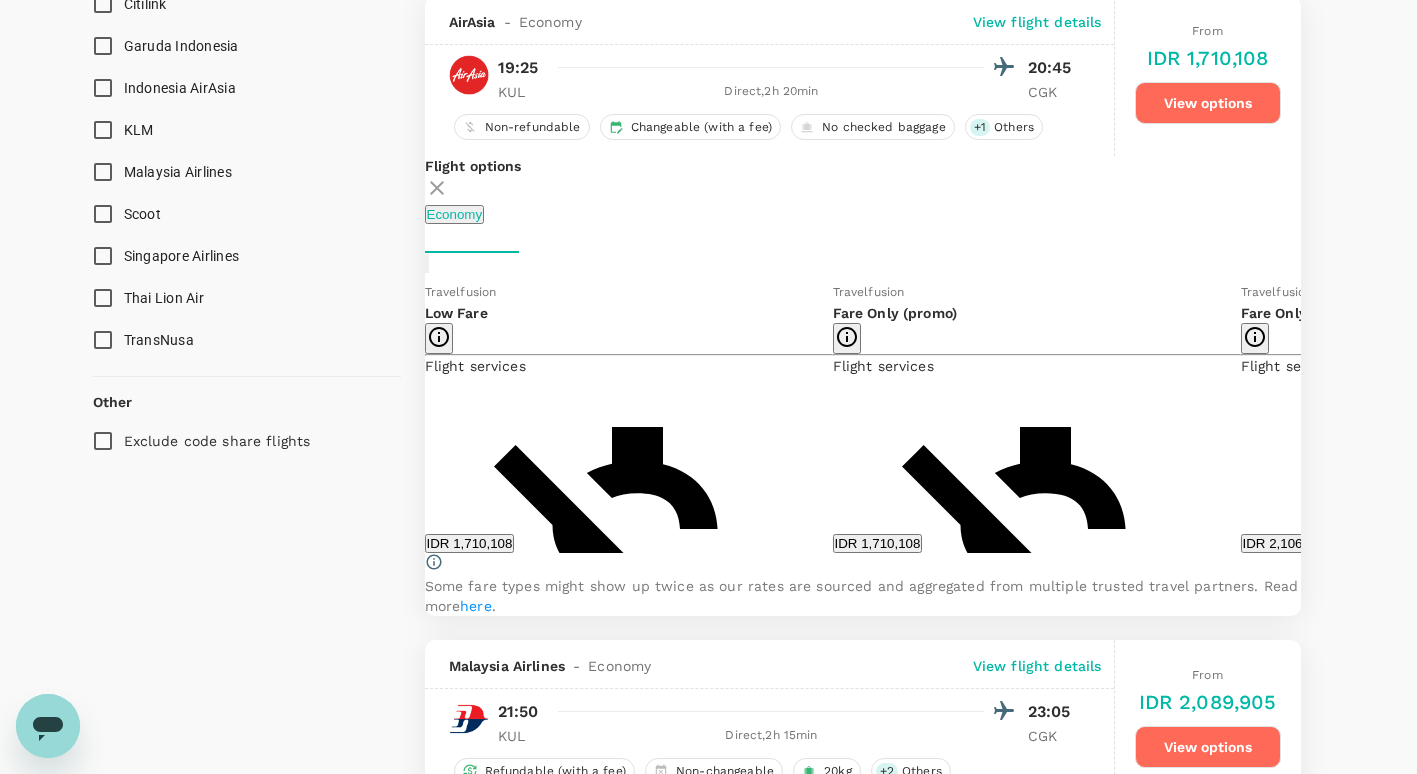 click on "Flight options Economy Travelfusion Low Fare Flight services Non-refundable Can be changed with a  fee 1 x 7kg Cabin Baggage Checked Baggage IDR 1,710,108 Travelfusion Fare Only (promo) Flight services Non-refundable Can be changed with a  fee 1 x 7kg Cabin Baggage Checked Baggage IDR 1,710,108 Travelfusion Fare Only Flight services Non-refundable Can be changed with a  fee 1 x 7kg Cabin Baggage Checked Baggage IDR 2,106,473 Travelfusion Regular Flight services Non-refundable Can be changed with a  fee 1 x 7kg Cabin Baggage Checked Baggage IDR 2,106,473 Travelfusion Corporate Lite Flight services Non-refundable Changeable with no additional  airline fee 1 x 7kg Cabin Baggage Checked Baggage Show more IDR 2,296,625 Some fare types might show up twice as our rates are sourced and aggregated from multiple trusted travel partners. Read more  here ." at bounding box center (863, 386) 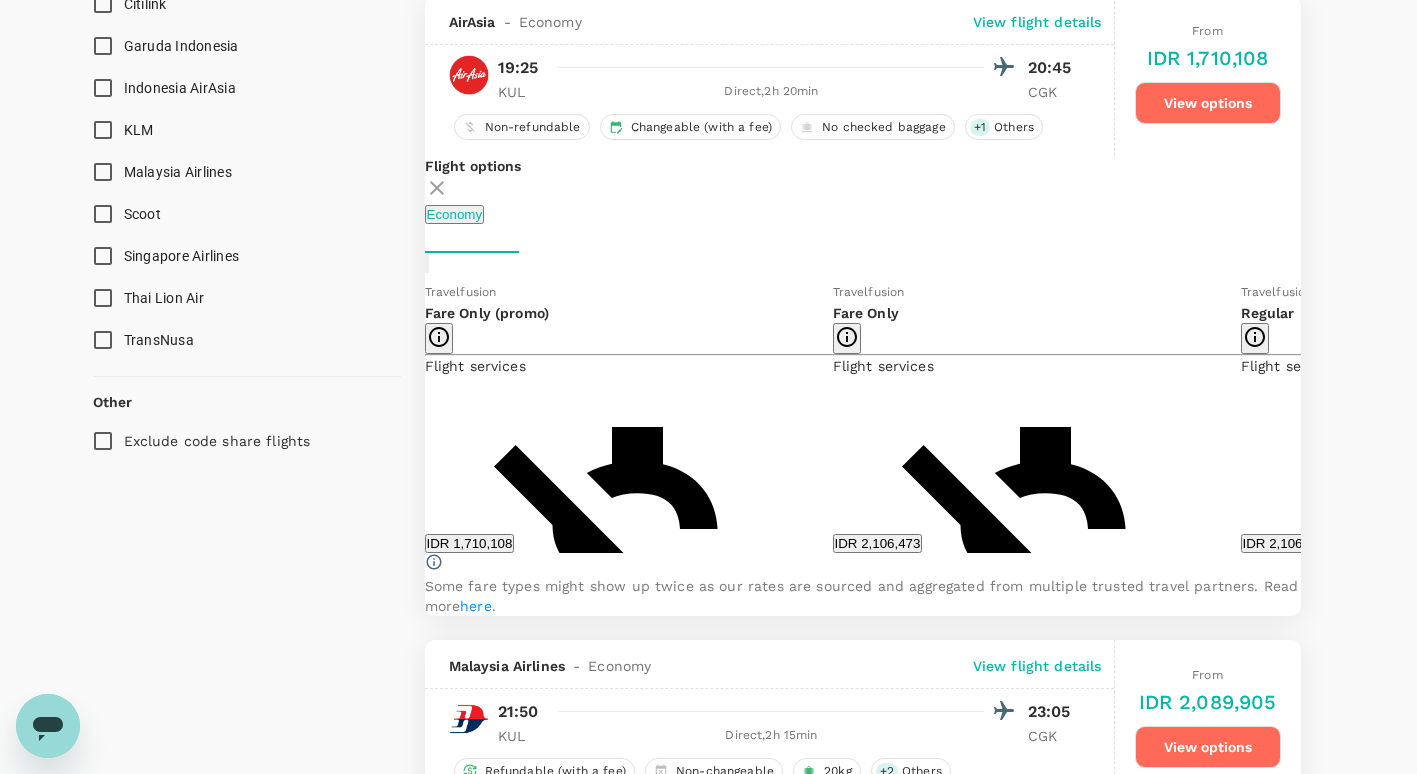 click 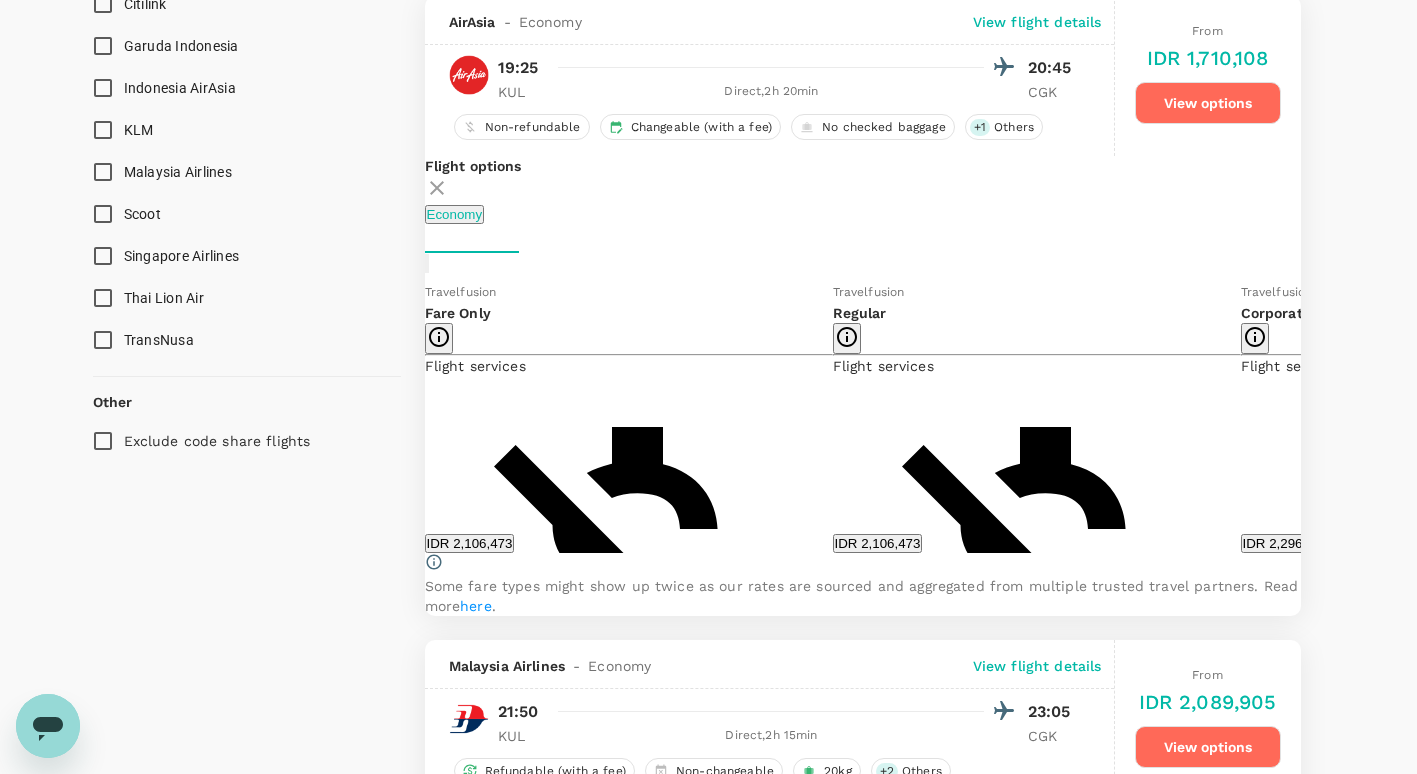 click 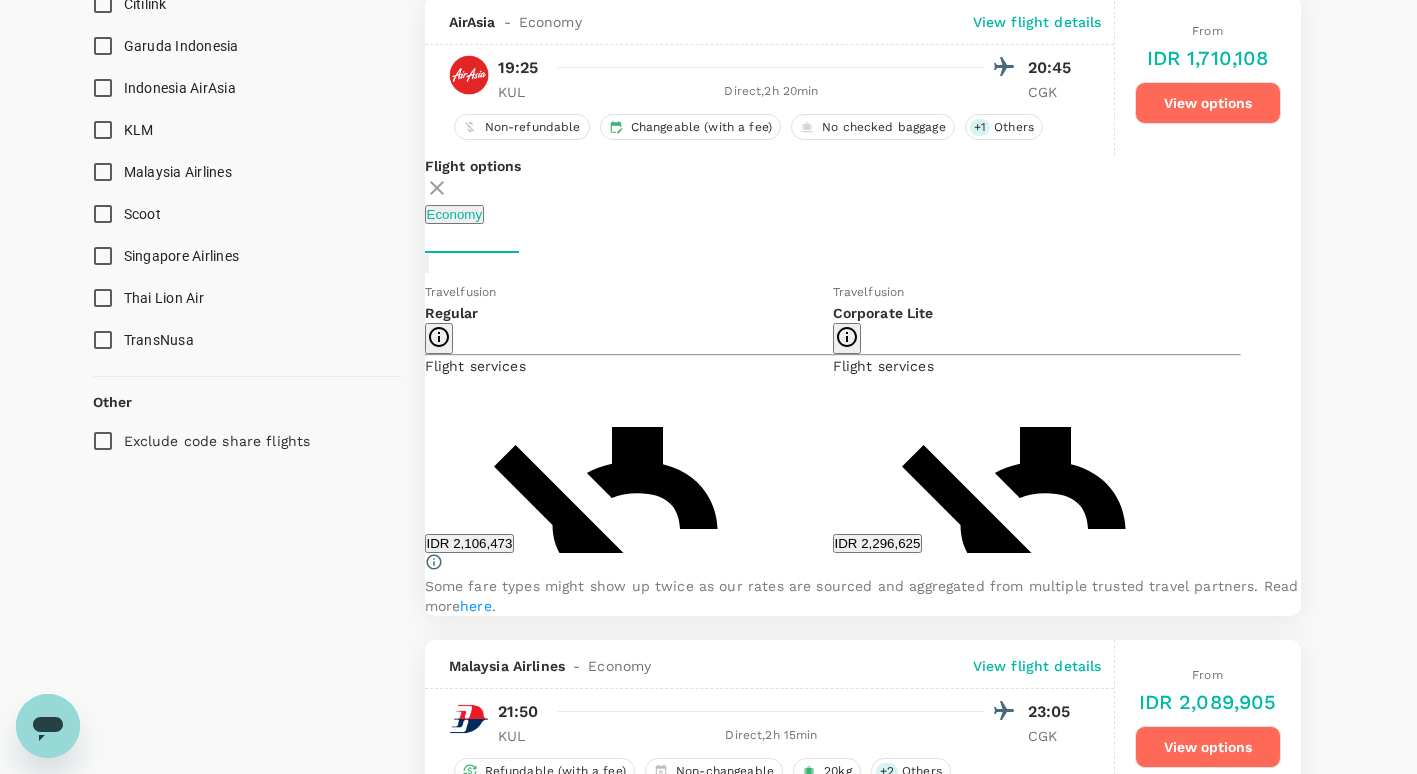 click 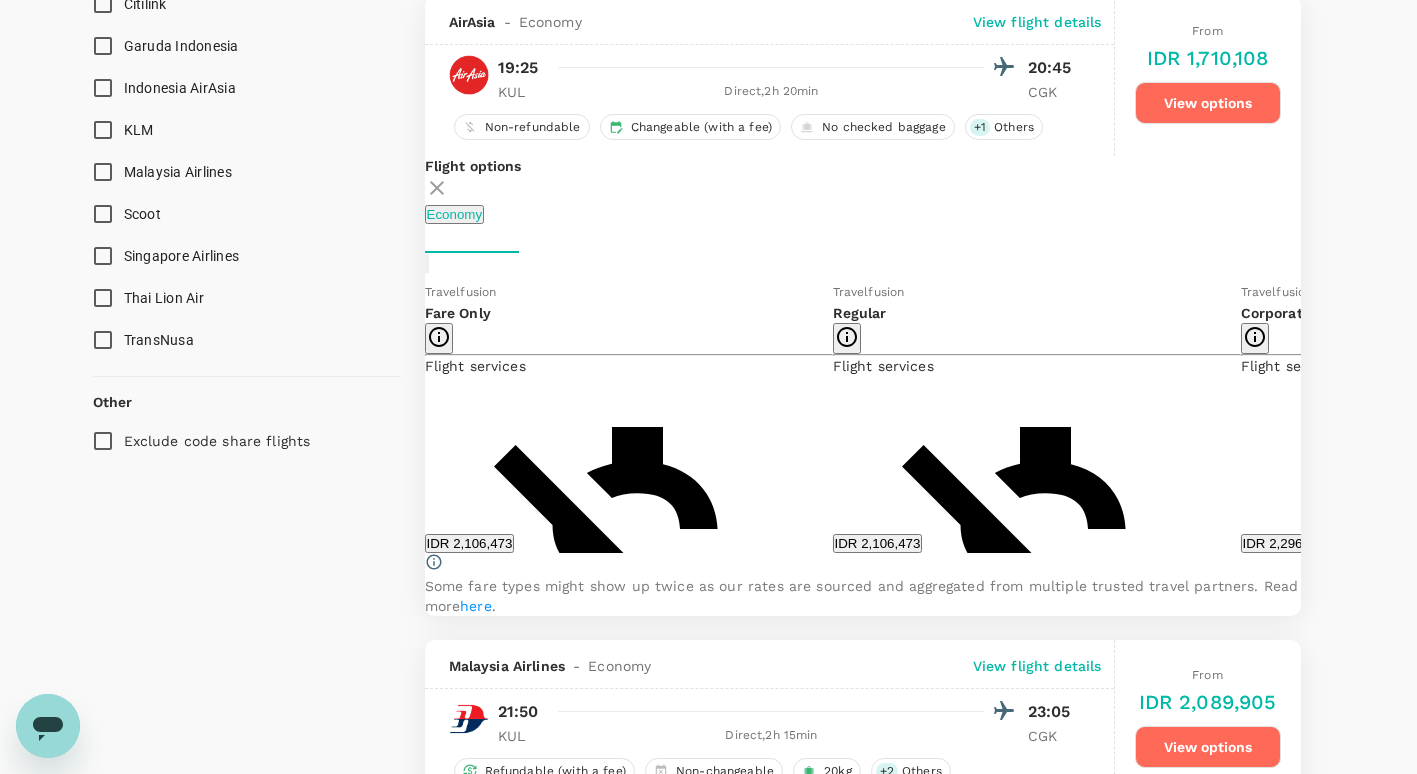 click 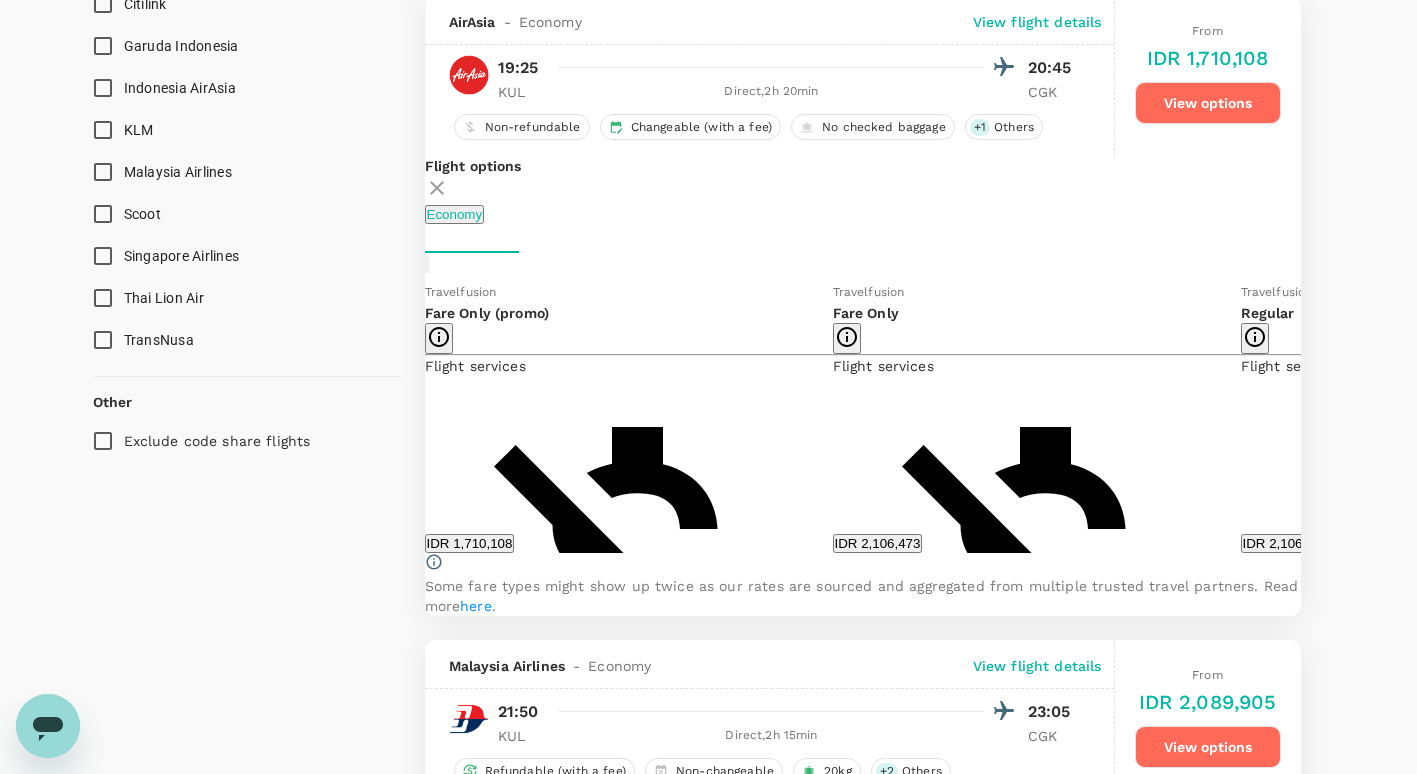click 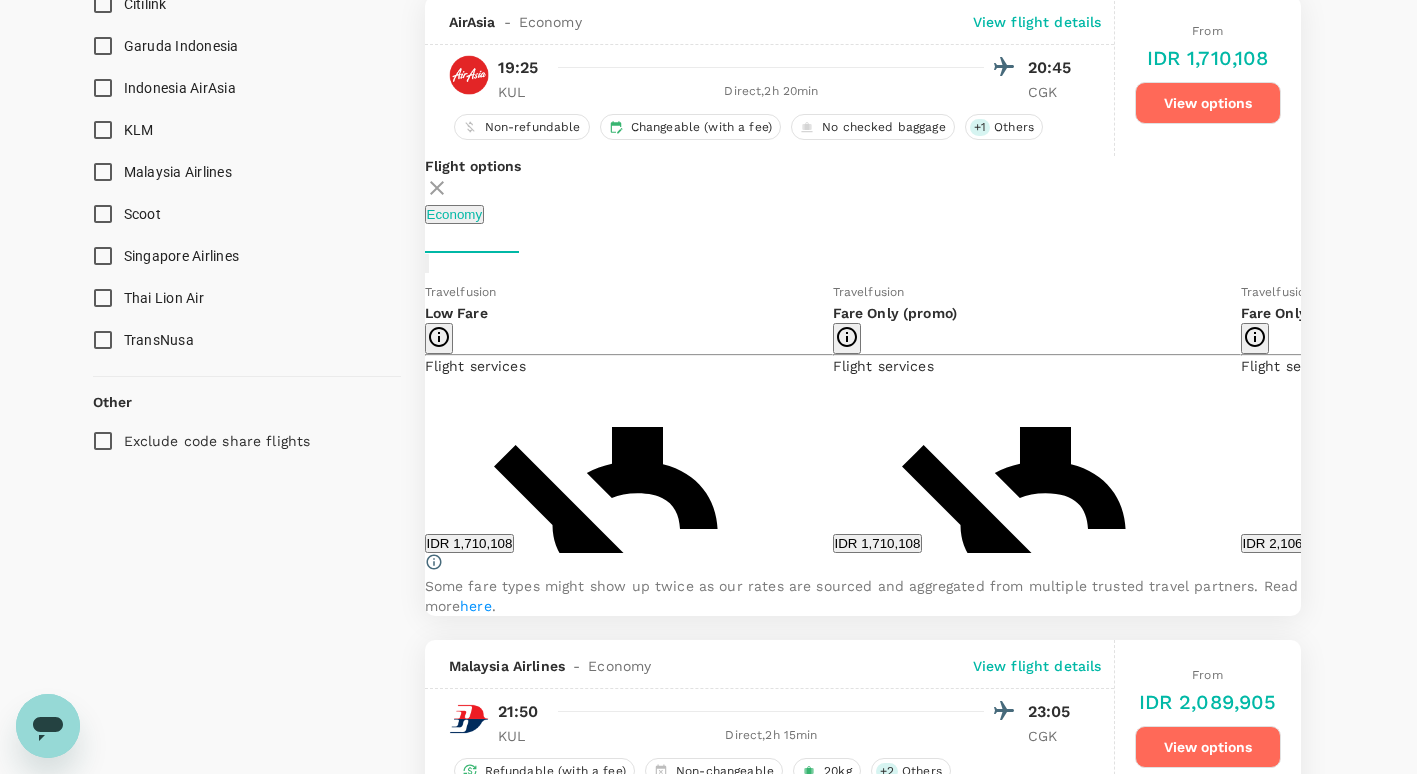 click on "226   flights found  |   0   hidden by policy Currency :  IDR Sort by :  Recommended Thai Lion Air     (partly operated by Batik Air Malaysia) - Economy   View flight details 21:55 23:10 KUL Direct ,  2h 15min CGK Codeshare (operated by Batik Air Malaysia) Non-refundable Non-changeable No checked baggage + 1 Others From IDR 1,465,737 Book TransNusa     - Economy   View flight details 20:35 21:30 KUL Direct ,  1h 55min CGK From IDR 1,718,973 View options TransNusa     - Economy   View flight details 14:40 15:35 KUL Direct ,  1h 55min CGK From IDR 1,718,973 View options Citilink     - Economy   View flight details 20:45 22:15 KUL Direct ,  2h 30min CGK From IDR 1,439,013 Book TransNusa     - Economy   View flight details 08:45 09:50 KUL Direct ,  2h 5min CGK From IDR 1,718,973 View options Batik Air Malaysia     - Economy   View flight details 17:55 19:10 KUL Direct ,  2h 15min CGK Non-refundable Changeable (with a fee) No checked baggage + 2 Others From IDR 1,710,109 View options Thai Lion Air     - Economy" at bounding box center [863, 949] 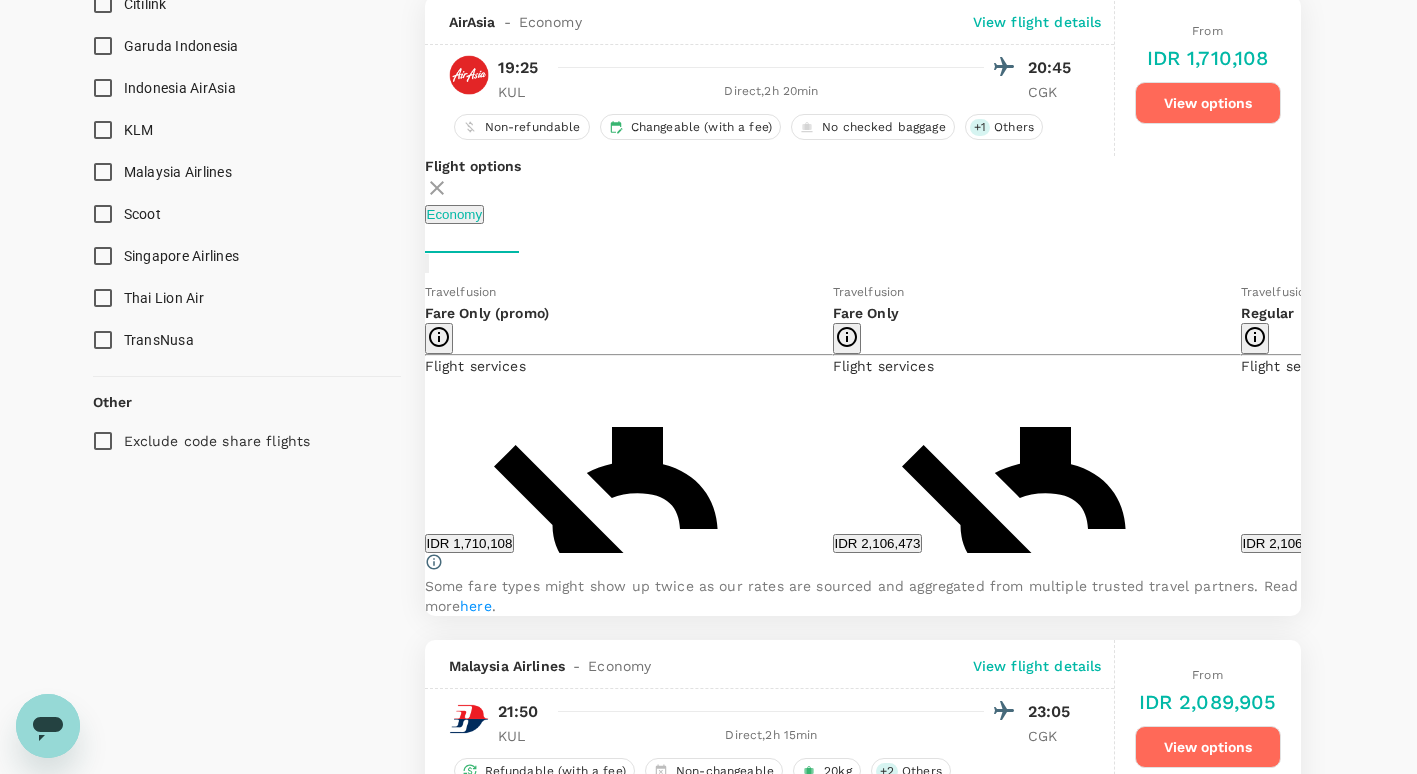 click 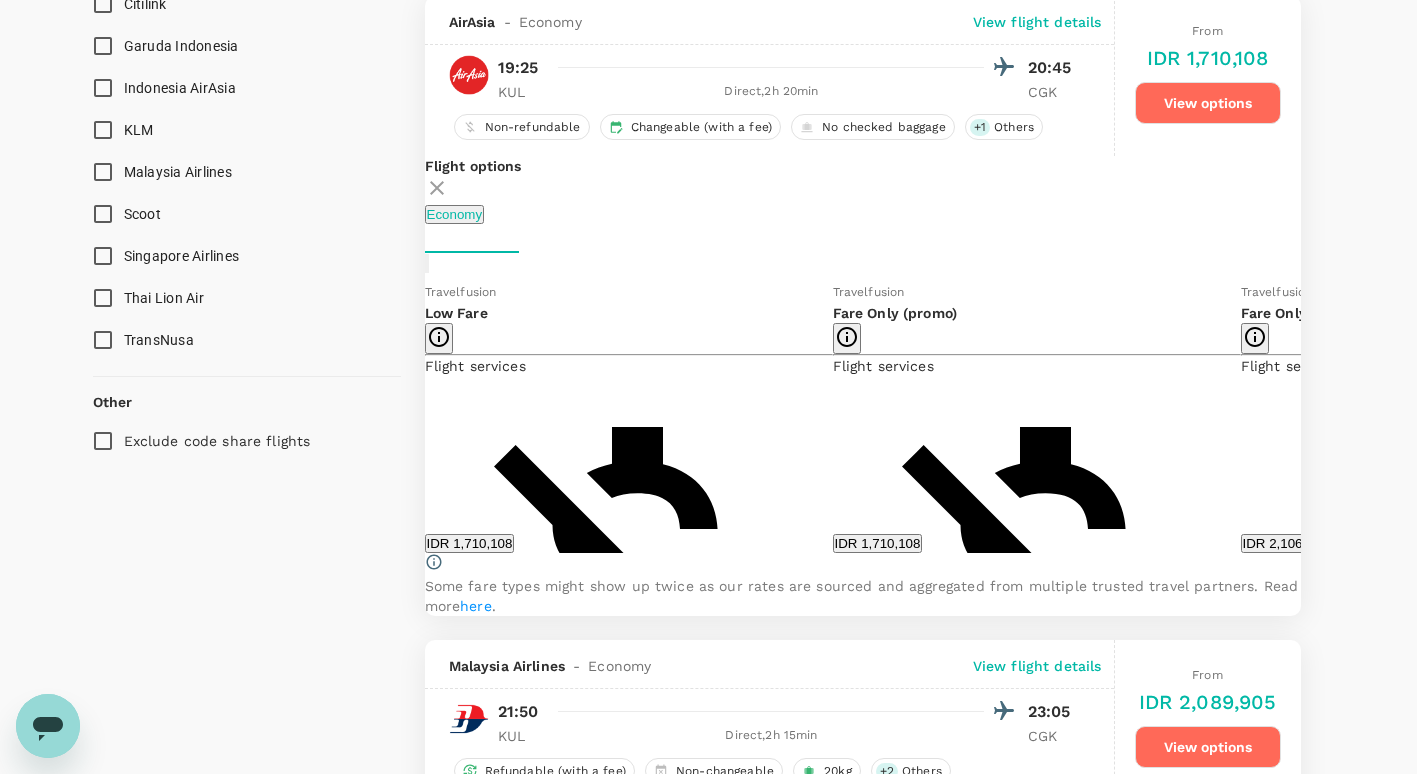 click on "IDR 1,710,108" at bounding box center (470, 543) 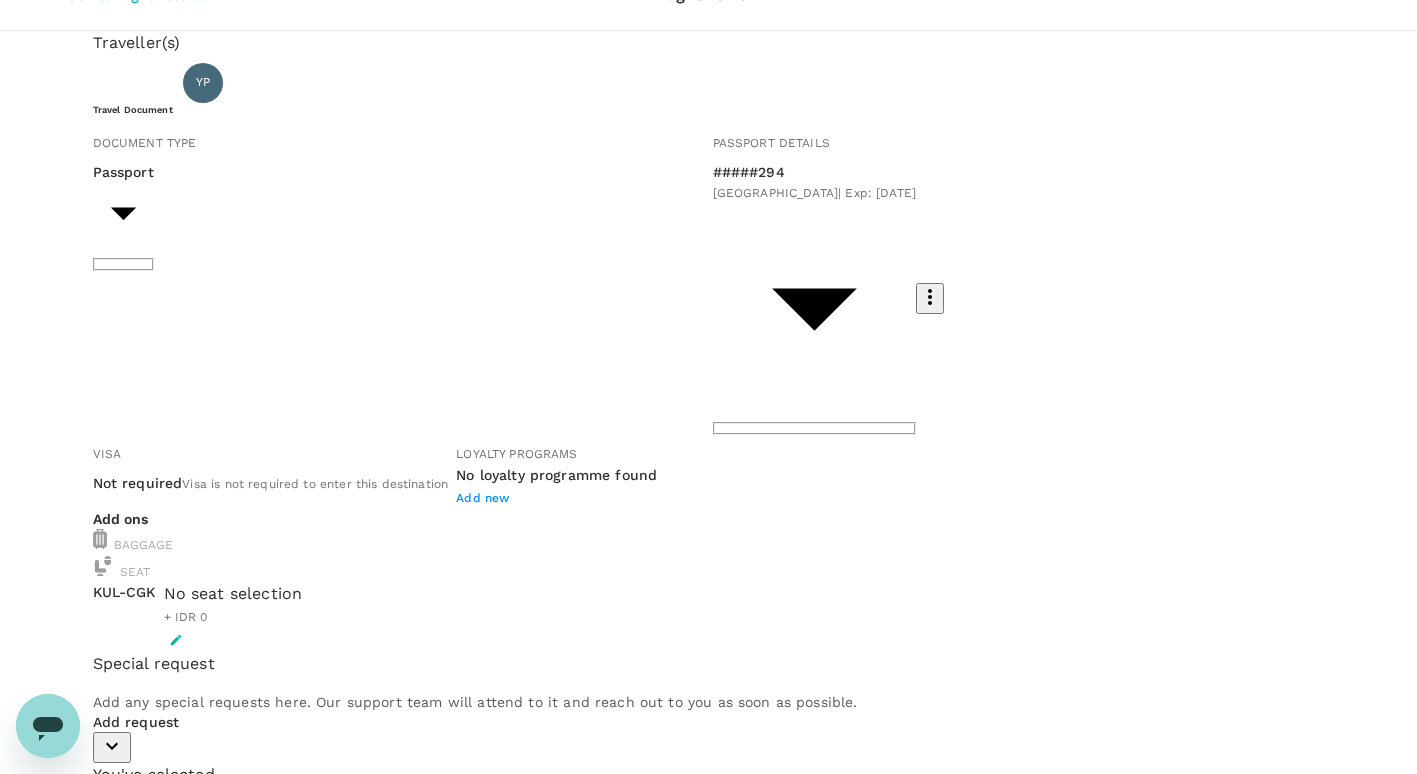 scroll, scrollTop: 0, scrollLeft: 0, axis: both 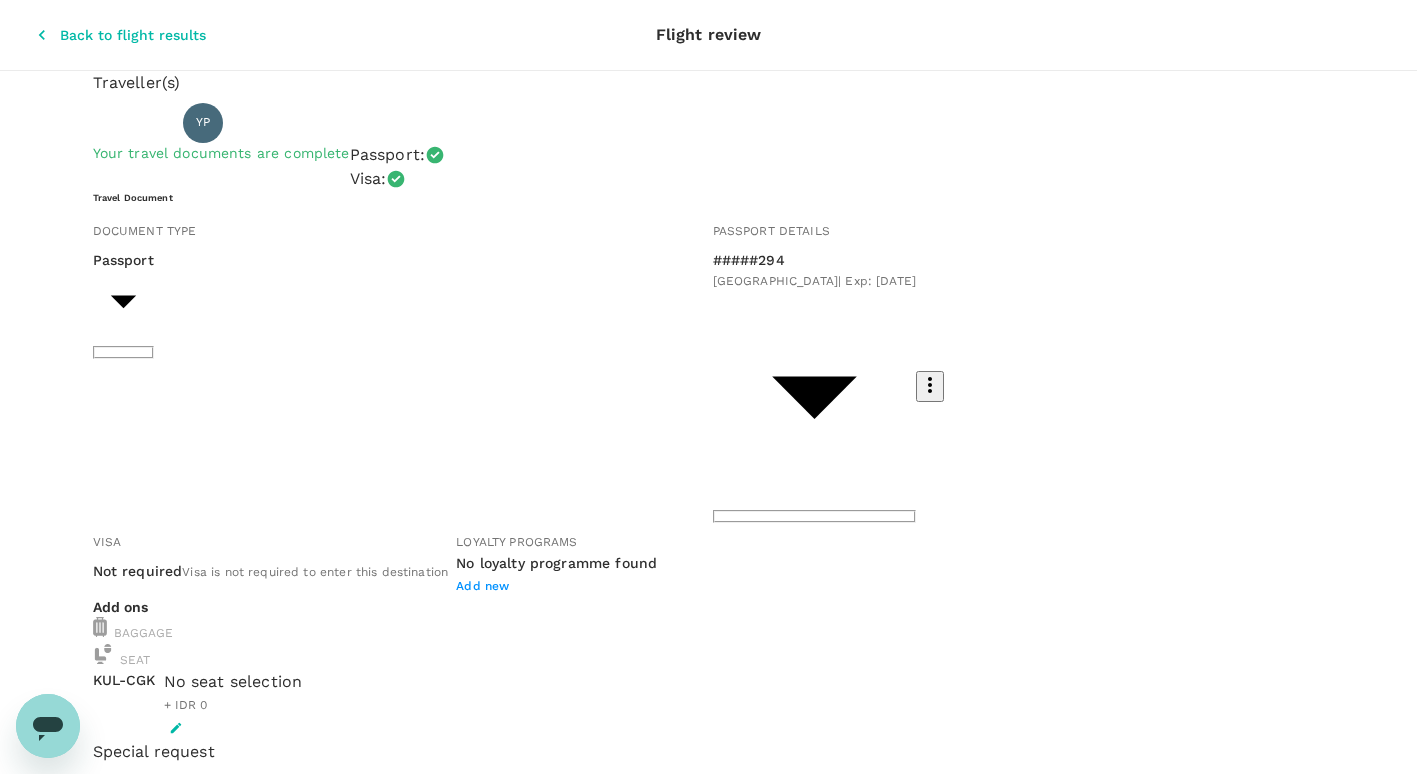 click at bounding box center [156, 670] 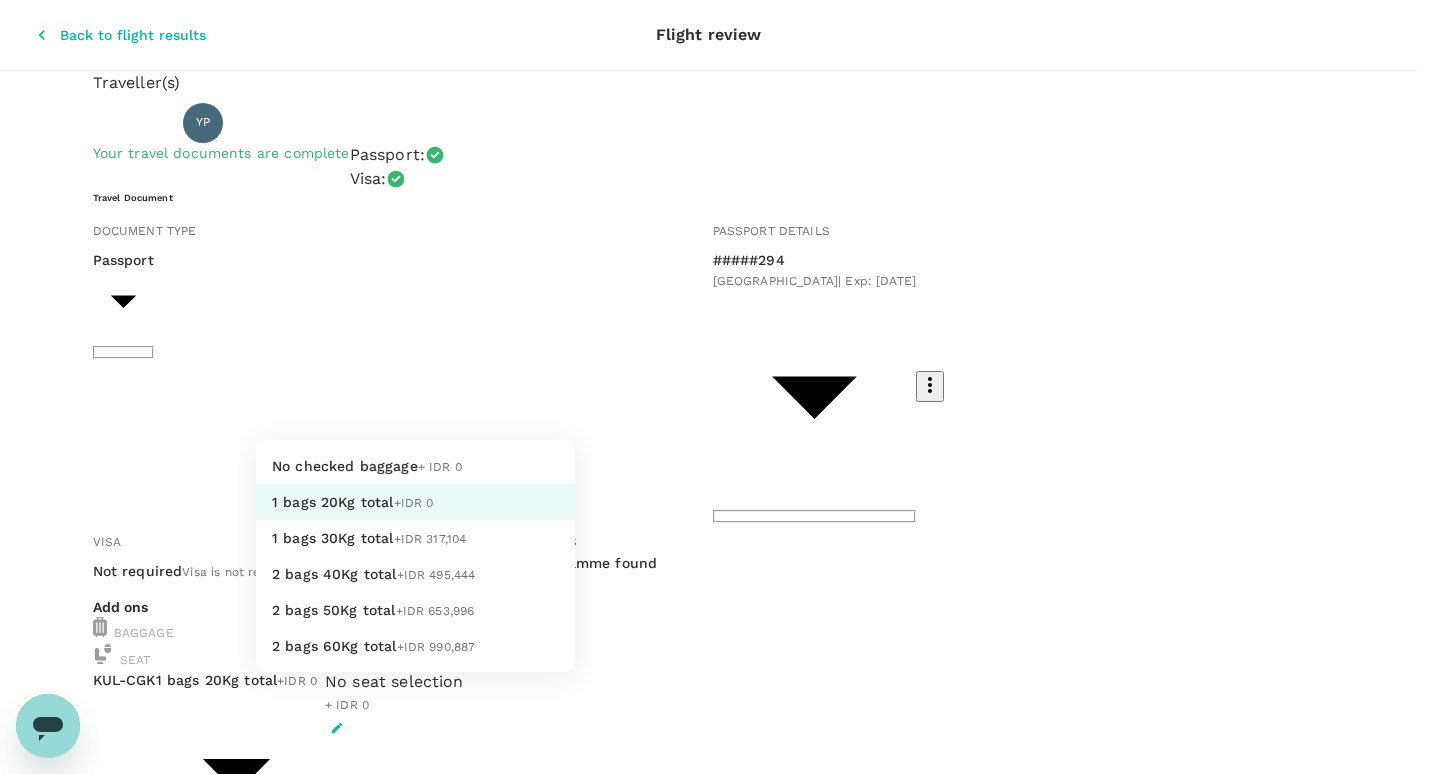 click on "Back to flight results Flight review Traveller(s) Traveller   1 : YP Yopi Irianto   Panut Your travel documents are complete Passport : Visa : Travel Document Document type Passport Passport ​ Passport details #####294 [GEOGRAPHIC_DATA]  | Exp:   [DATE] 786eb52e-aa65-4d58-8b84-842cfafb56ca ​ Visa Not required Visa is not required to enter this destination Loyalty programs No loyalty programme found Add new Add ons Baggage Seat KUL  -  CGK 1 bags 20Kg total +IDR 0 1 - 0 ​ No seat selection + IDR 0 Special request Add any special requests here. Our support team will attend to it and reach out to you as soon as possible. Add request You've selected [DATE] 19:25 20:45 KUL Direct ,  2h 20min CGK View flight details Price summary Total fare (1 traveller(s)) IDR 2,101,094 Air fare IDR 1,665,140 Baggage fee IDR 435,954 Seat fee IDR 0 Service fee IDR 44,968 Total IDR 2,146,062 Continue to payment details Version 3.47.1 Privacy Policy Terms of Use Help Centre View details Edit Add new No checked baggage" at bounding box center (716, 794) 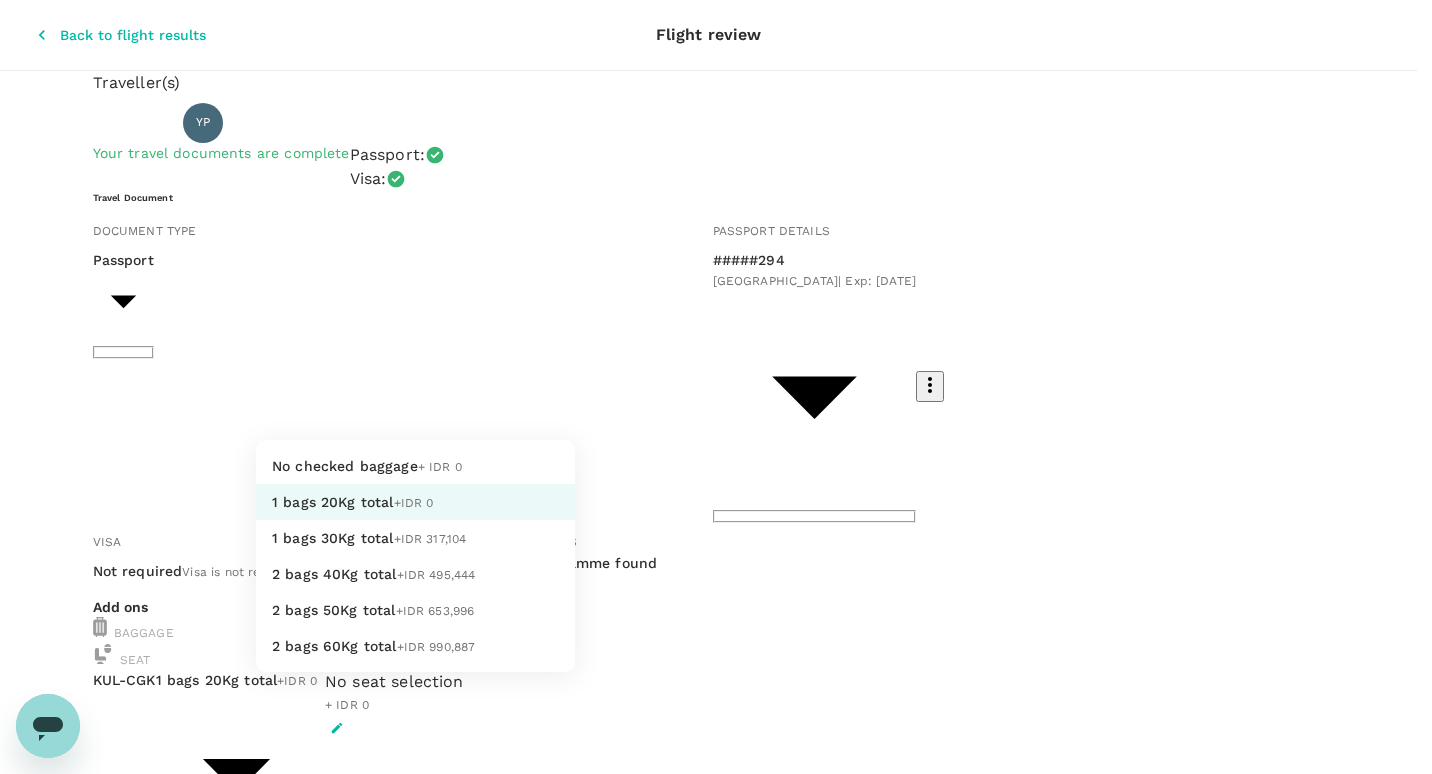 click at bounding box center (716, 387) 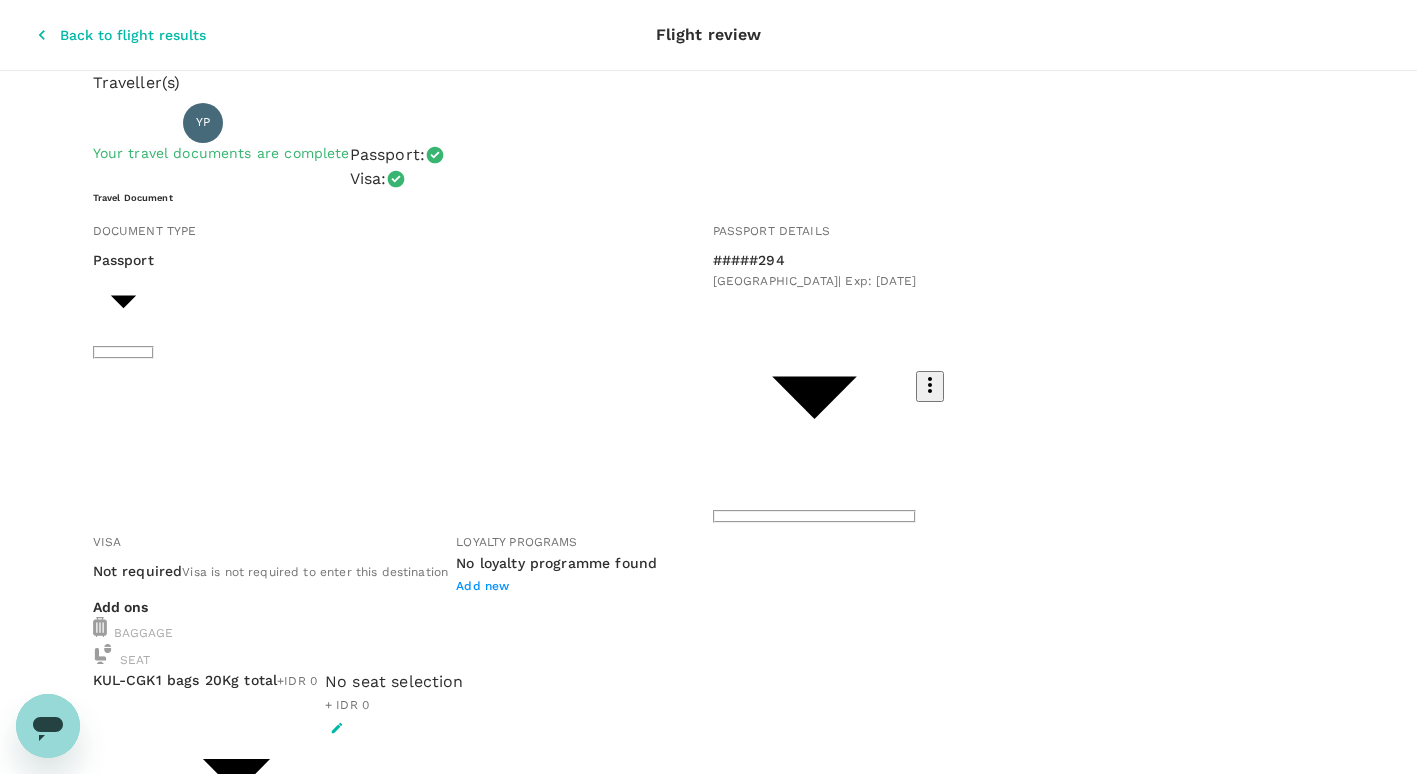 click 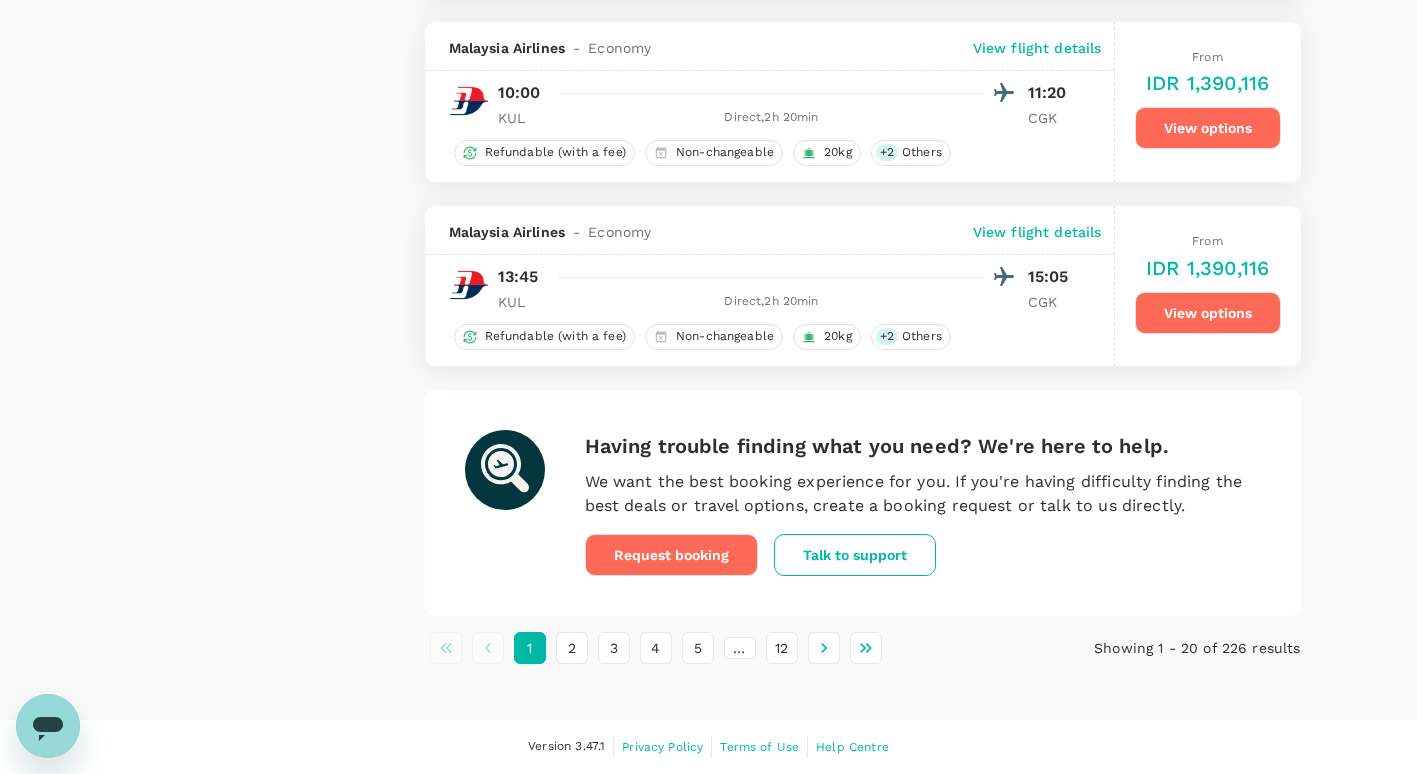 scroll, scrollTop: 3610, scrollLeft: 0, axis: vertical 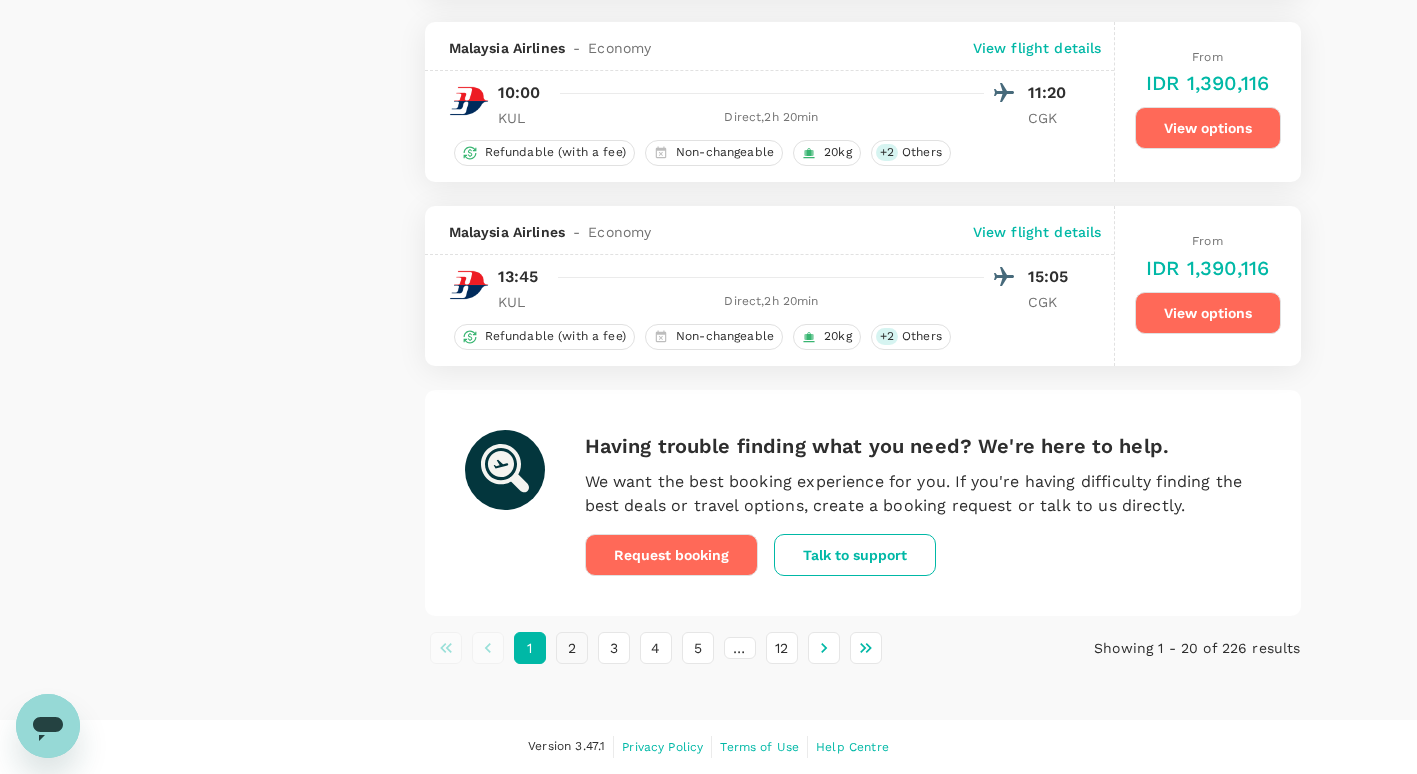 click on "2" at bounding box center [572, 648] 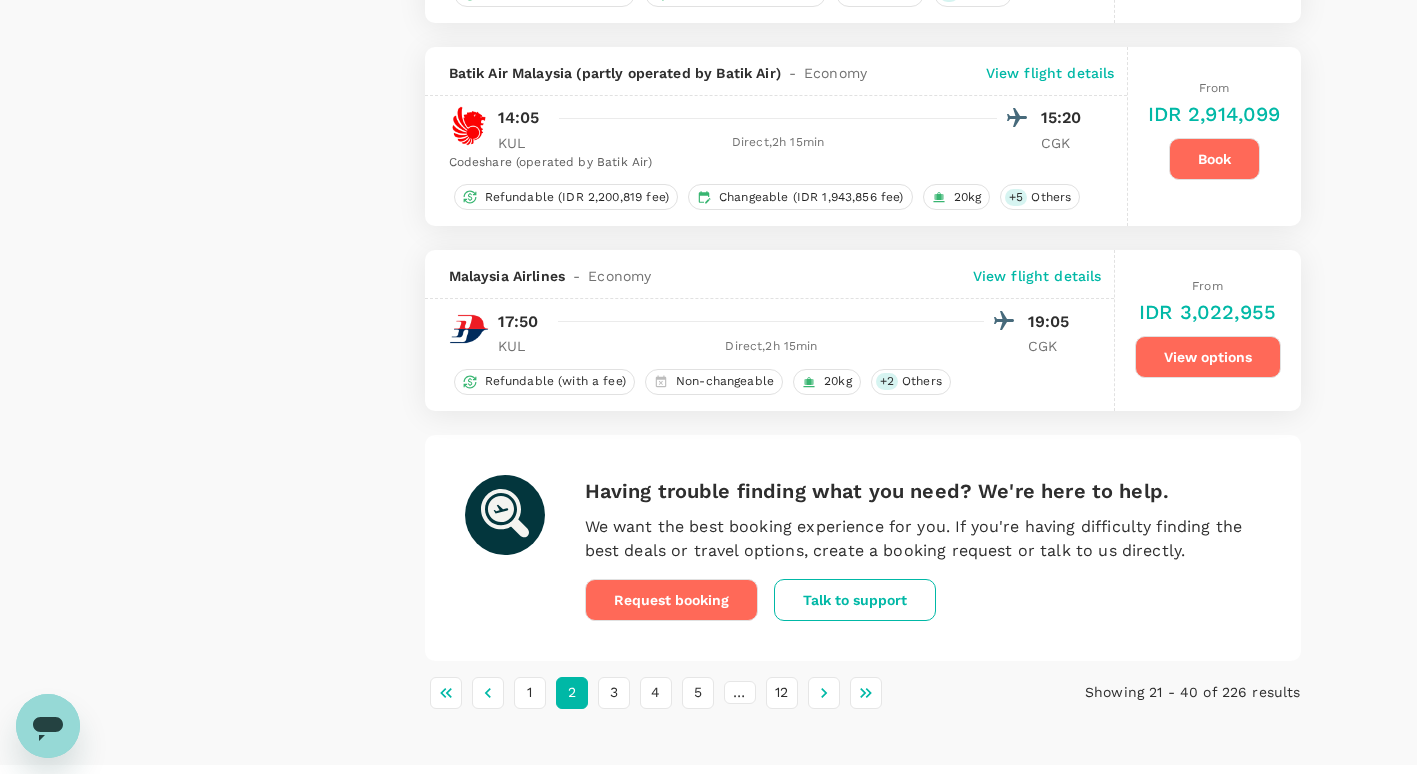 scroll, scrollTop: 3400, scrollLeft: 0, axis: vertical 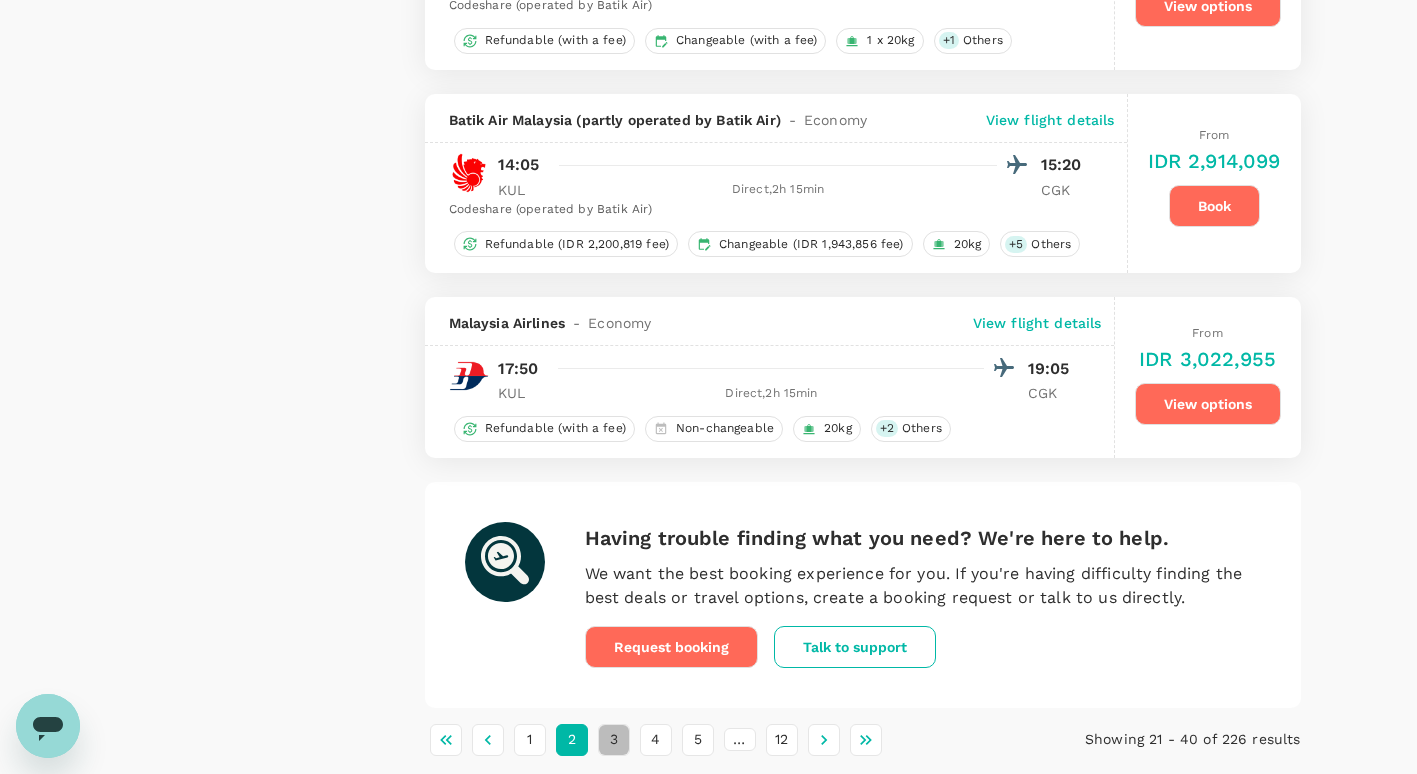 click on "3" at bounding box center (614, 740) 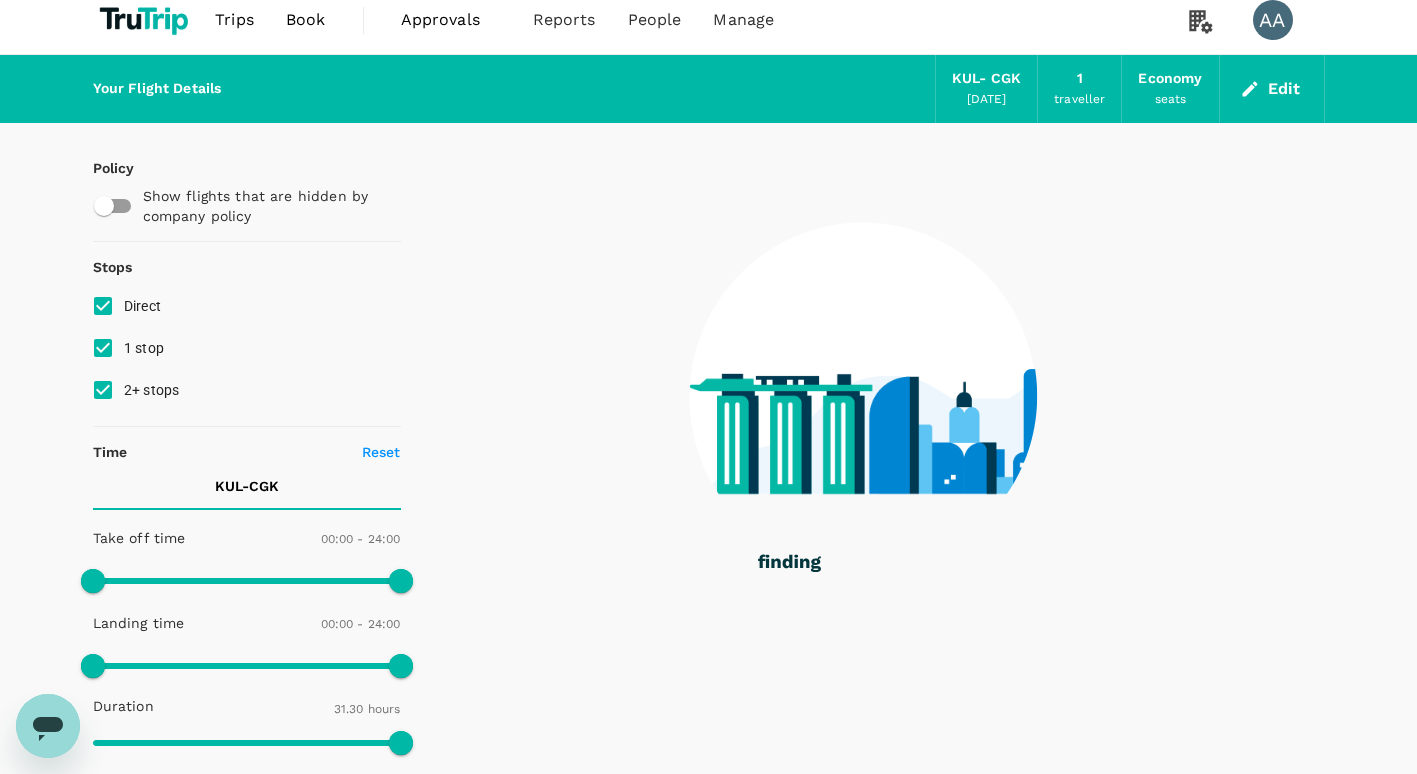 scroll, scrollTop: 0, scrollLeft: 0, axis: both 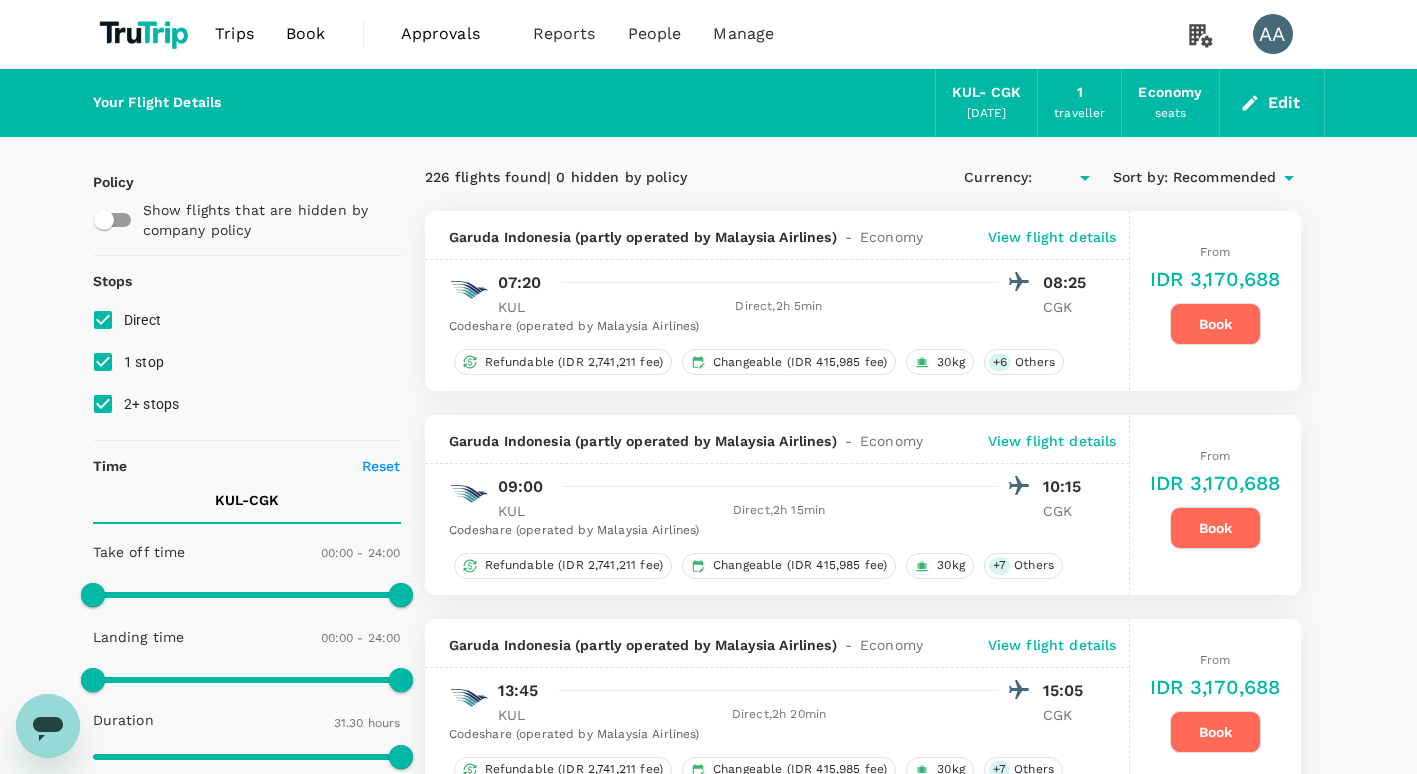 type on "IDR" 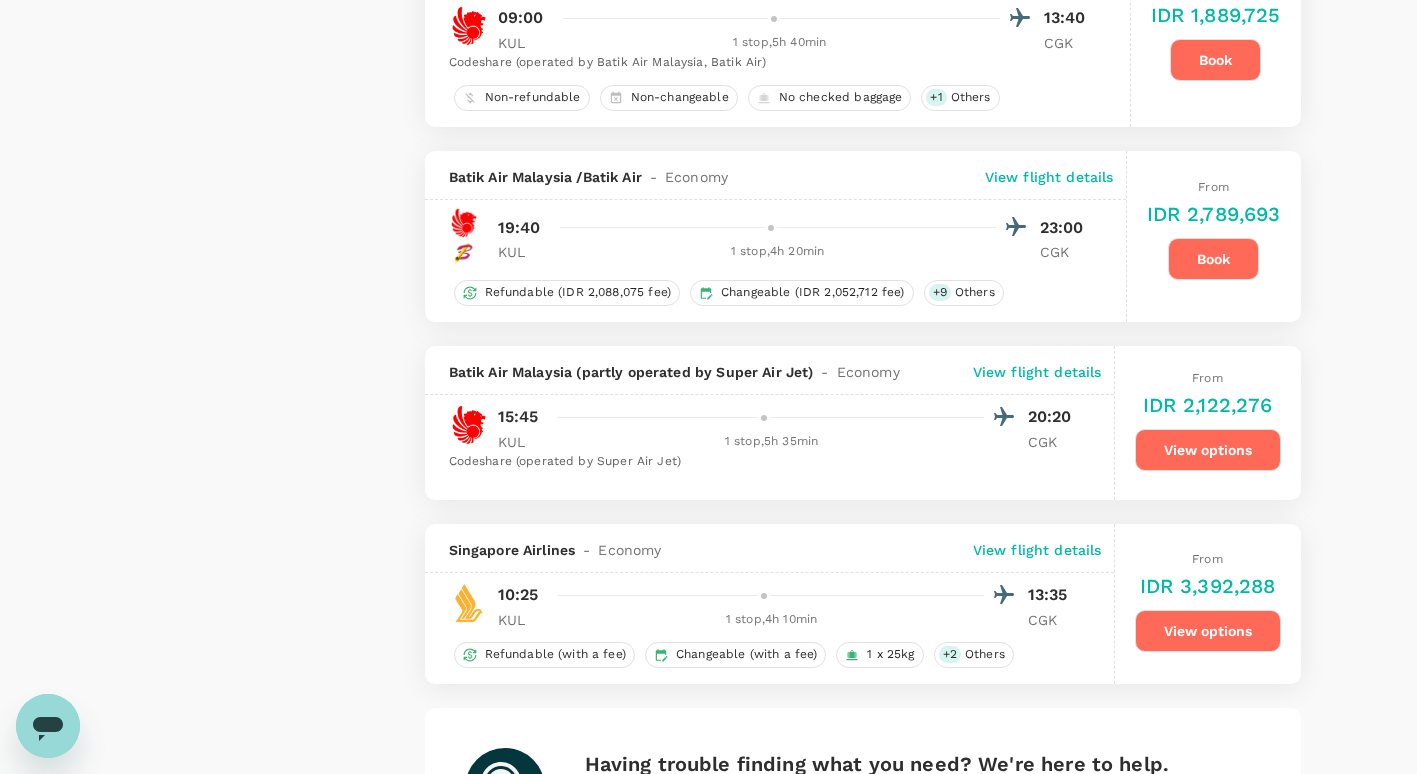 scroll, scrollTop: 3752, scrollLeft: 0, axis: vertical 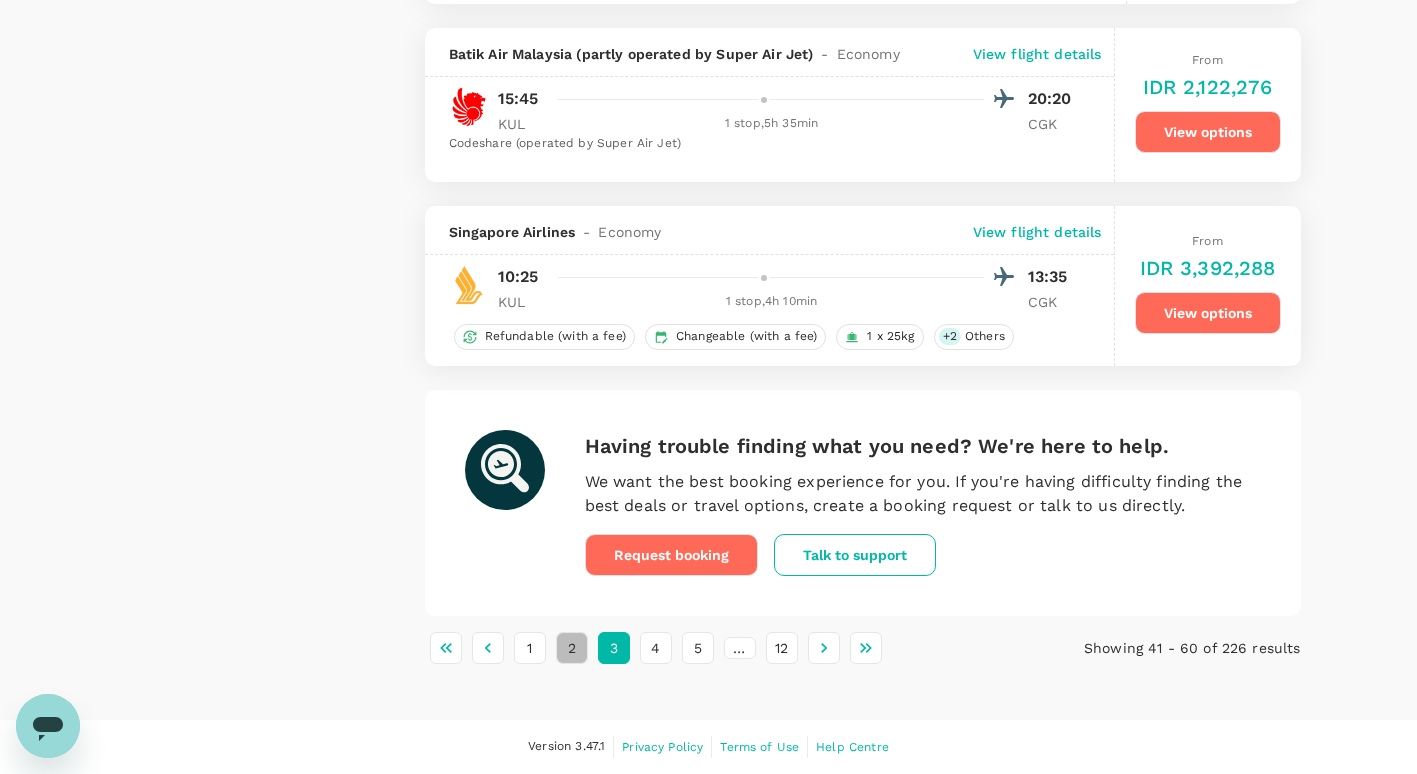 click on "2" at bounding box center (572, 648) 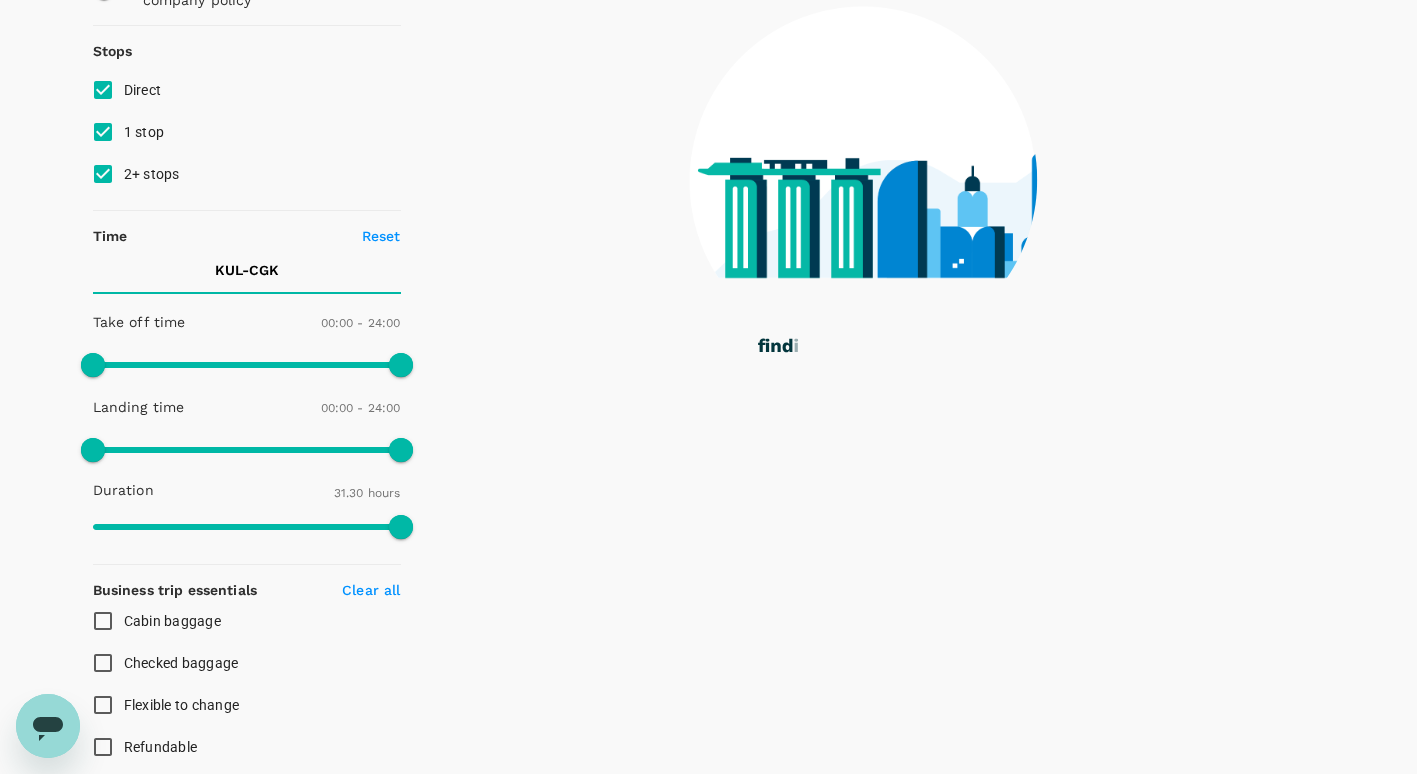 scroll, scrollTop: 0, scrollLeft: 0, axis: both 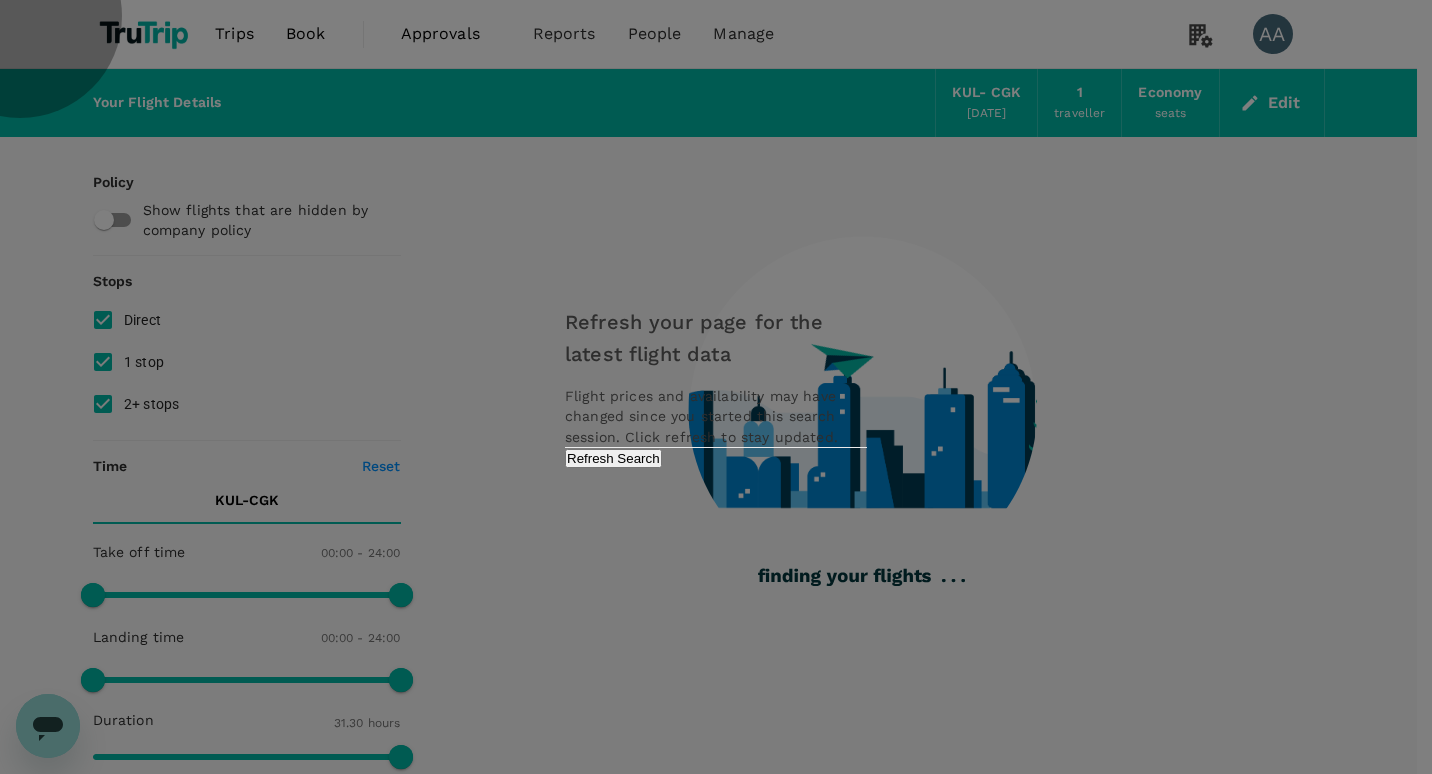 click on "Refresh Search" at bounding box center (613, 458) 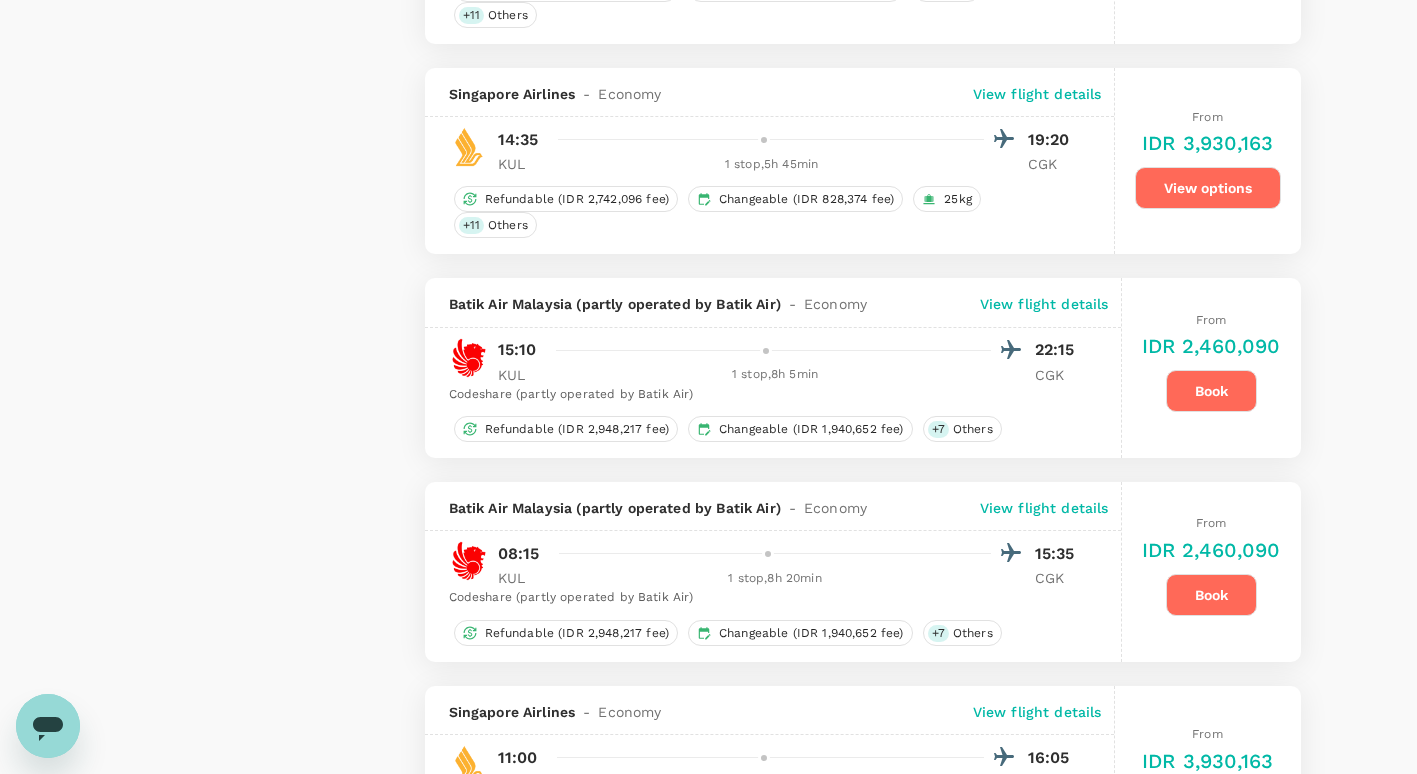 type on "1890" 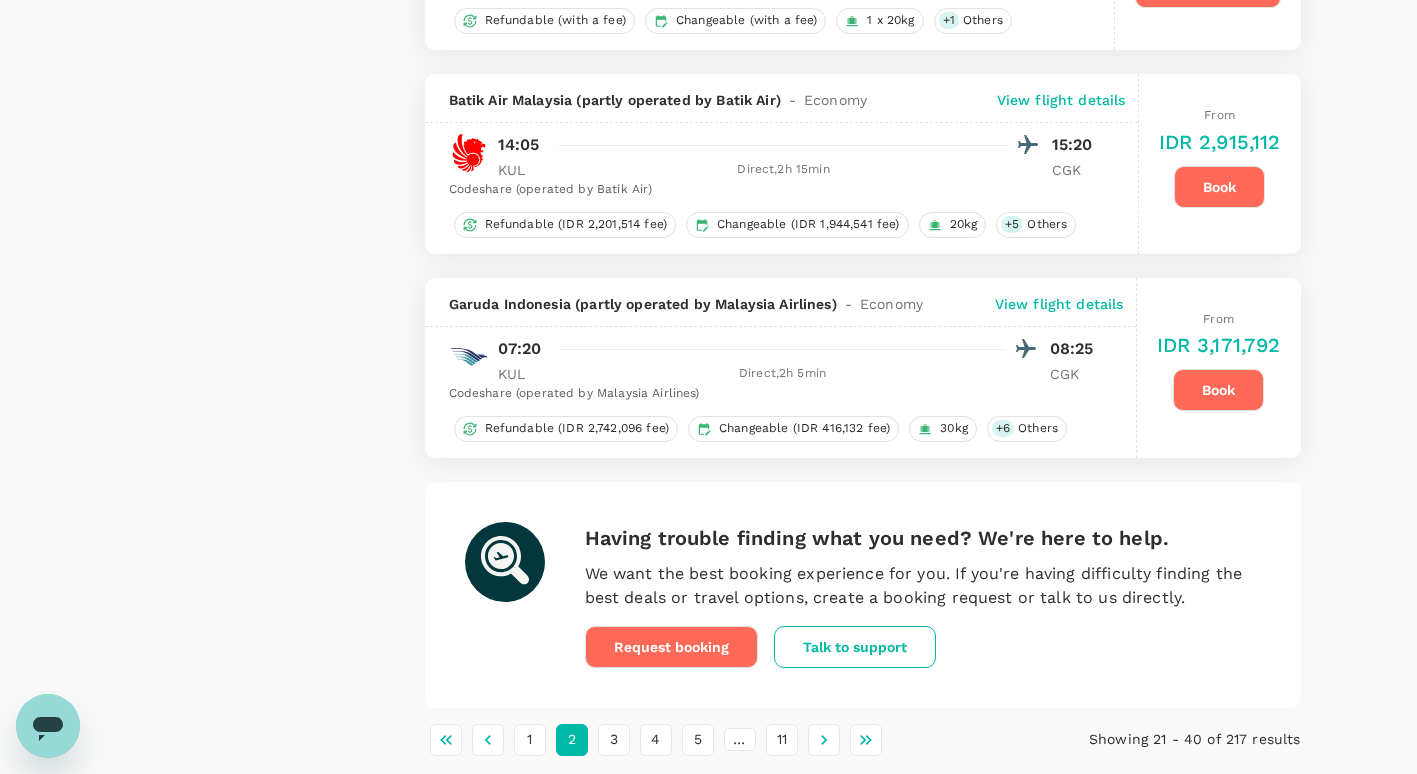 scroll, scrollTop: 3546, scrollLeft: 0, axis: vertical 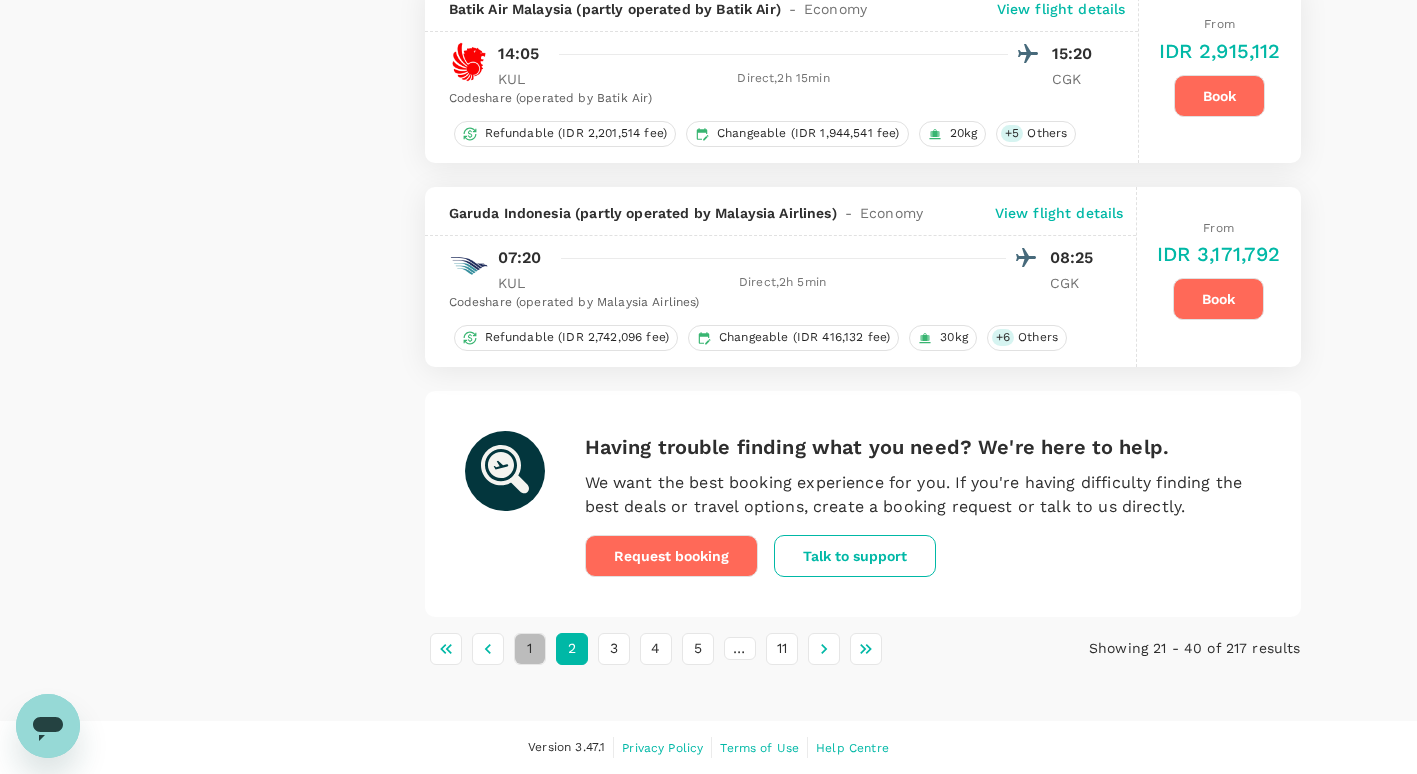 click on "1" at bounding box center [530, 649] 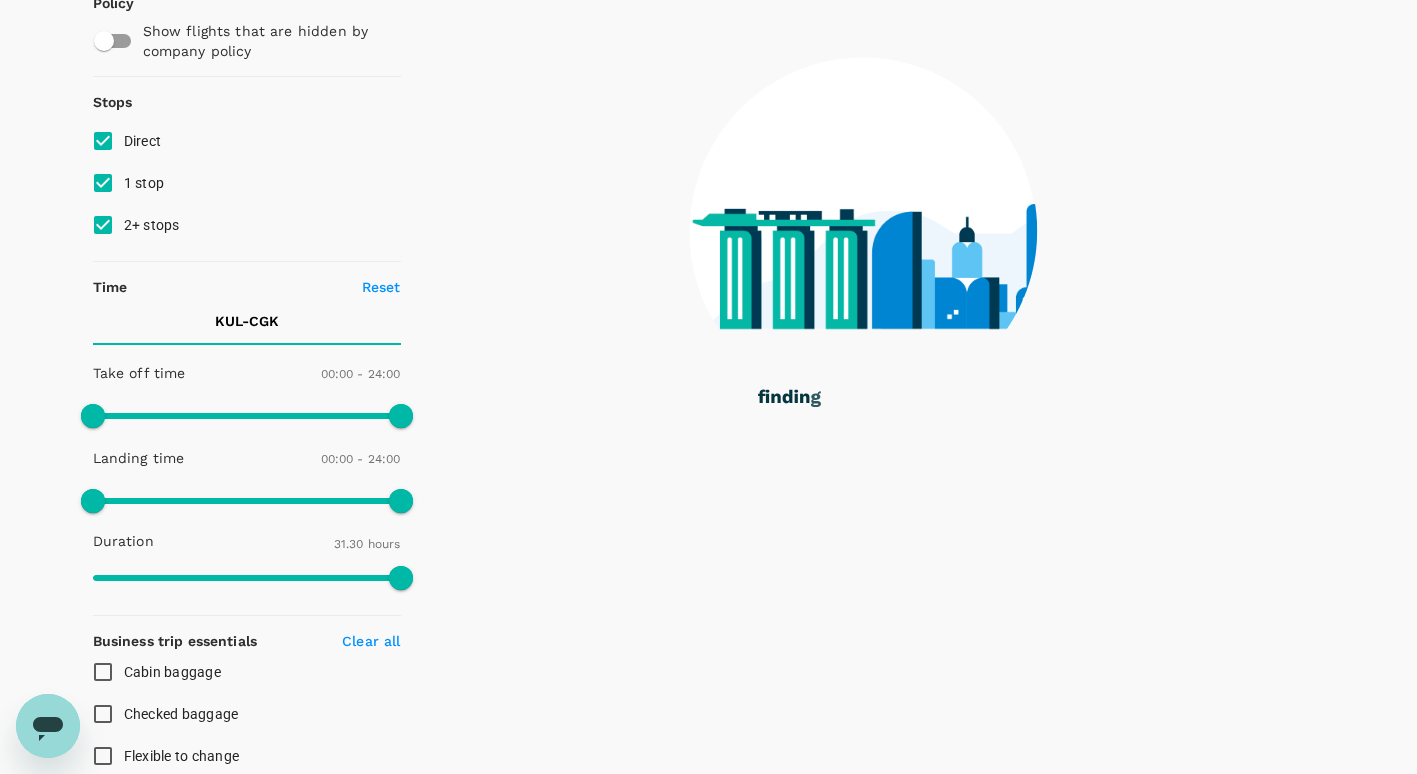 scroll, scrollTop: 0, scrollLeft: 0, axis: both 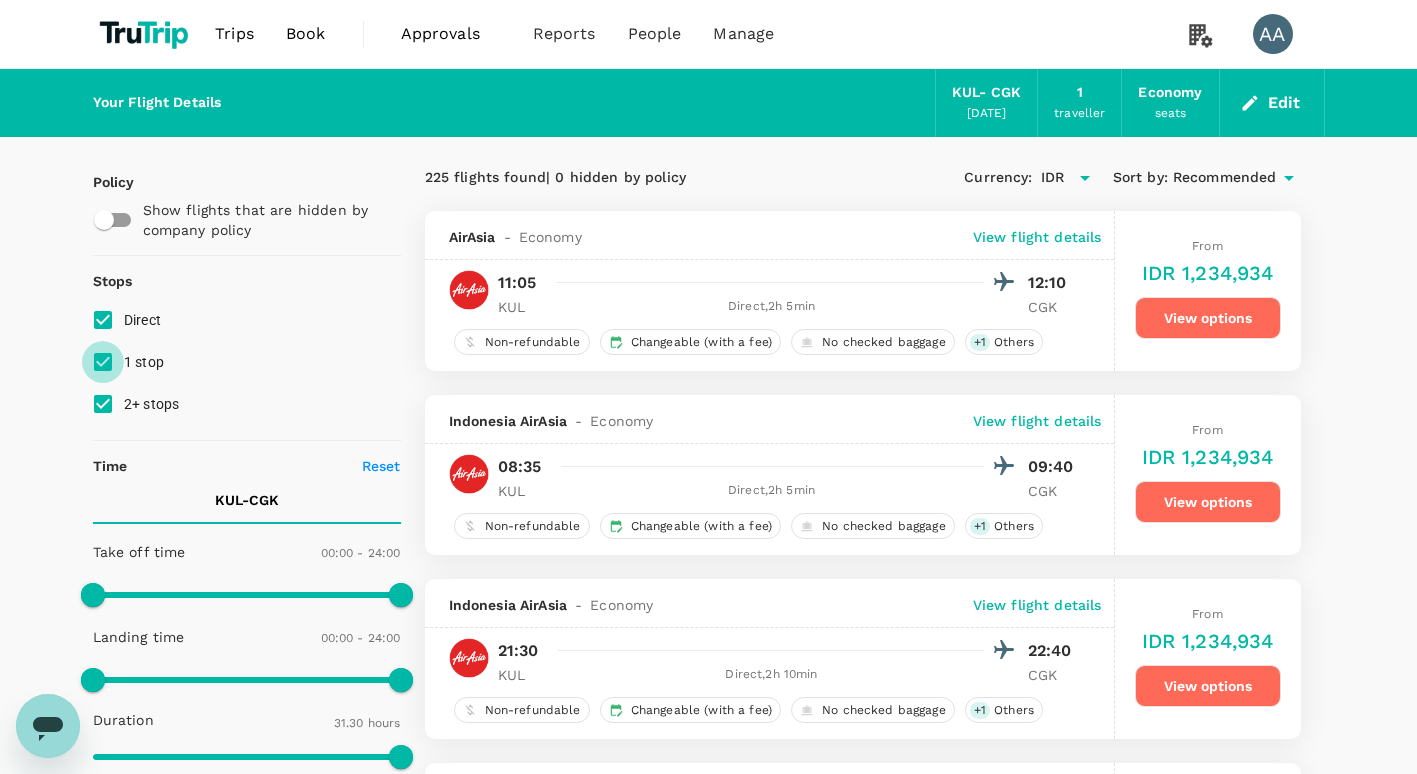click on "1 stop" at bounding box center (103, 362) 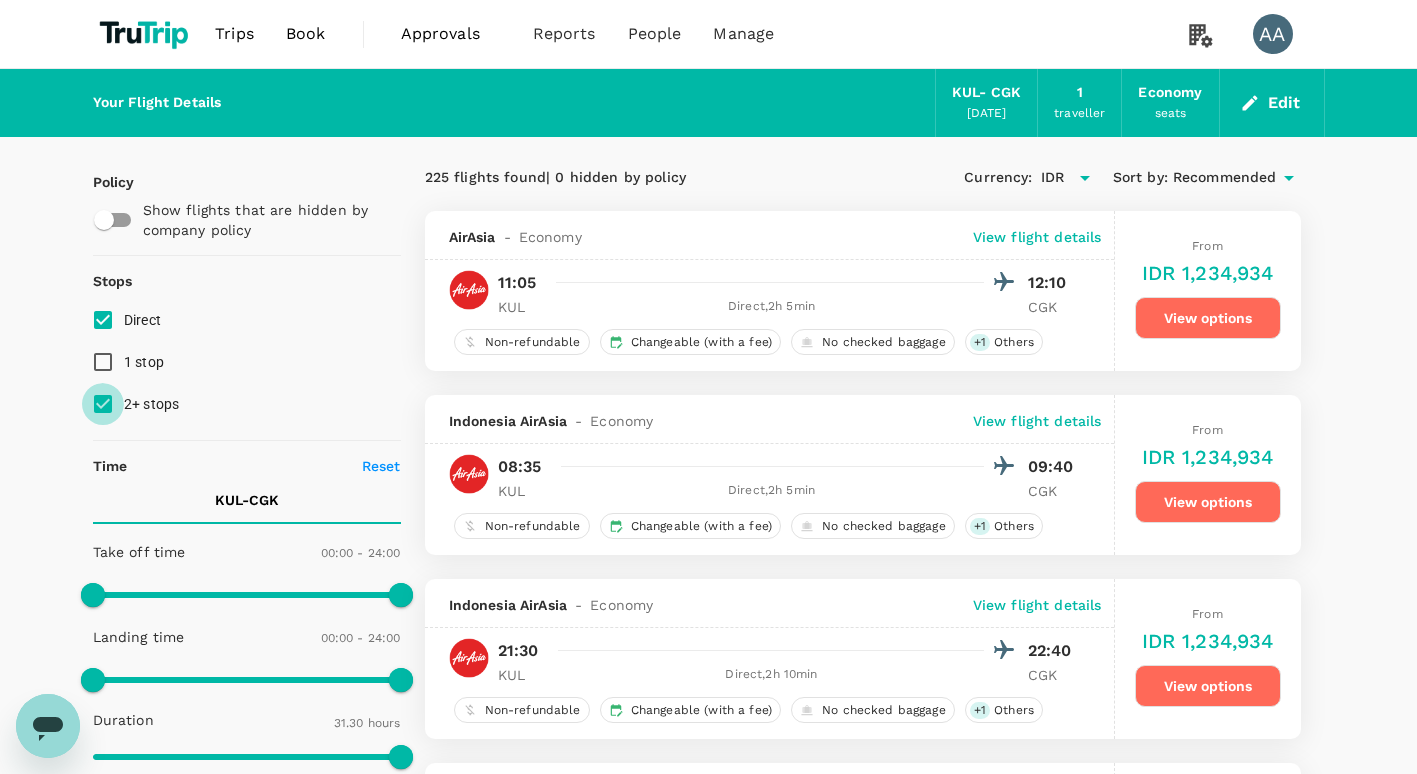 click on "2+ stops" at bounding box center [103, 404] 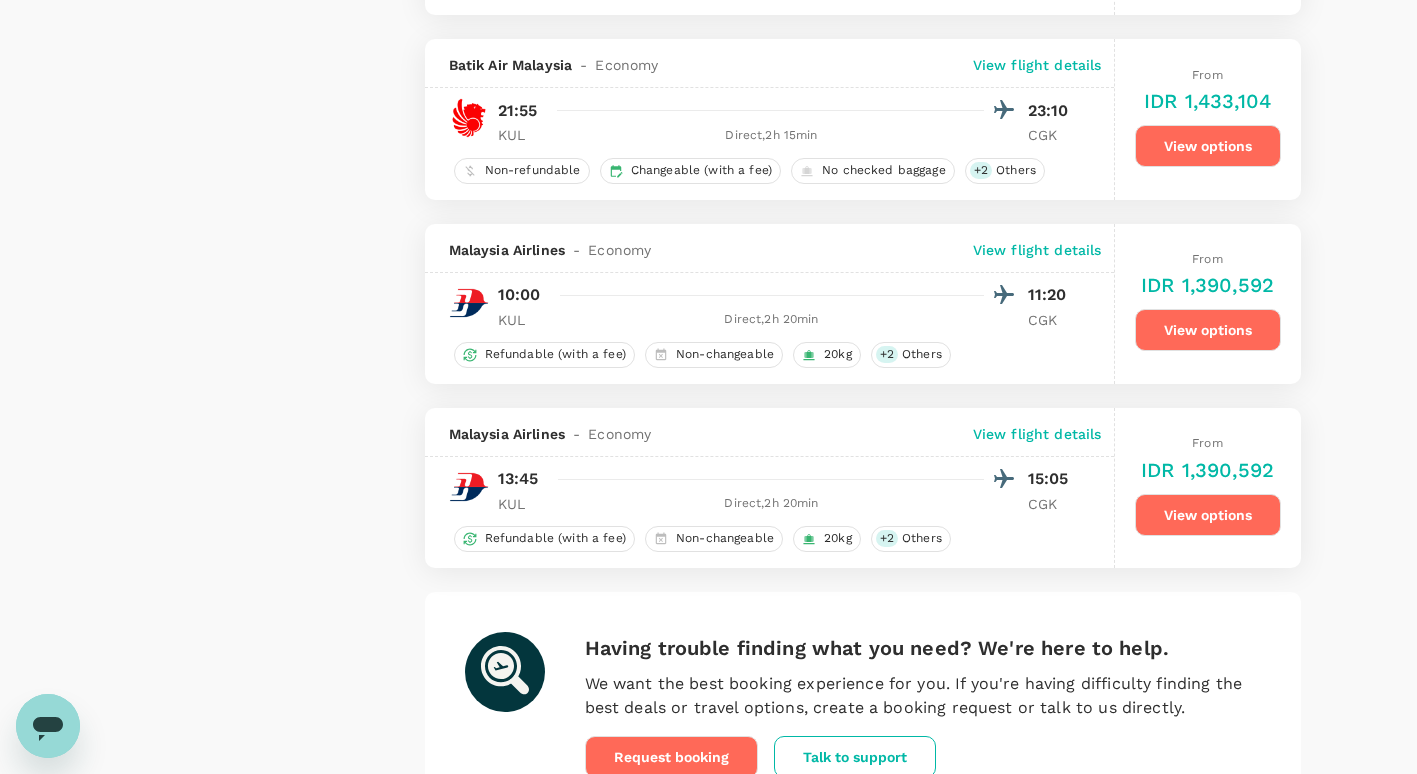 scroll, scrollTop: 3600, scrollLeft: 0, axis: vertical 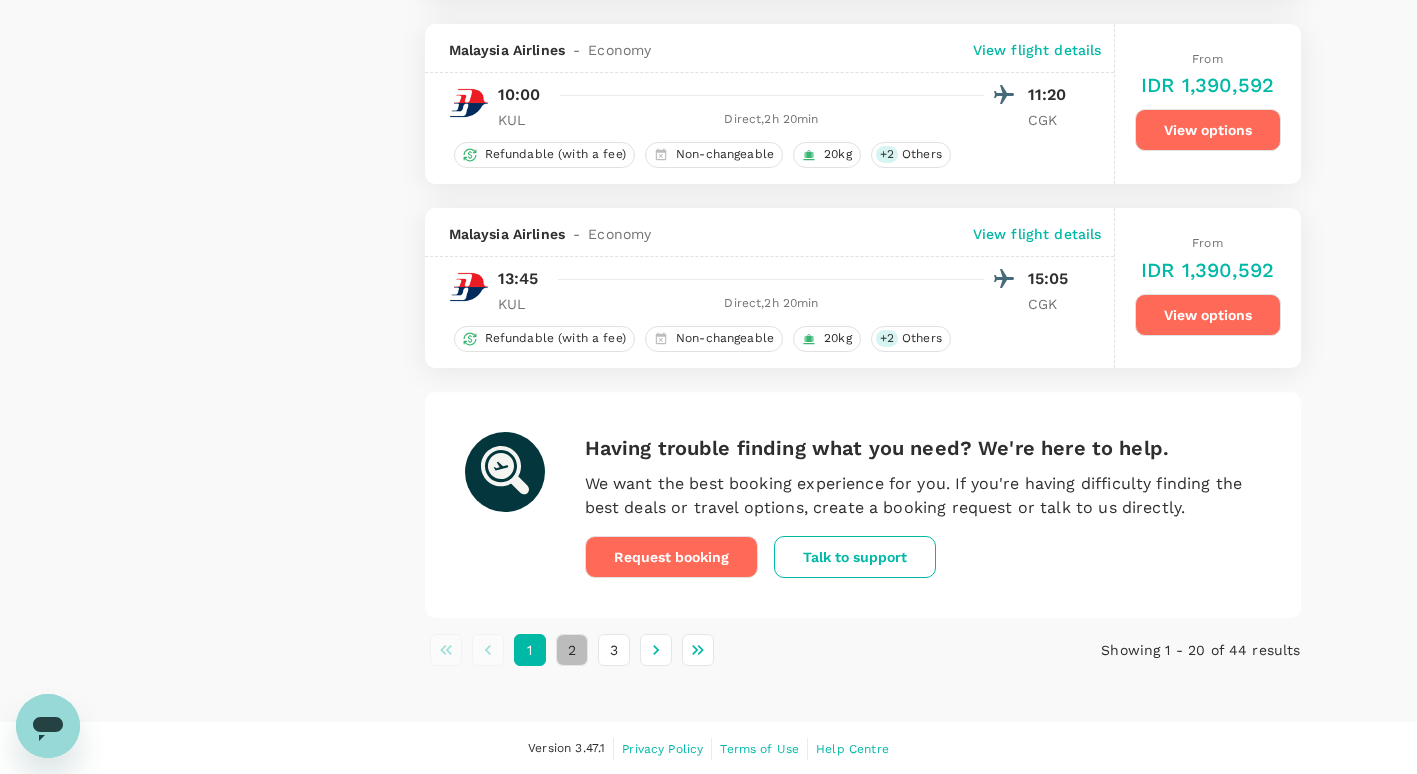 click on "2" at bounding box center (572, 650) 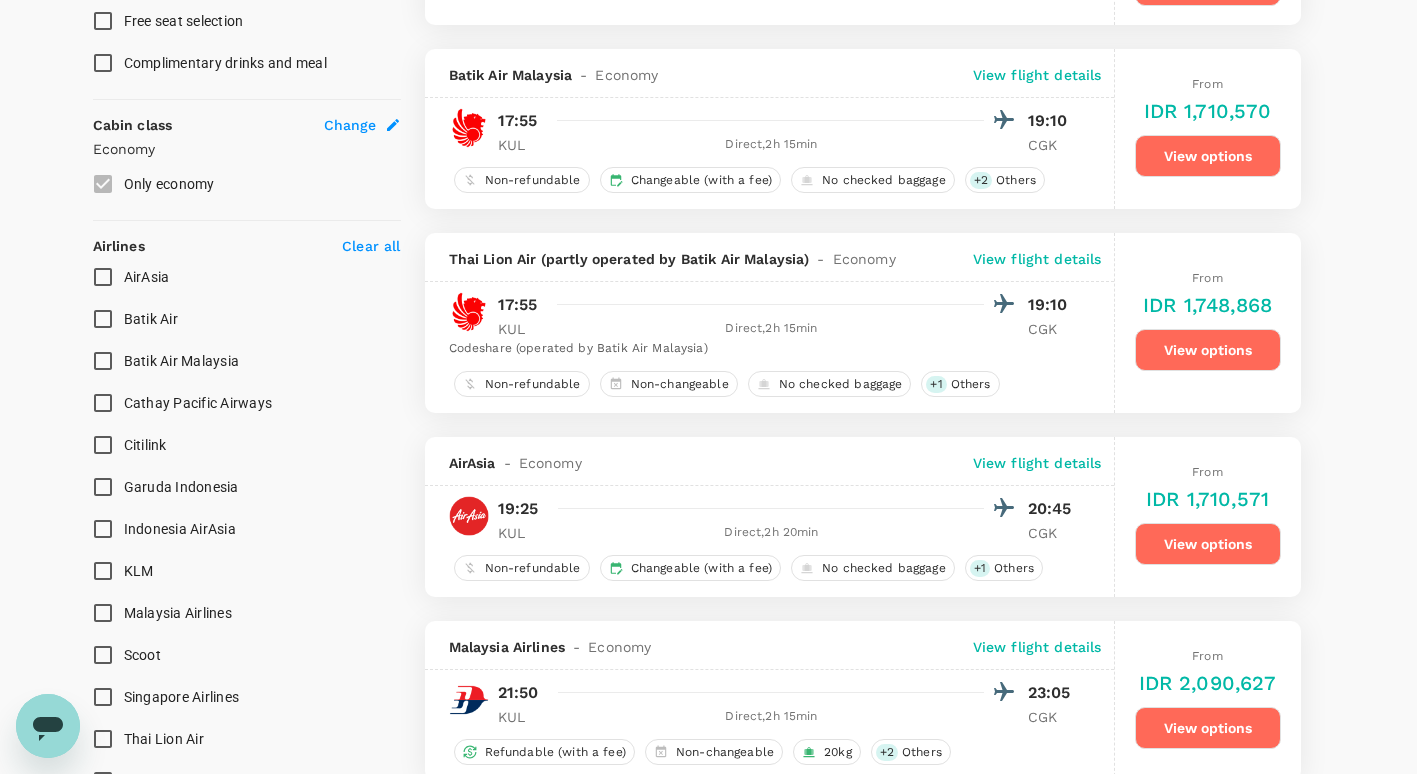 scroll, scrollTop: 1000, scrollLeft: 0, axis: vertical 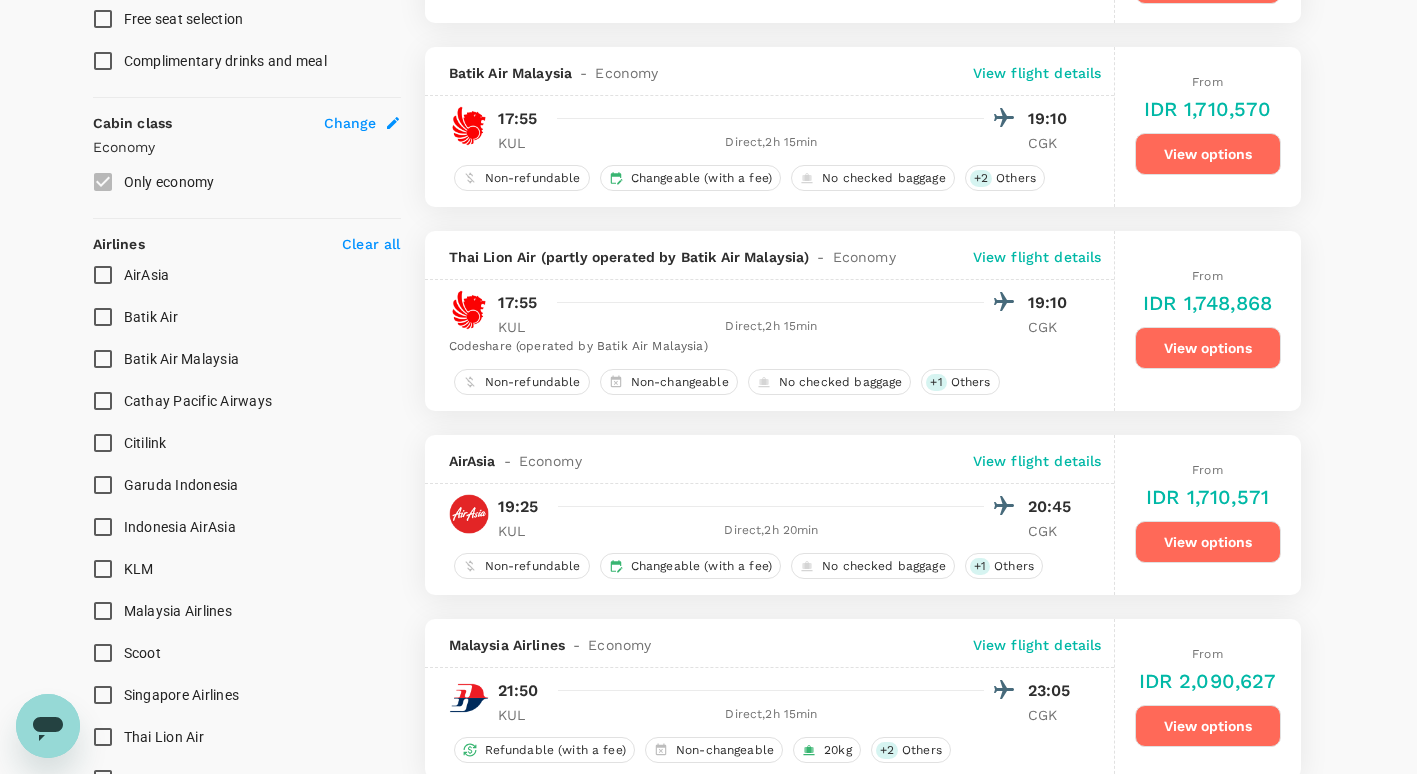 click on "View options" at bounding box center [1208, 348] 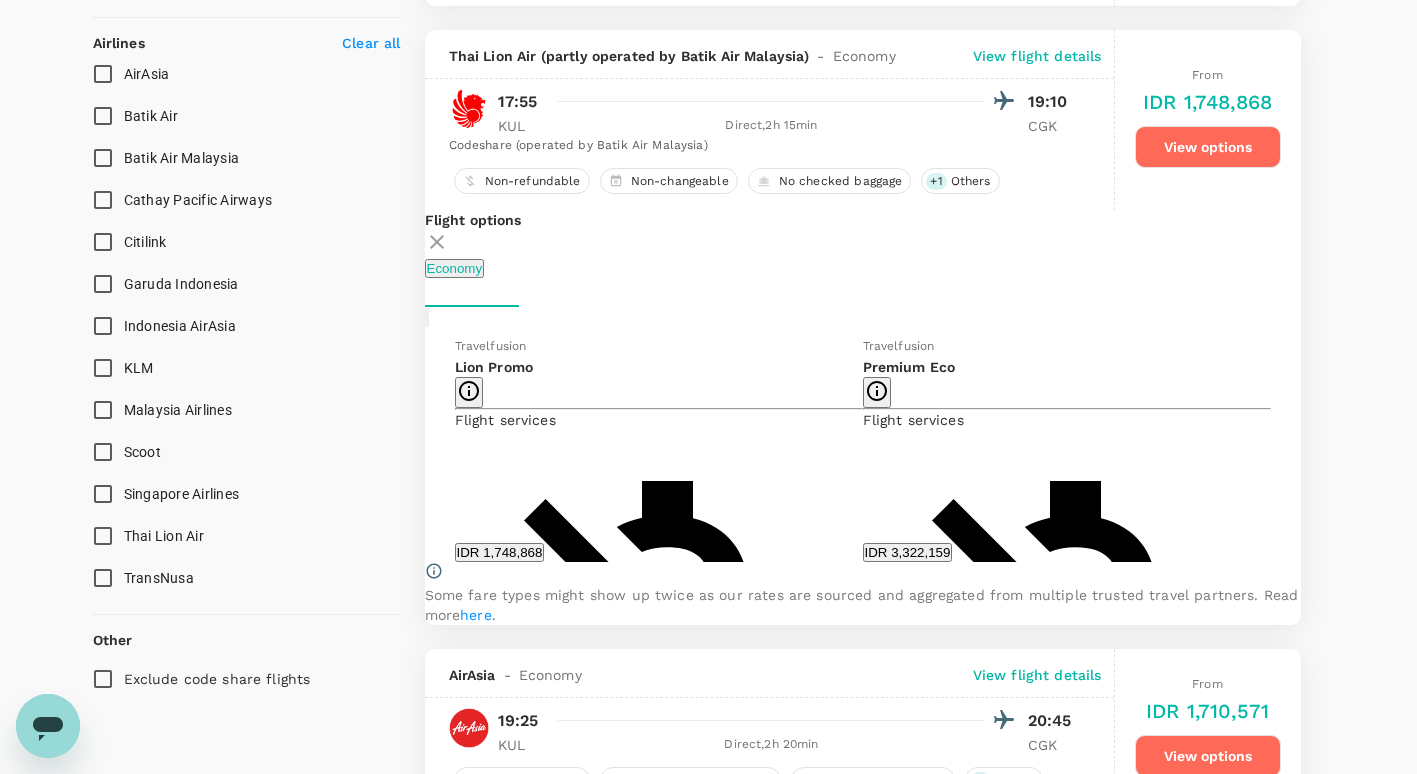 scroll, scrollTop: 1234, scrollLeft: 0, axis: vertical 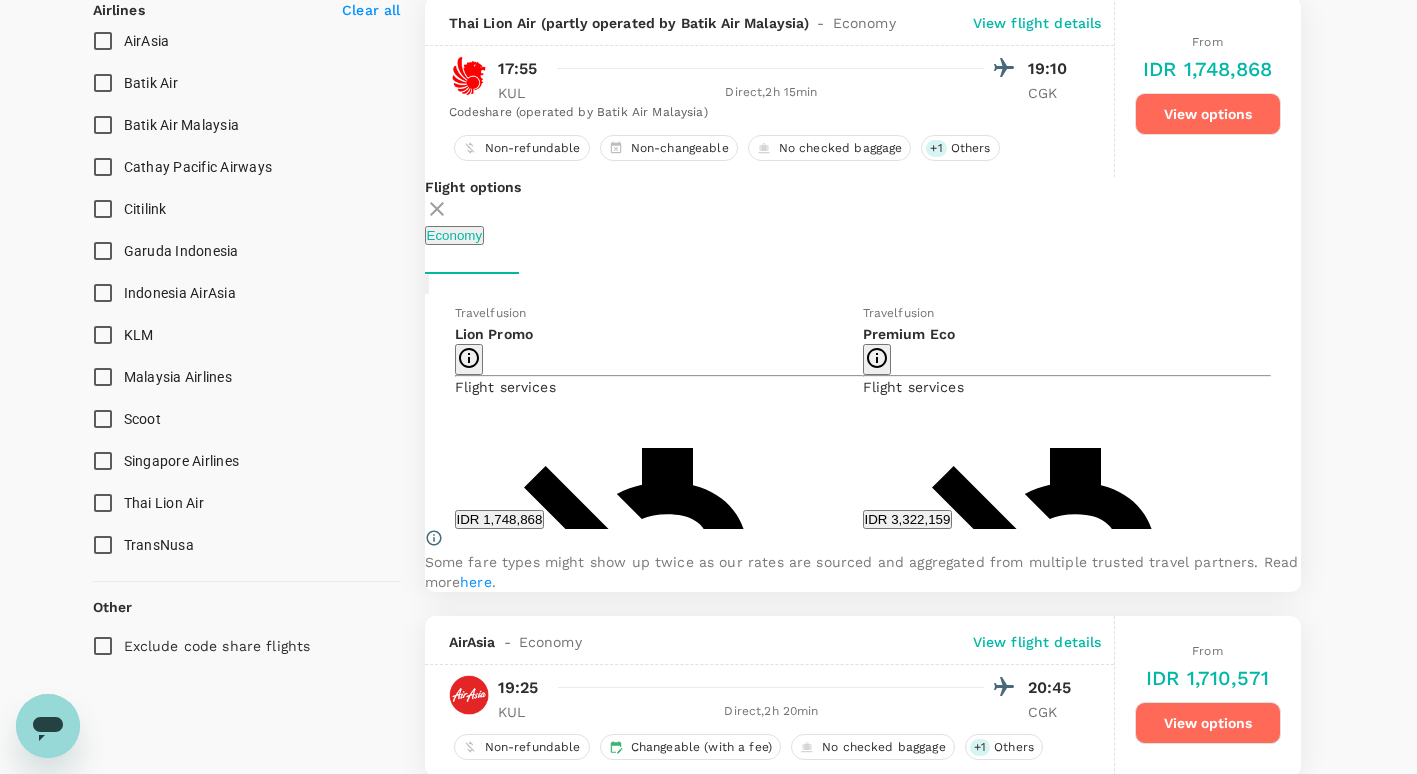 click on "IDR 1,748,868" at bounding box center (500, 519) 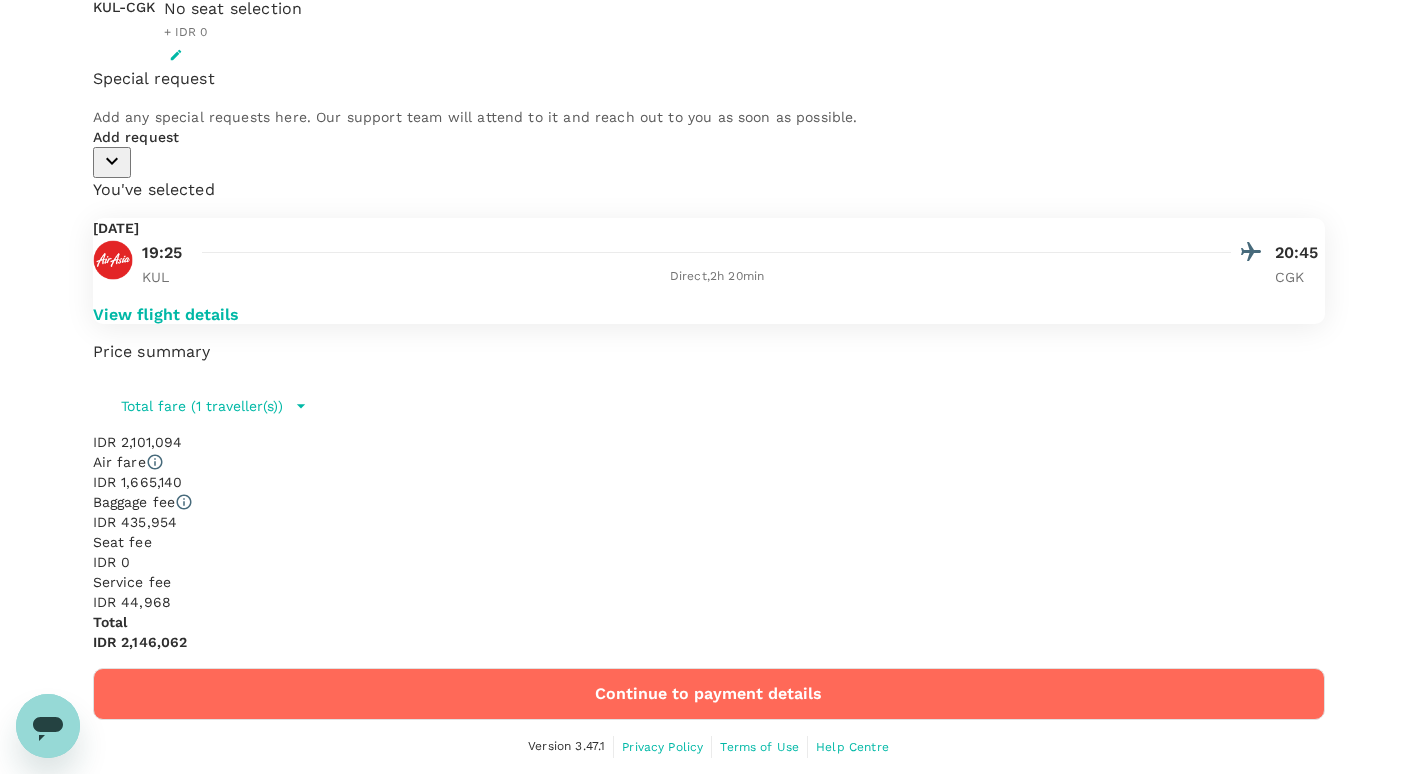 scroll, scrollTop: 0, scrollLeft: 0, axis: both 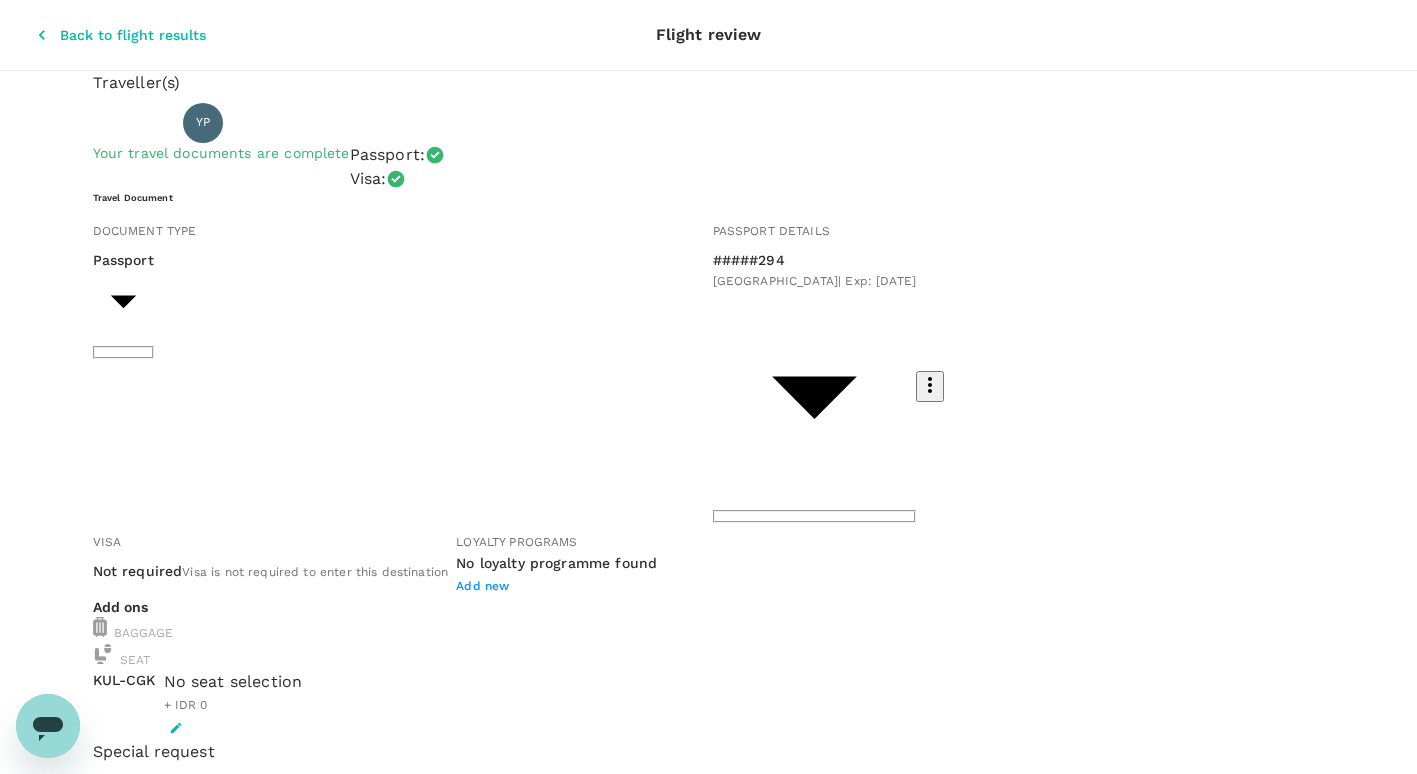 click at bounding box center [156, 670] 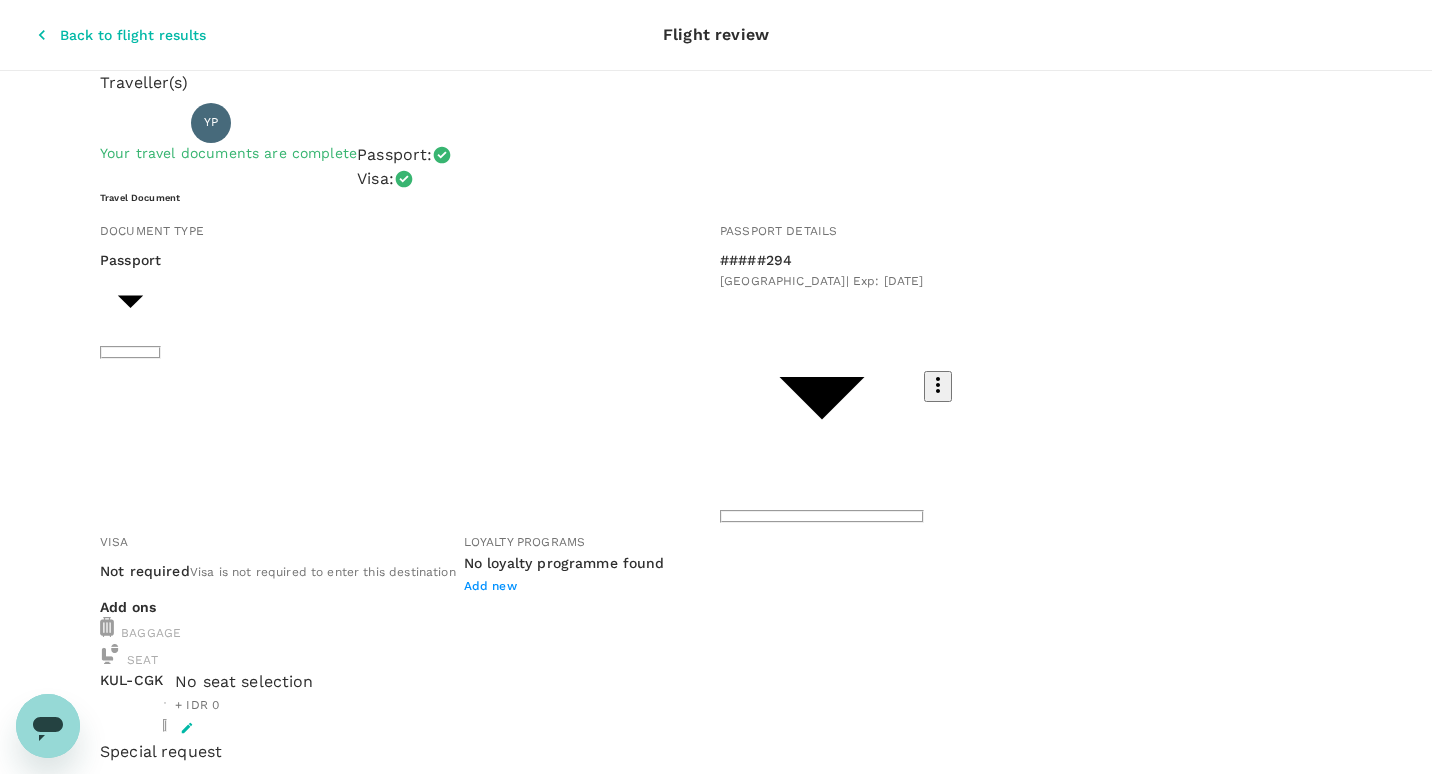 click on "Back to flight results Flight review Traveller(s) Traveller   1 : YP Yopi Irianto   Panut Your travel documents are complete Passport : Visa : Travel Document Document type Passport Passport ​ Passport details #####294 [GEOGRAPHIC_DATA]  | Exp:   [DATE] 786eb52e-aa65-4d58-8b84-842cfafb56ca ​ Visa Not required Visa is not required to enter this destination Loyalty programs No loyalty programme found Add new Add ons Baggage Seat KUL  -  CGK ​ 1 - 0 ​ No seat selection + IDR 0 Special request Add any special requests here. Our support team will attend to it and reach out to you as soon as possible. Add request You've selected [DATE] 17:55 19:10 KUL Direct ,  2h 15min CGK Codeshare (operated by Batik Air Malaysia) View flight details Price summary Total fare (1 traveller(s)) IDR 2,371,409 Air fare IDR 1,703,898 Baggage fee IDR 667,511 Seat fee IDR 0 Service fee IDR 44,970 Total IDR 2,416,379 Continue to payment details Version 3.47.1 Privacy Policy Terms of Use Help Centre View details Edit" at bounding box center [716, 733] 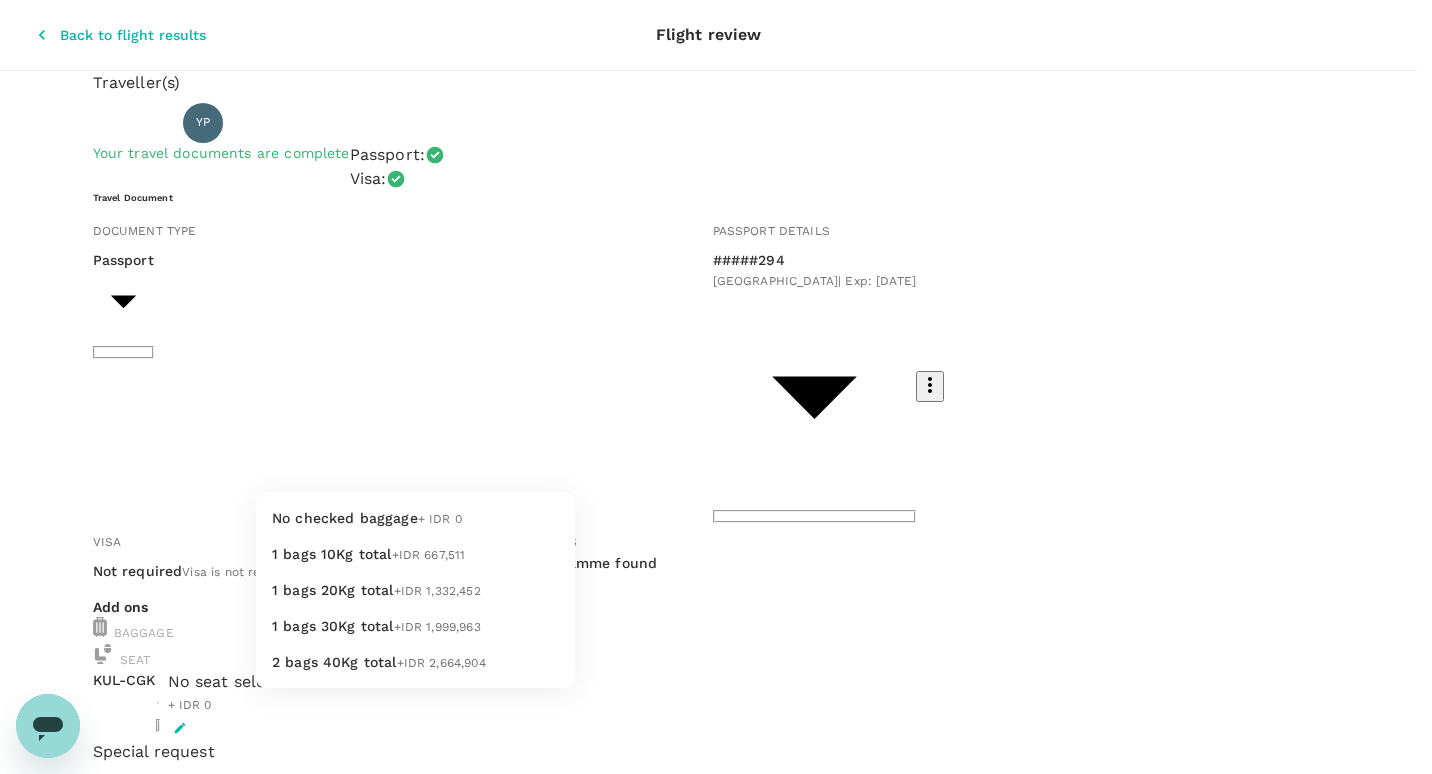 click at bounding box center [716, 387] 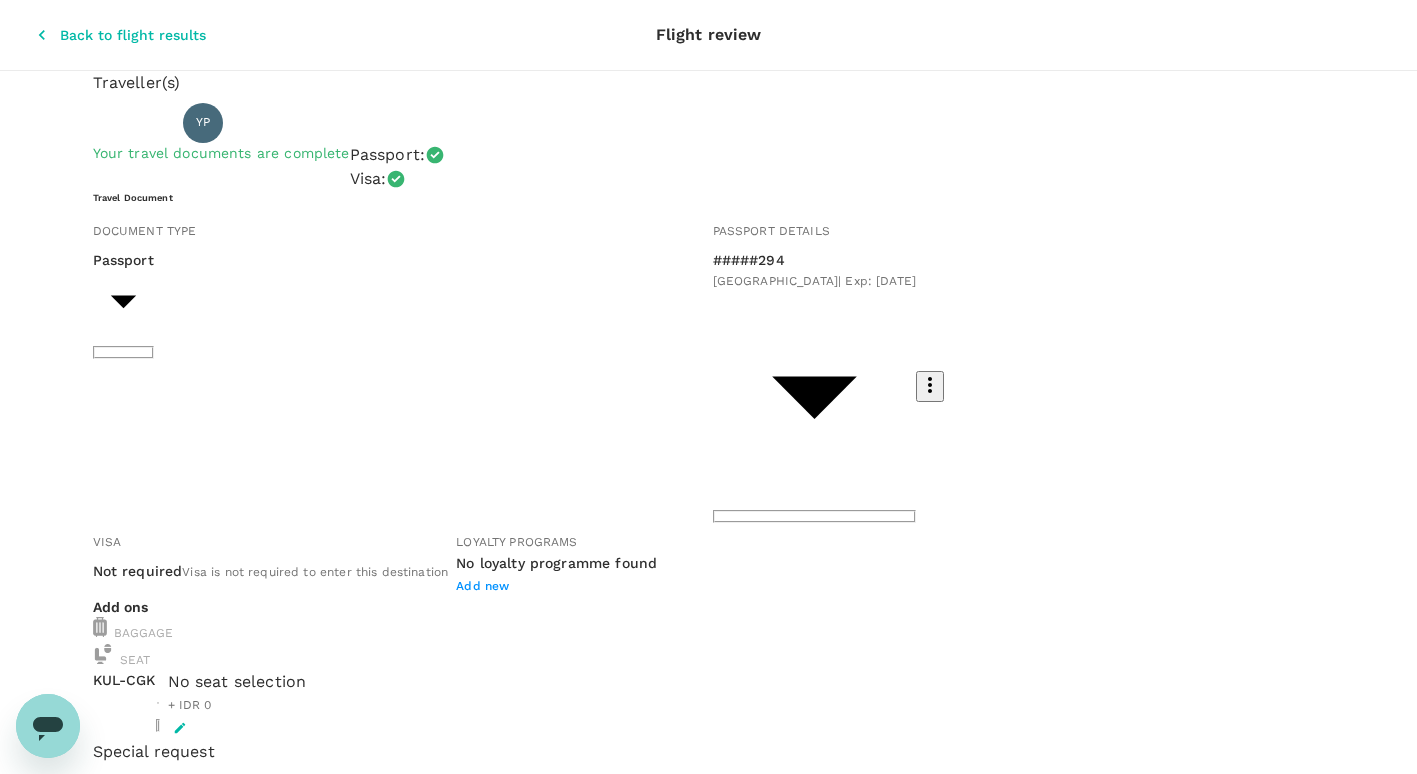 click 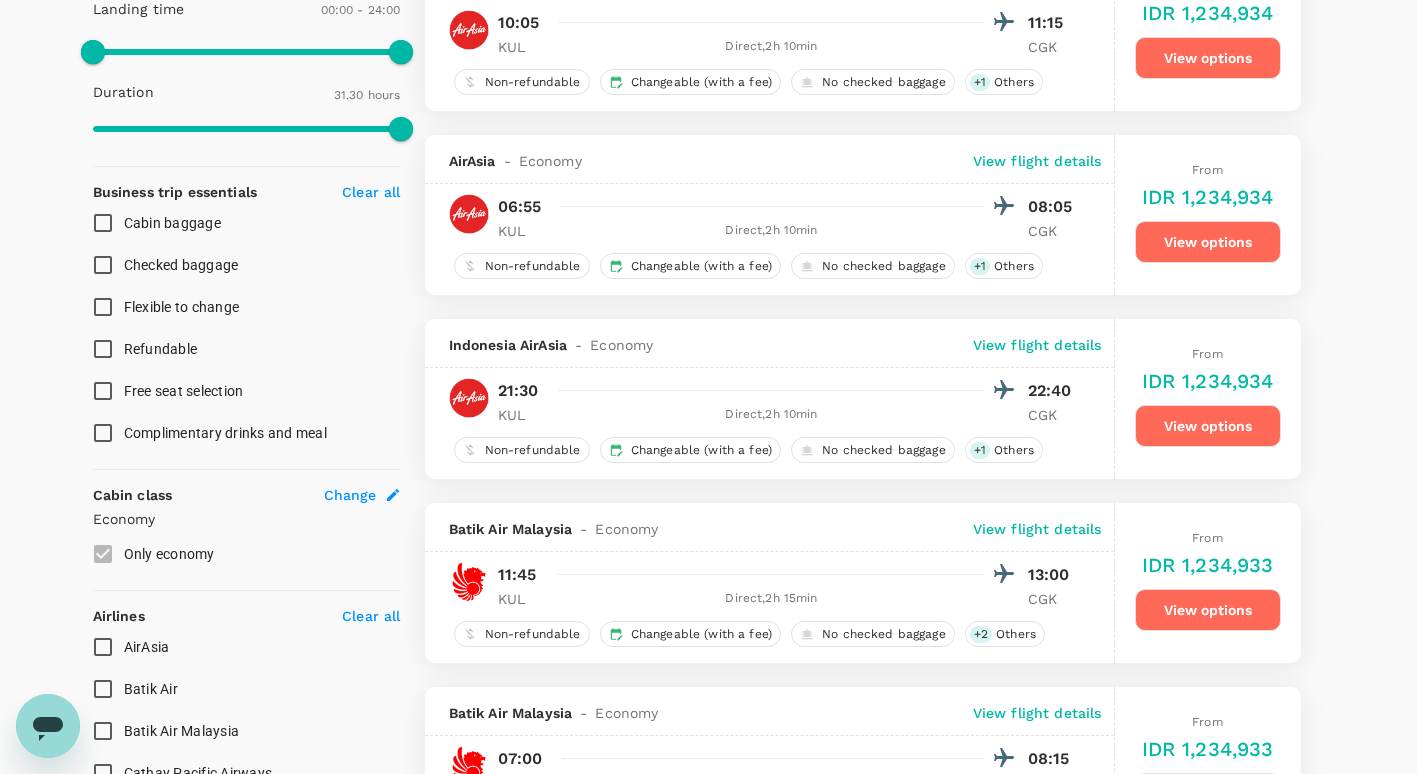 scroll, scrollTop: 810, scrollLeft: 0, axis: vertical 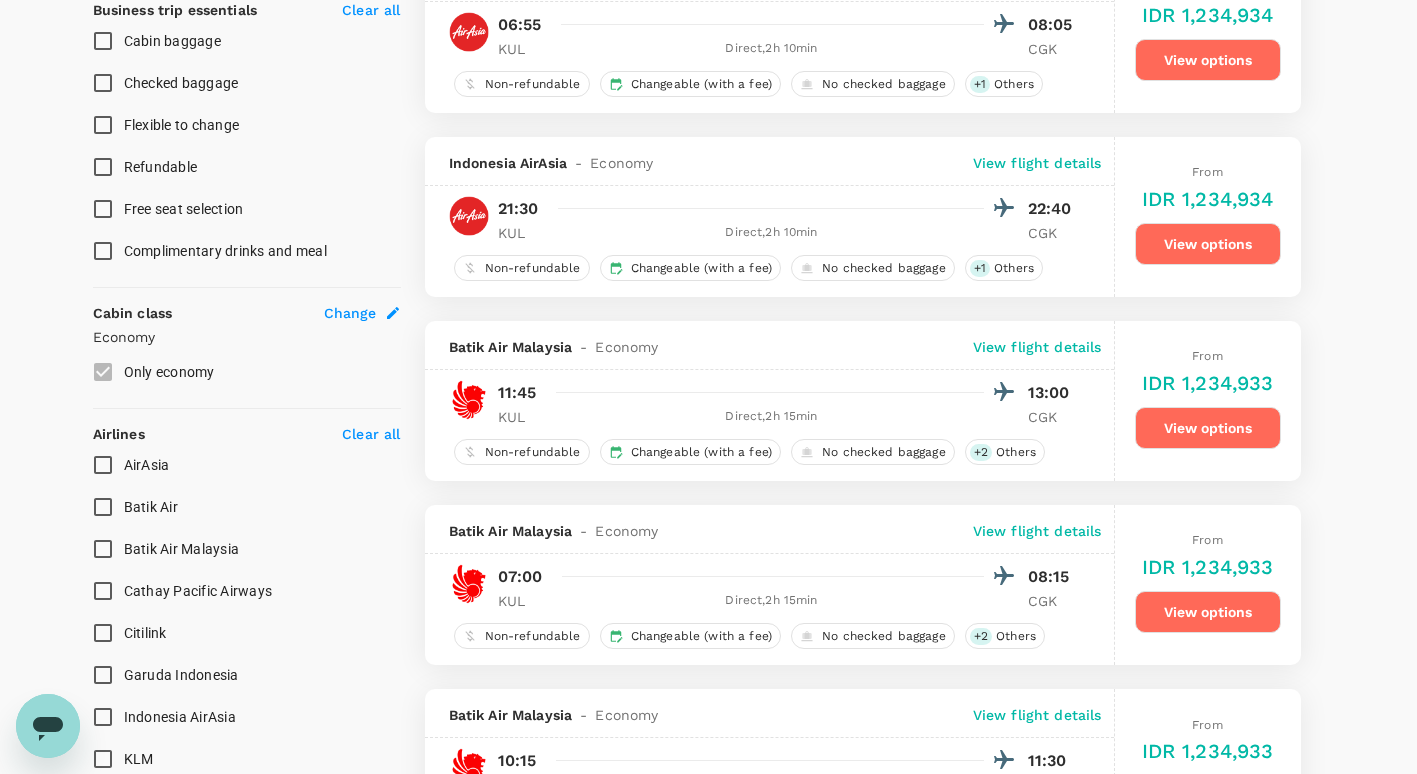 click on "View options" at bounding box center (1208, 244) 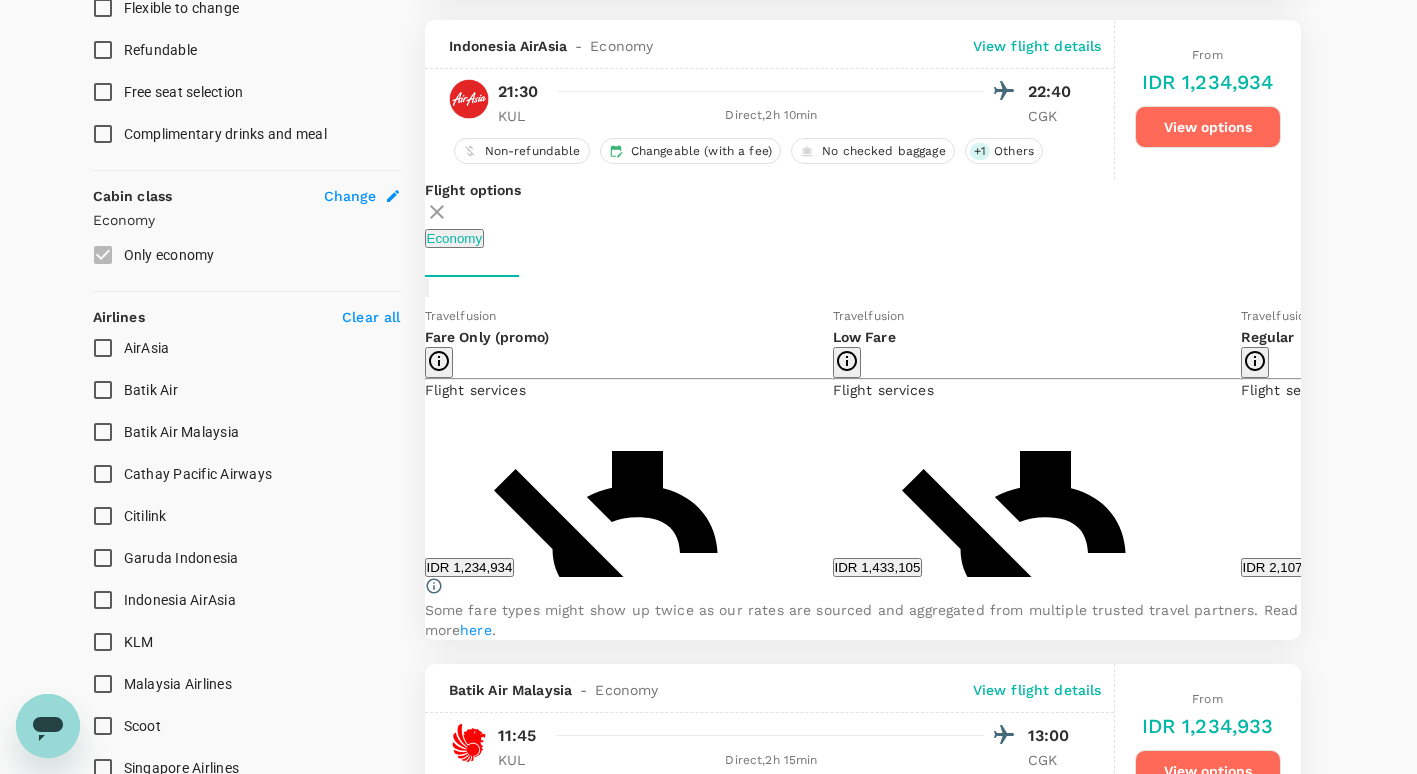 scroll, scrollTop: 949, scrollLeft: 0, axis: vertical 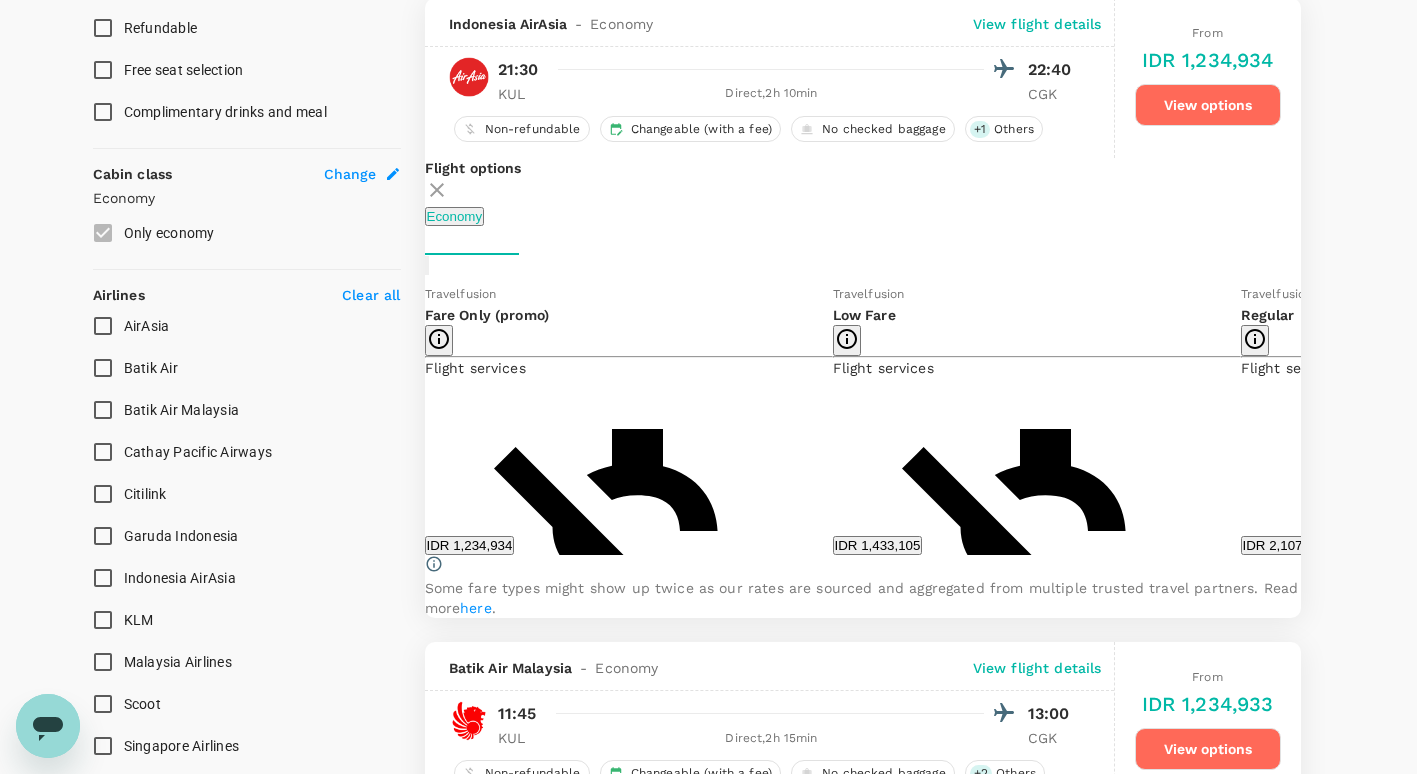click 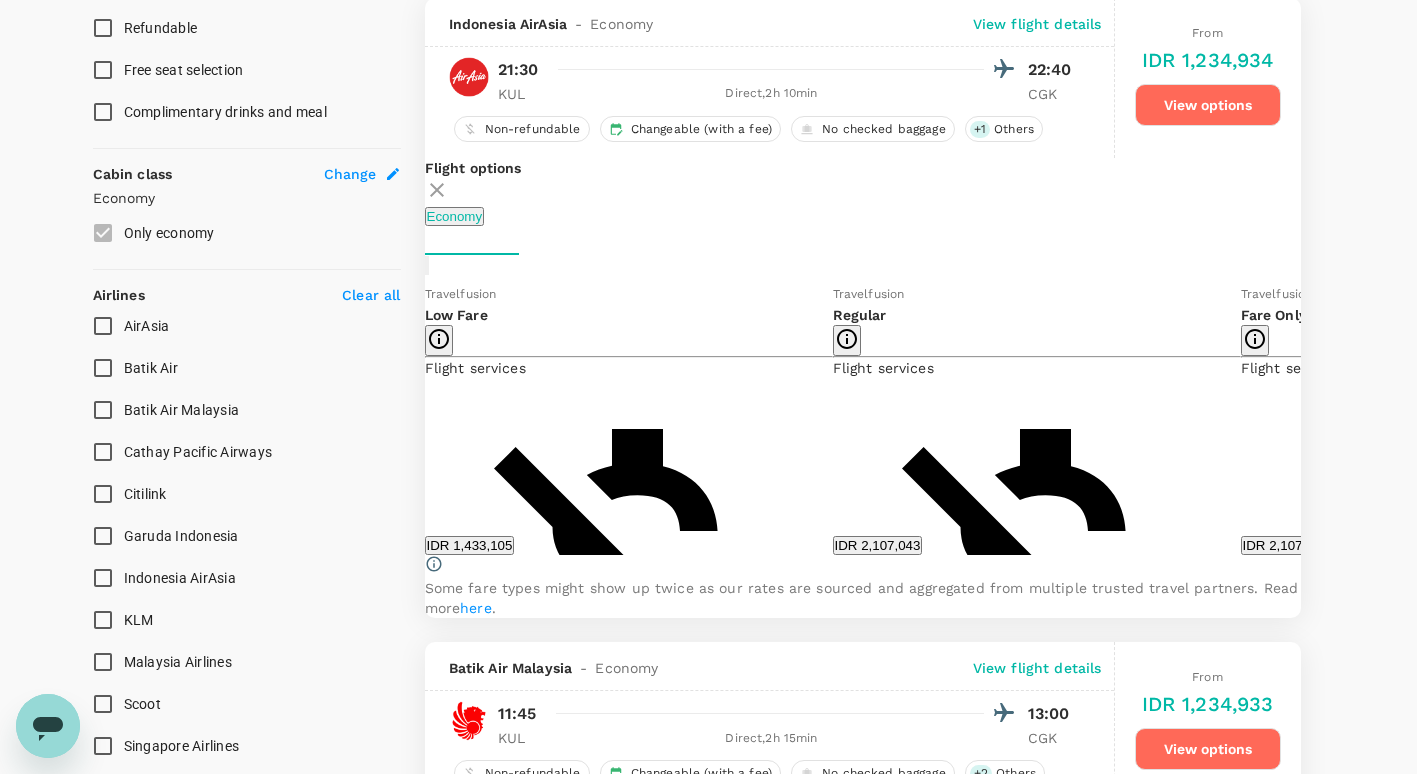 click 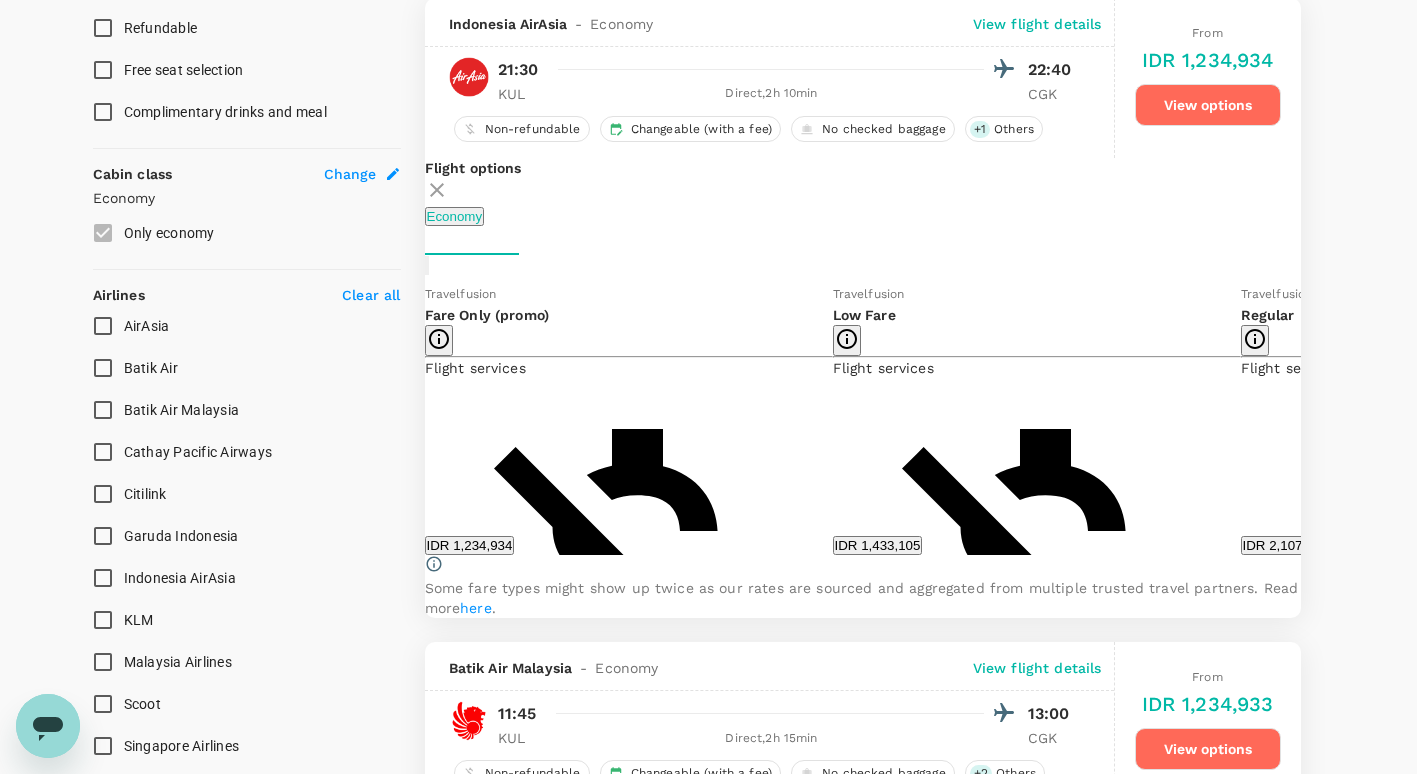 click 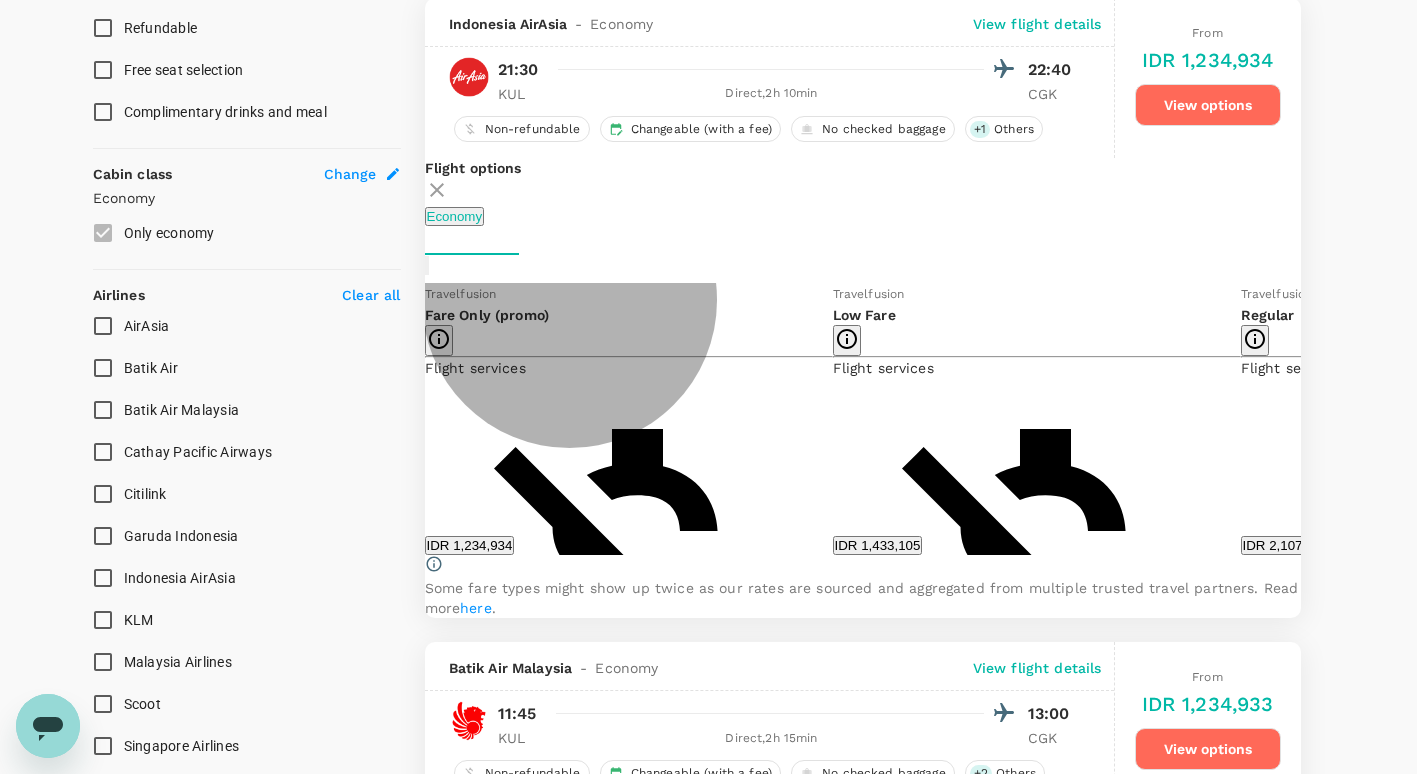click on "IDR 1,234,934" at bounding box center (470, 545) 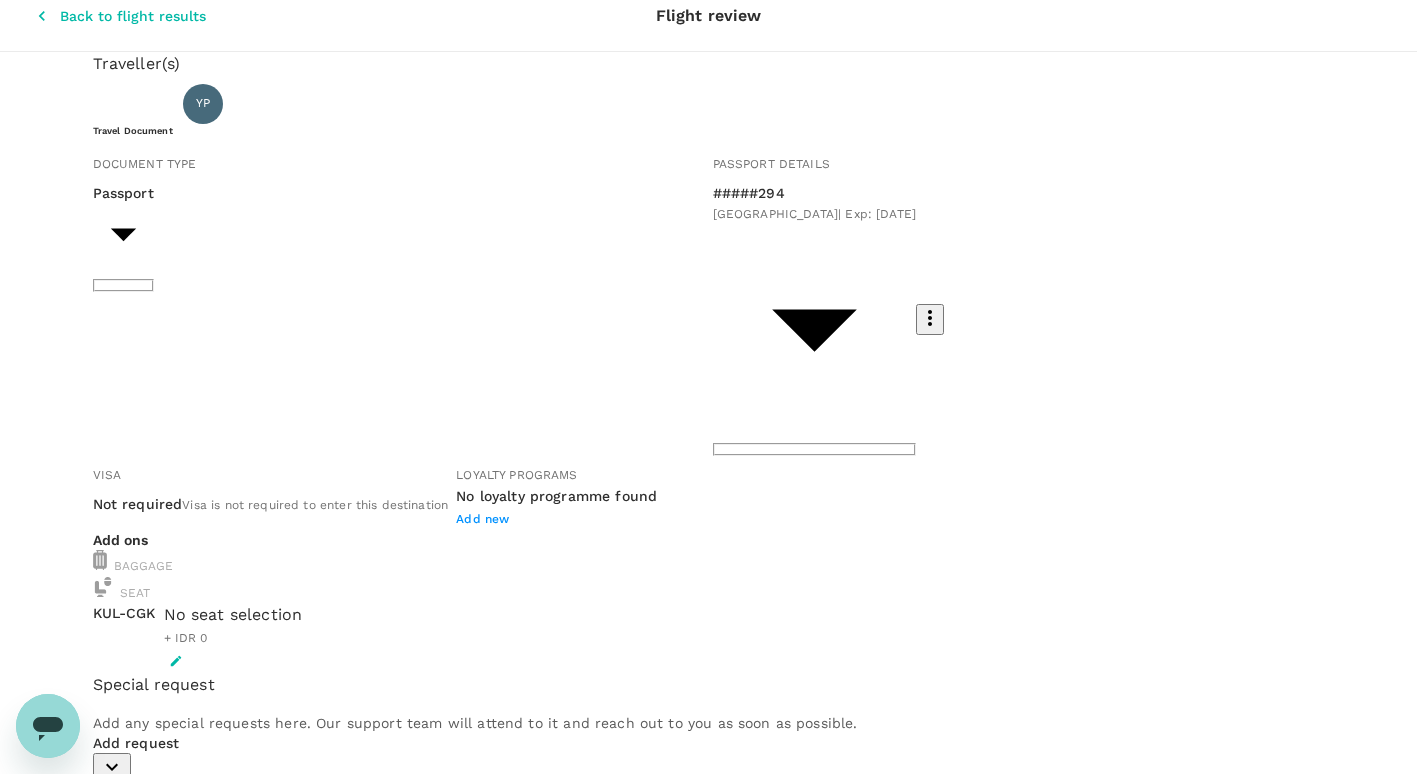 scroll, scrollTop: 0, scrollLeft: 0, axis: both 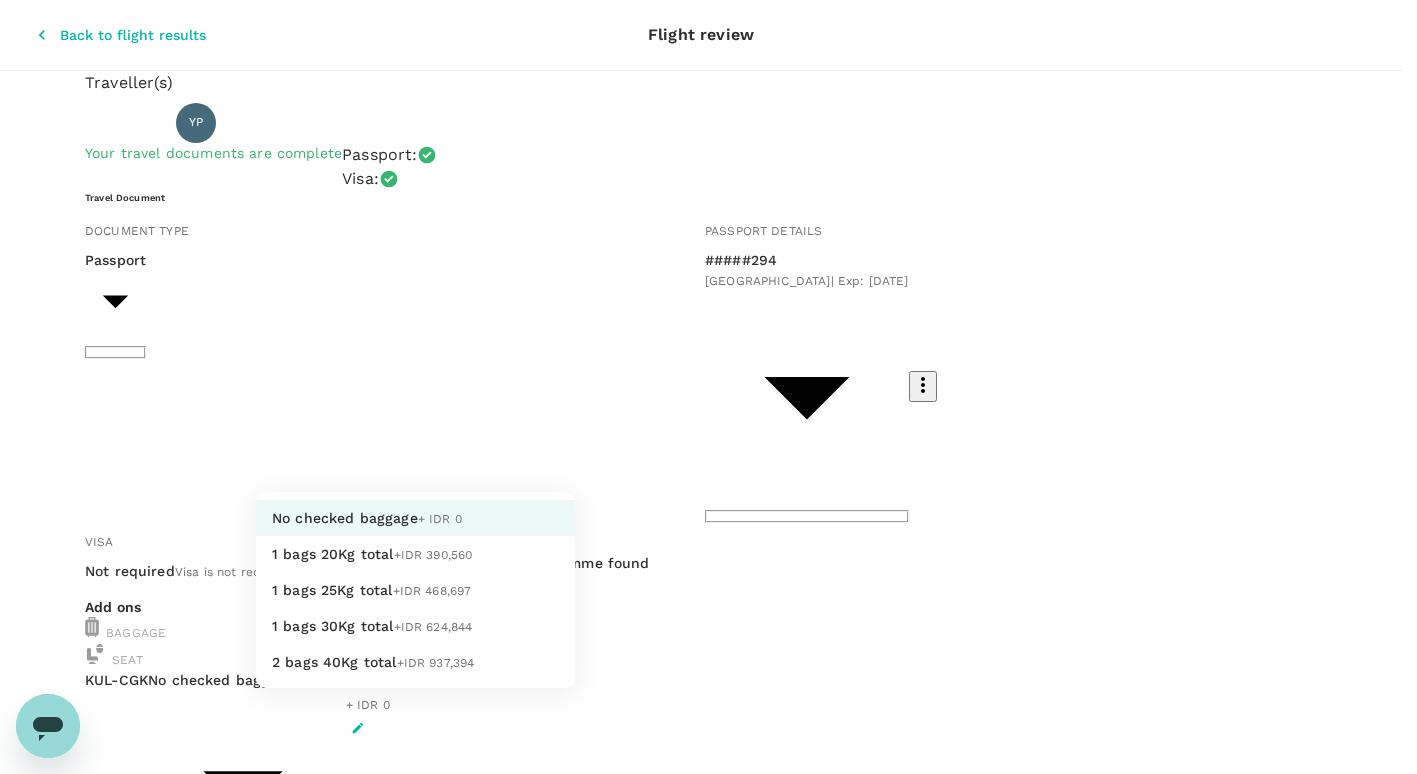 click on "Back to flight results Flight review Traveller(s) Traveller   1 : YP Yopi Irianto   Panut Your travel documents are complete Passport : Visa : Travel Document Document type Passport Passport ​ Passport details #####294 [GEOGRAPHIC_DATA]  | Exp:   [DATE] 786eb52e-aa65-4d58-8b84-842cfafb56ca ​ Visa Not required Visa is not required to enter this destination Loyalty programs No loyalty programme found Add new Add ons Baggage Seat KUL  -  CGK No checked baggage + IDR 0 ​ No seat selection + IDR 0 Special request Add any special requests here. Our support team will attend to it and reach out to you as soon as possible. Add request You've selected [DATE] 21:30 22:40 KUL Direct ,  2h 10min CGK View flight details Price summary Total fare (1 traveller(s)) IDR 1,189,964 Air fare IDR 1,189,964 Baggage fee IDR 0 Seat fee IDR 0 Service fee IDR 44,970 Total IDR 1,234,934 Continue to payment details Version 3.47.1 Privacy Policy Terms of Use Help Centre View details Edit Add new No checked baggage + IDR 0" at bounding box center [708, 808] 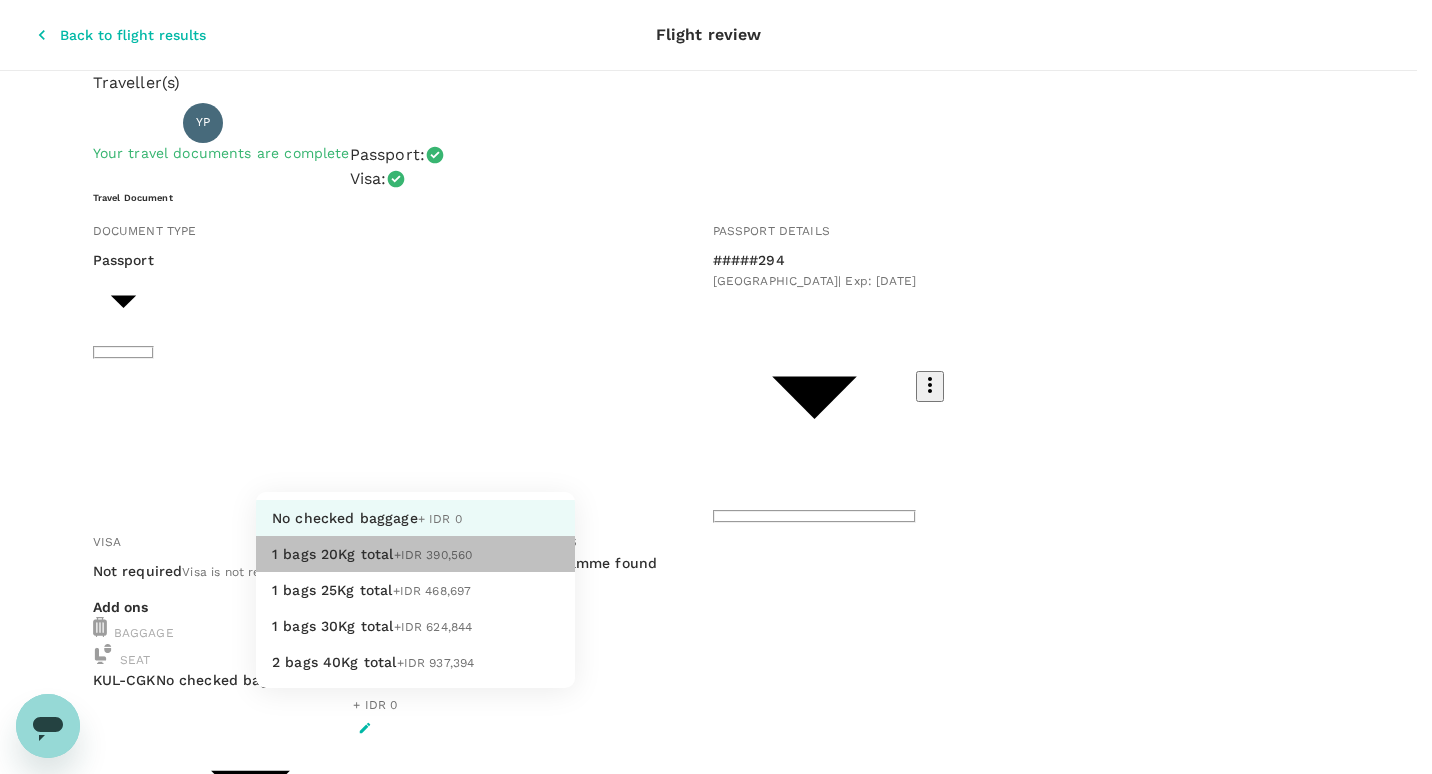 click on "1 bags 20Kg total +IDR 390,560" at bounding box center [415, 554] 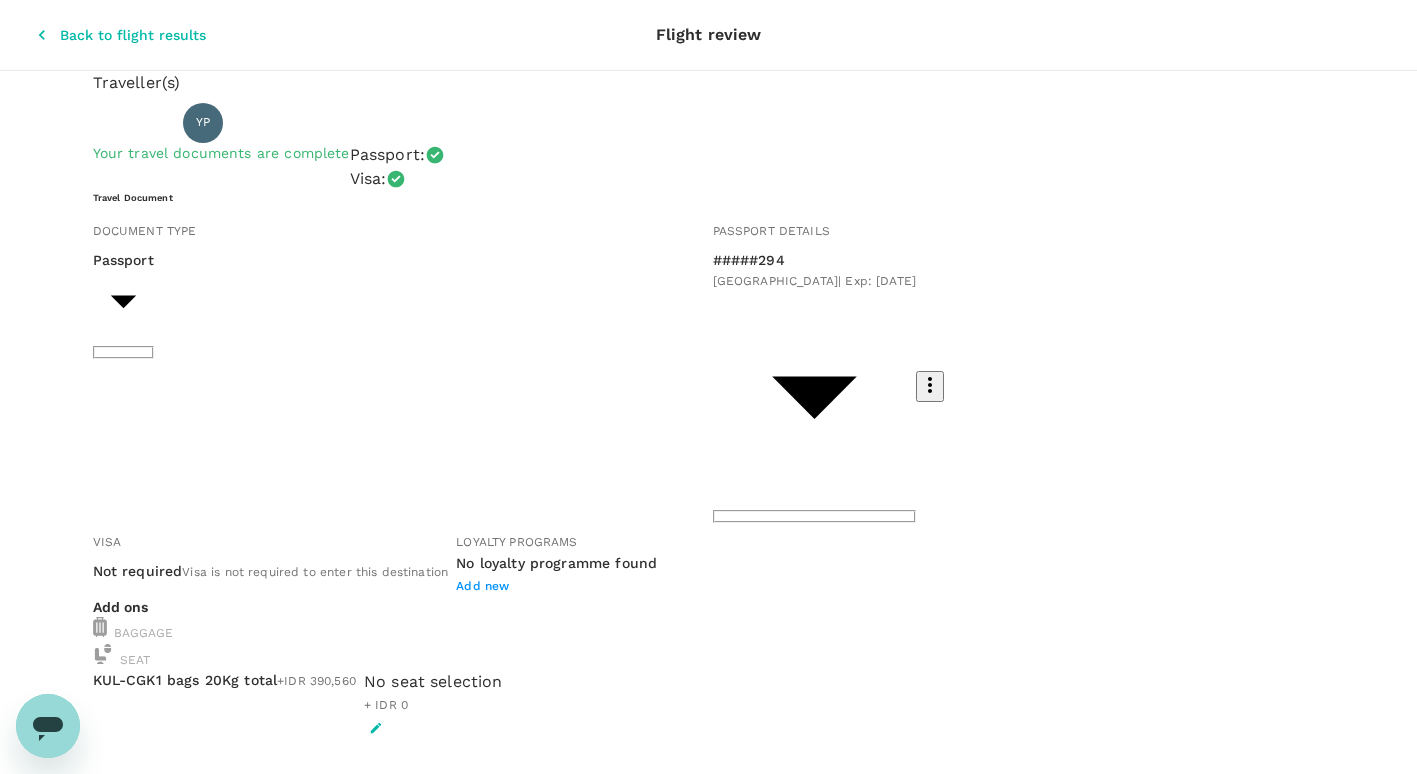 click 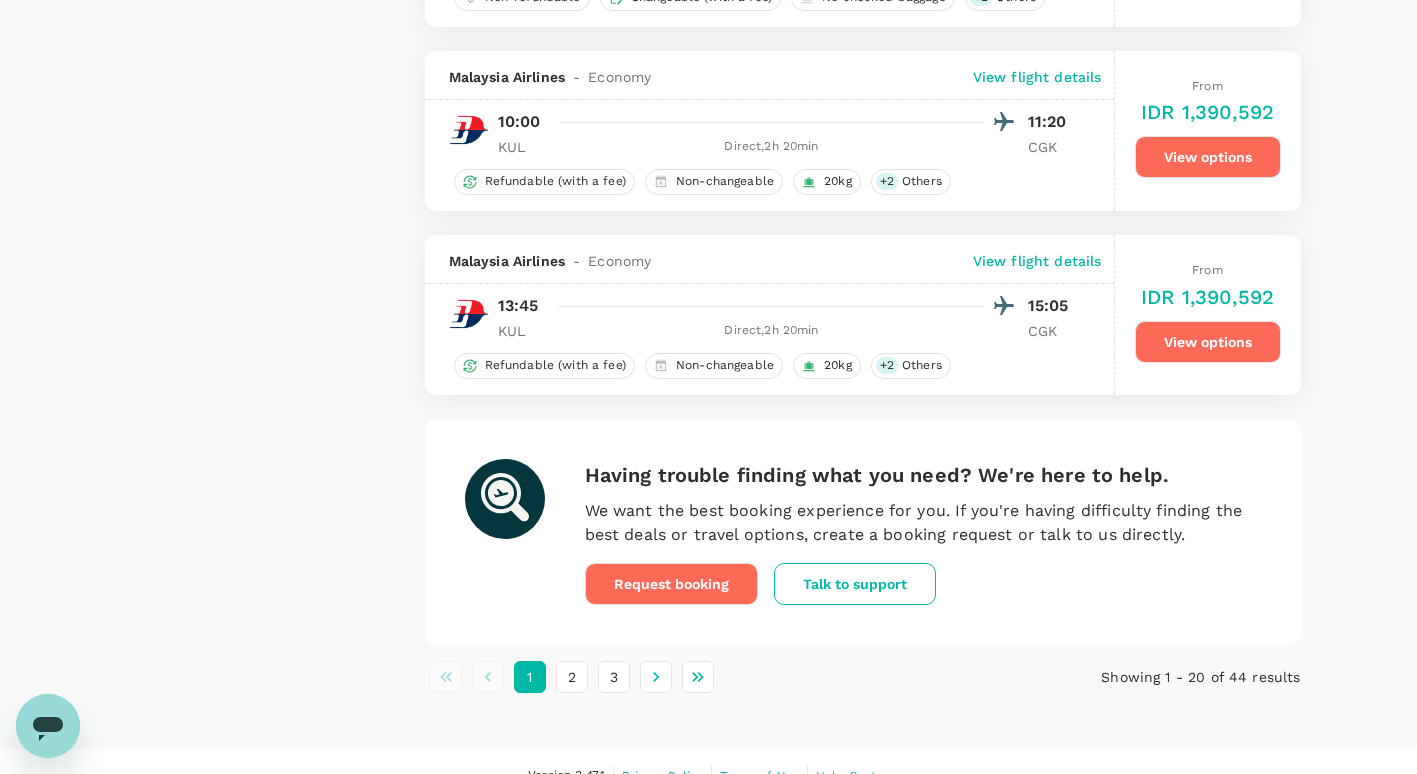 scroll, scrollTop: 3601, scrollLeft: 0, axis: vertical 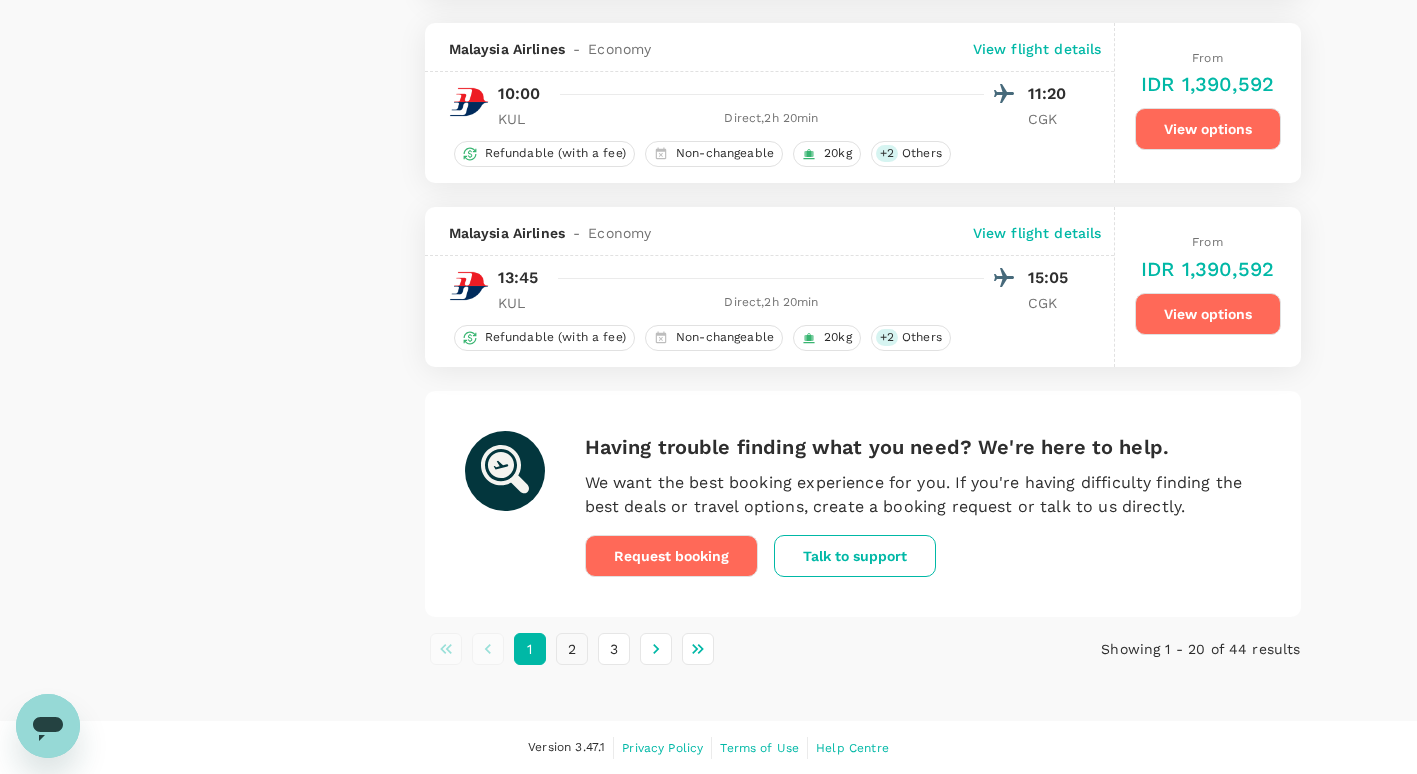 click on "2" at bounding box center (572, 649) 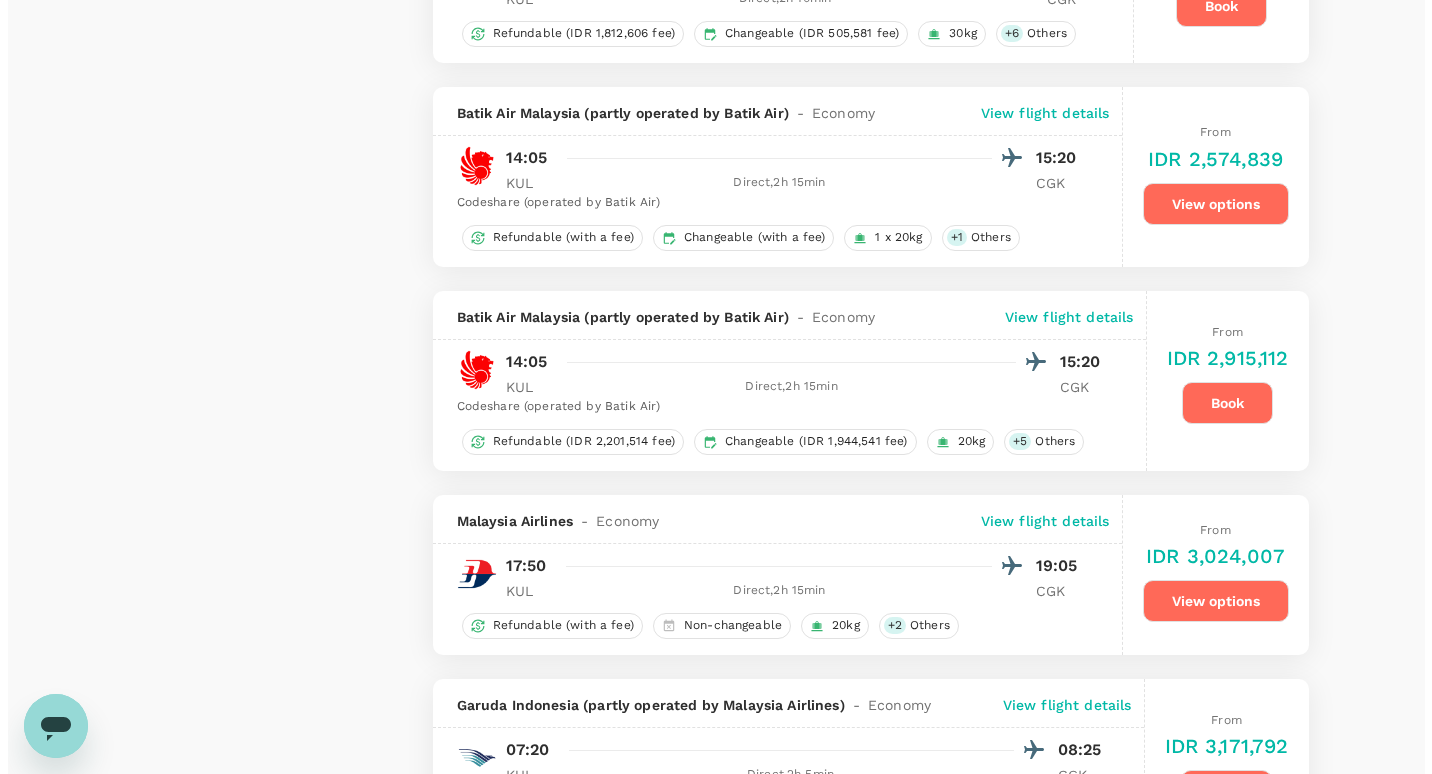 scroll, scrollTop: 3000, scrollLeft: 0, axis: vertical 